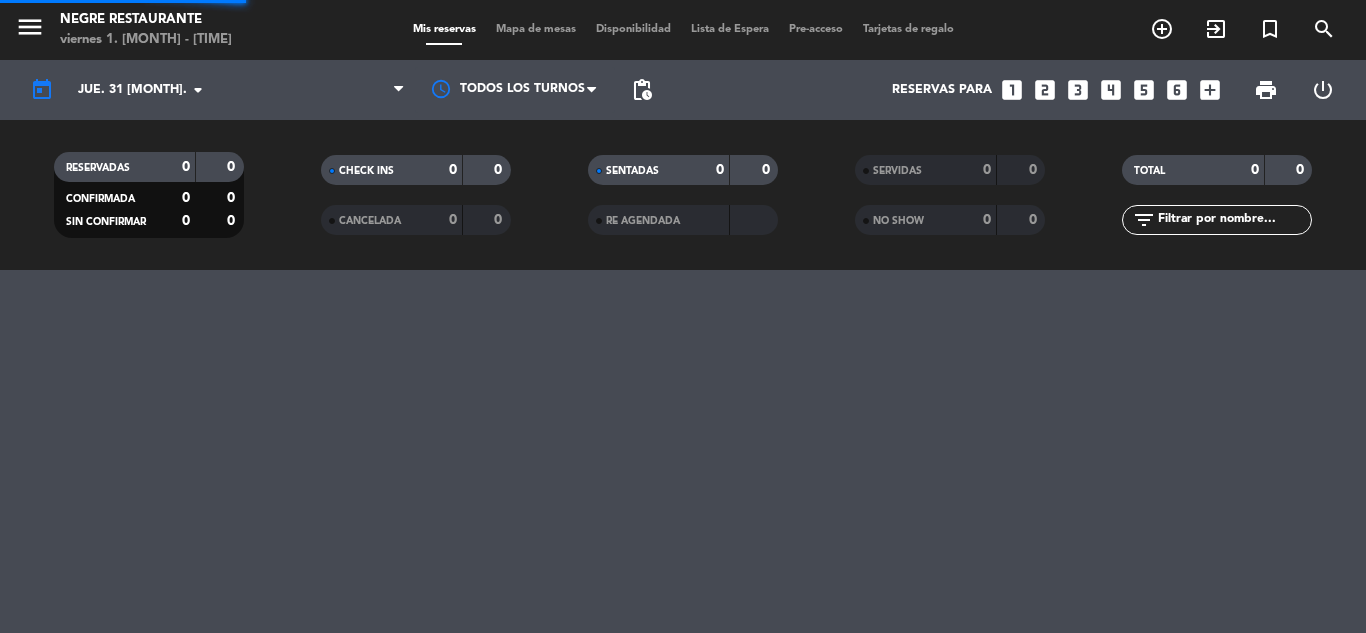 scroll, scrollTop: 0, scrollLeft: 0, axis: both 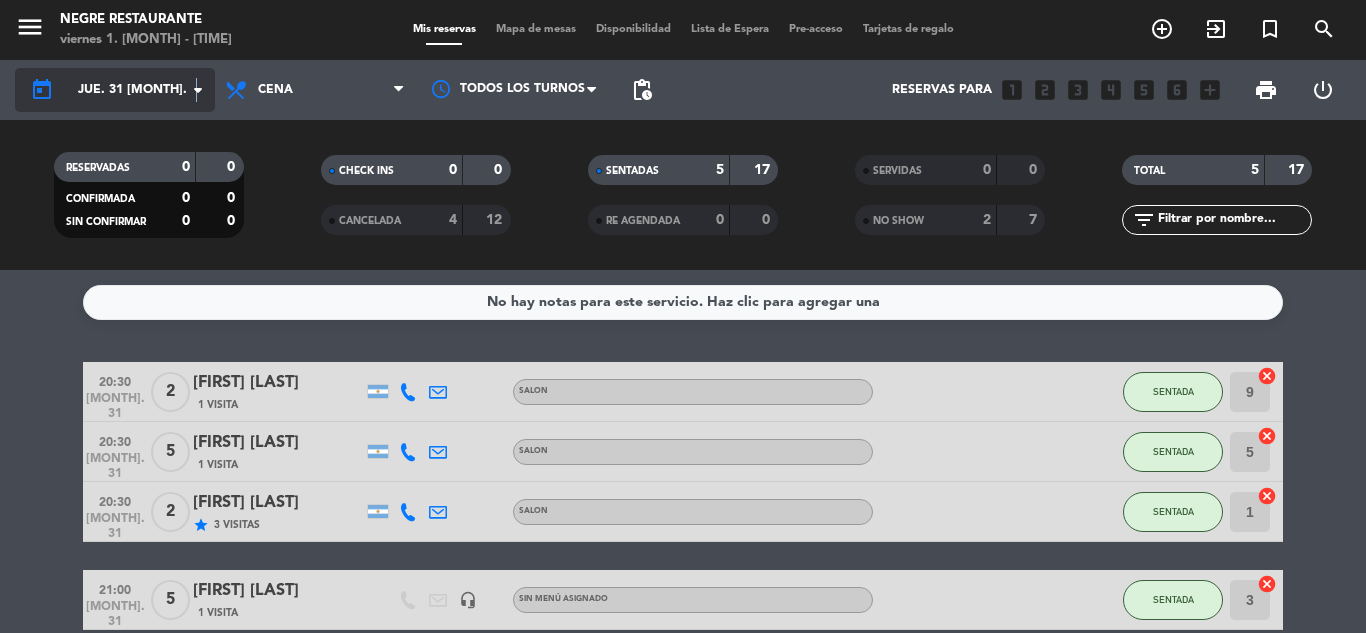 click on "arrow_drop_down" 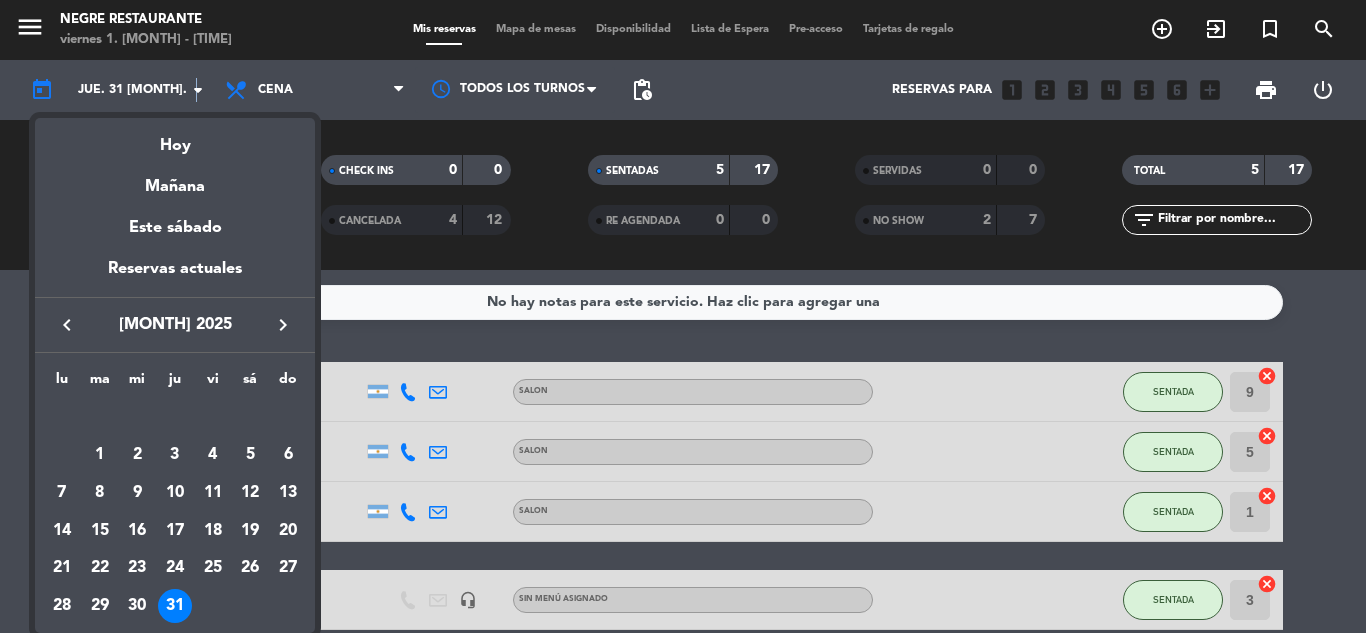 click on "keyboard_arrow_right" at bounding box center (283, 325) 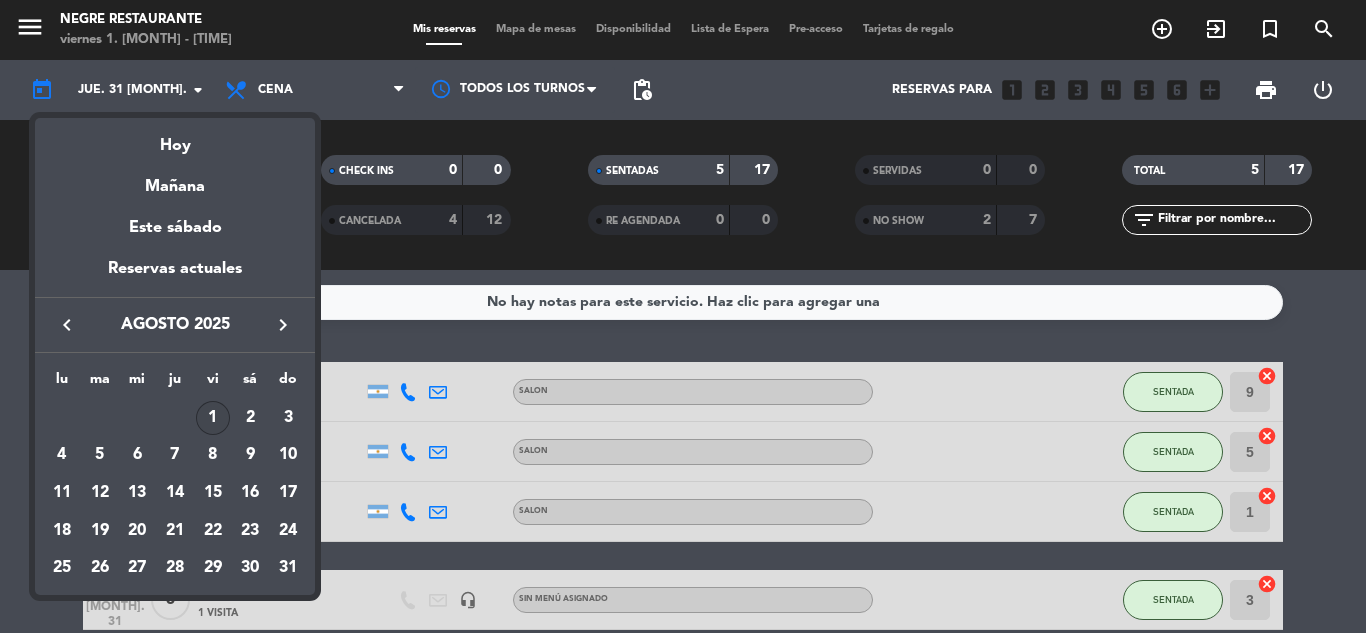 click on "1" at bounding box center (213, 418) 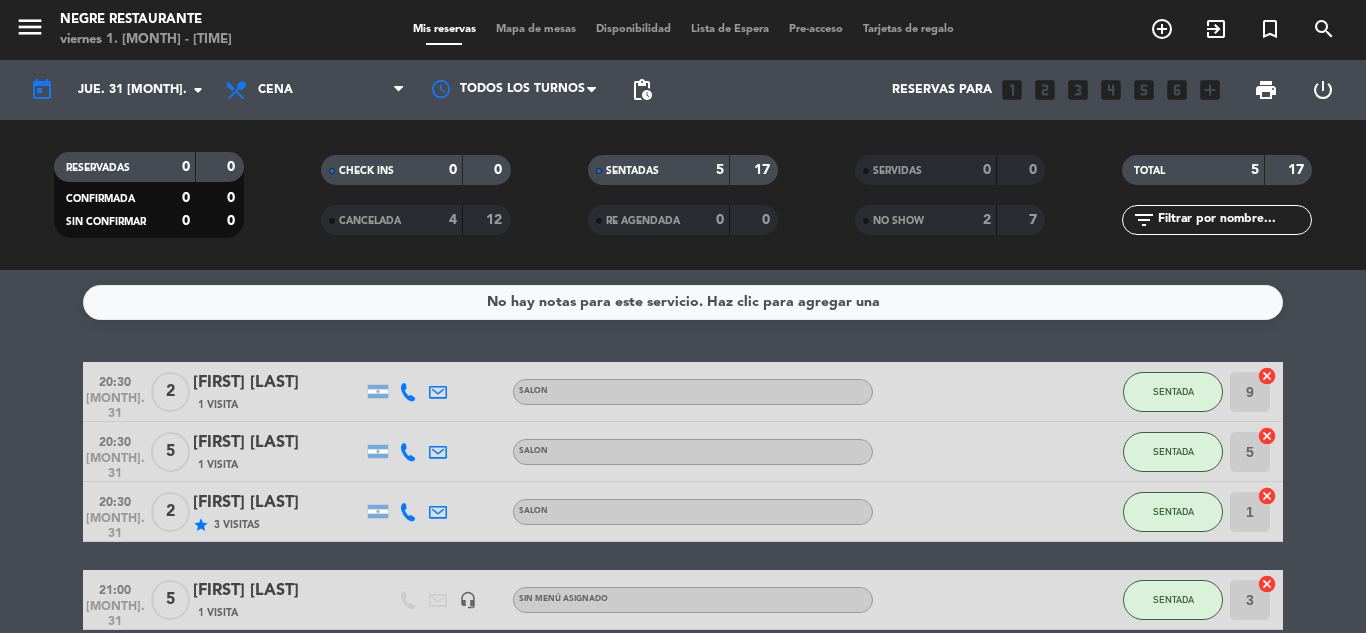 type on "vie. 1 ago." 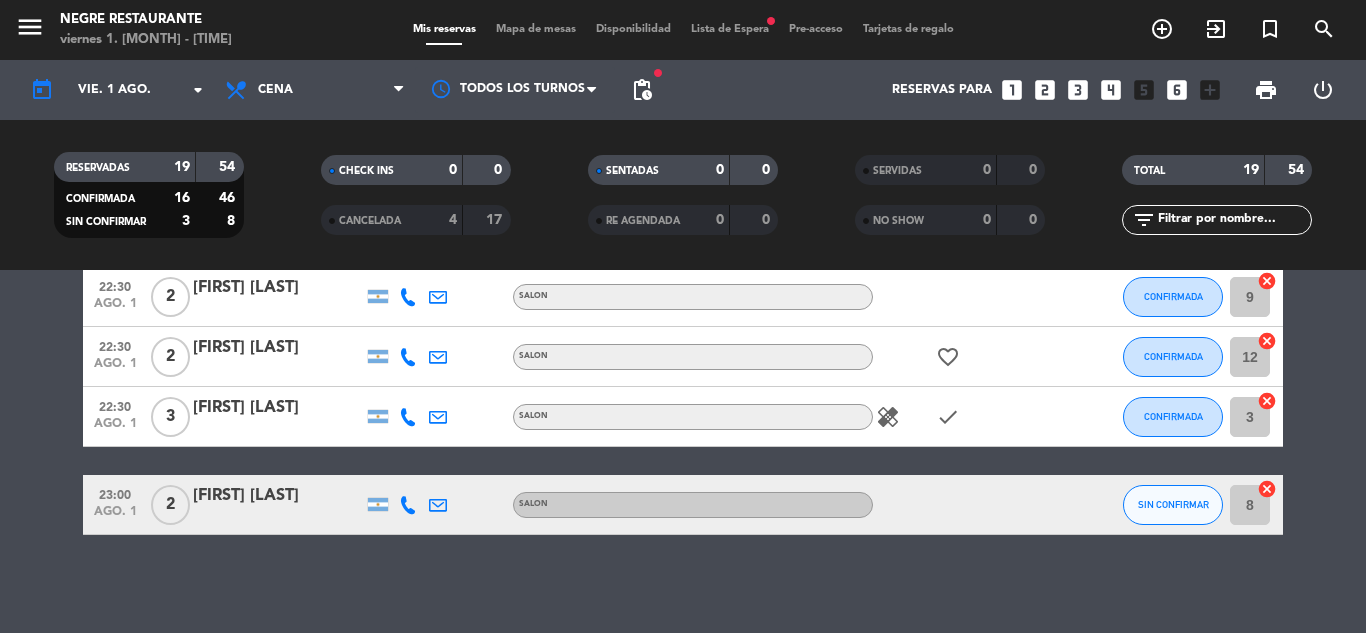 scroll, scrollTop: 1109, scrollLeft: 0, axis: vertical 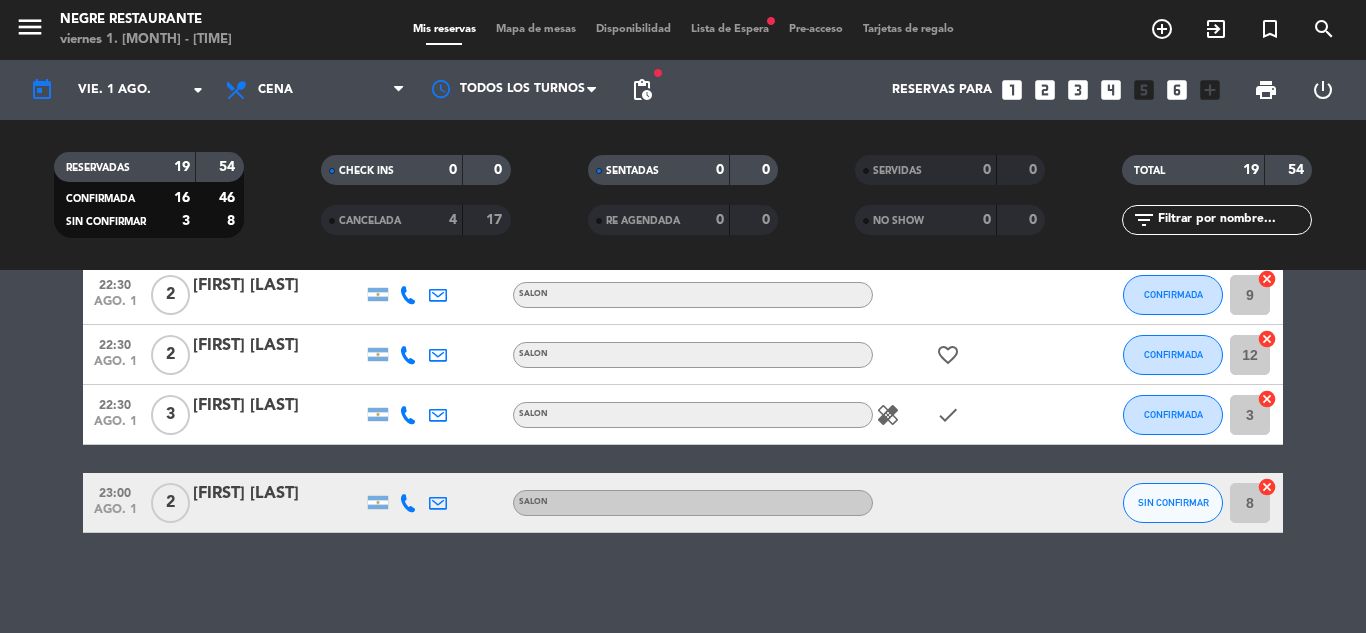 click on "Lista de Espera fiber_manual_record" at bounding box center [730, 29] 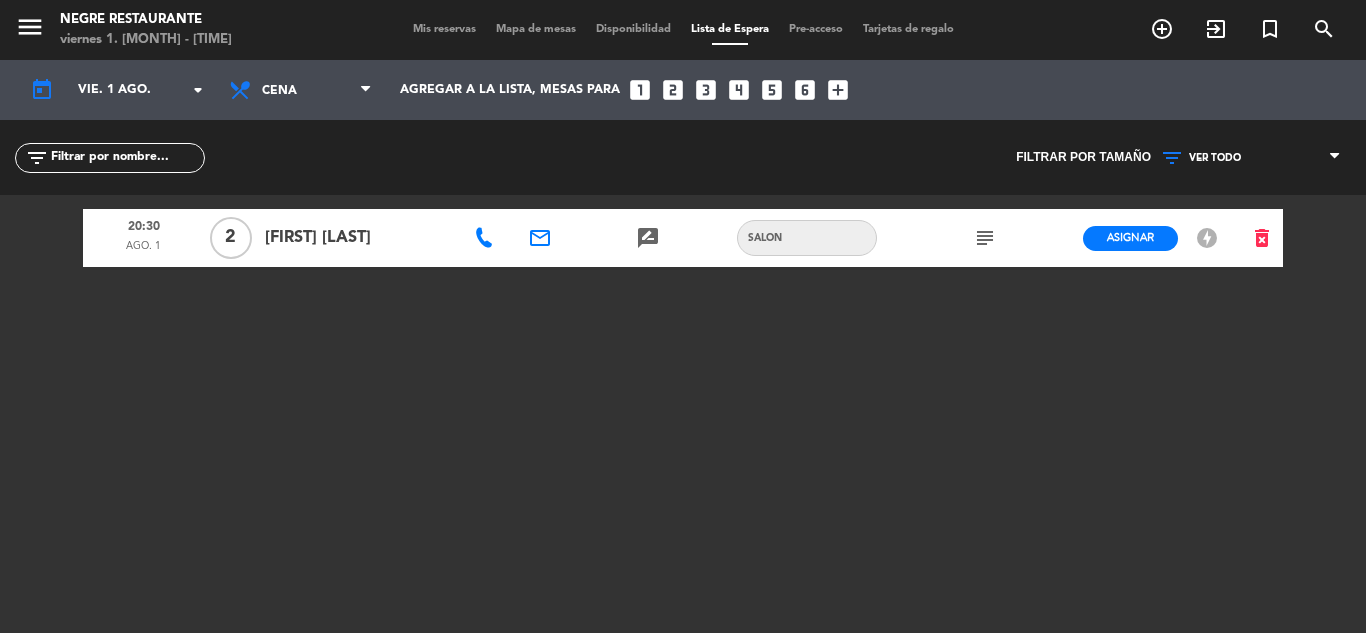 click on "menu [RESTAURANT] [TIME] [MONTH] 1 Mis reservas Mapa de mesas Disponibilidad Lista de Espera Pre-acceso Tarjetas de regalo add_circle_outline exit_to_app turned_in_not search" 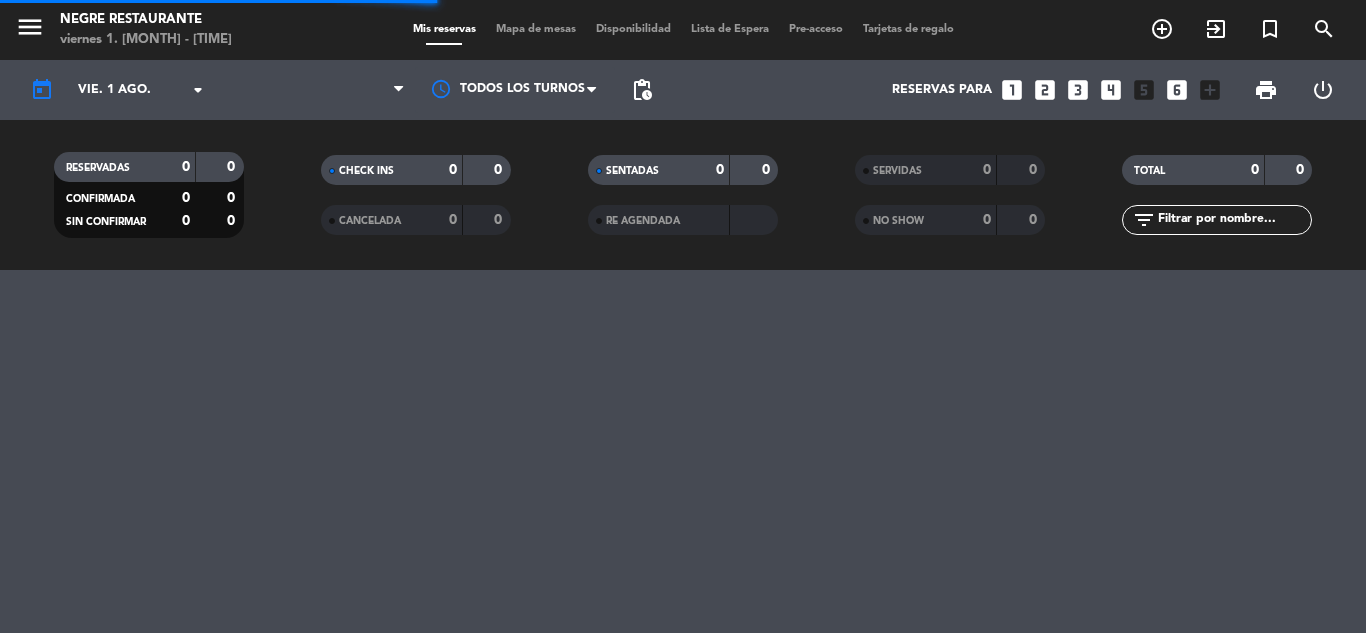 click on "Lista de Espera" at bounding box center [730, 29] 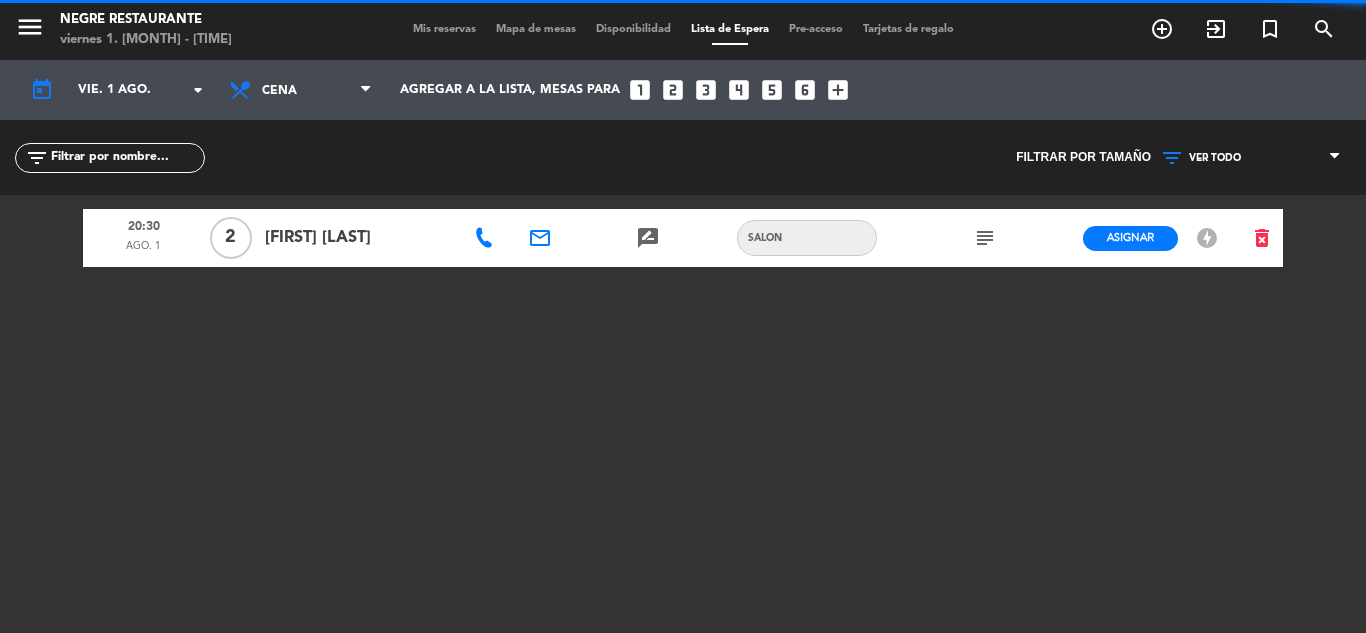 click on "Mis reservas" at bounding box center (444, 29) 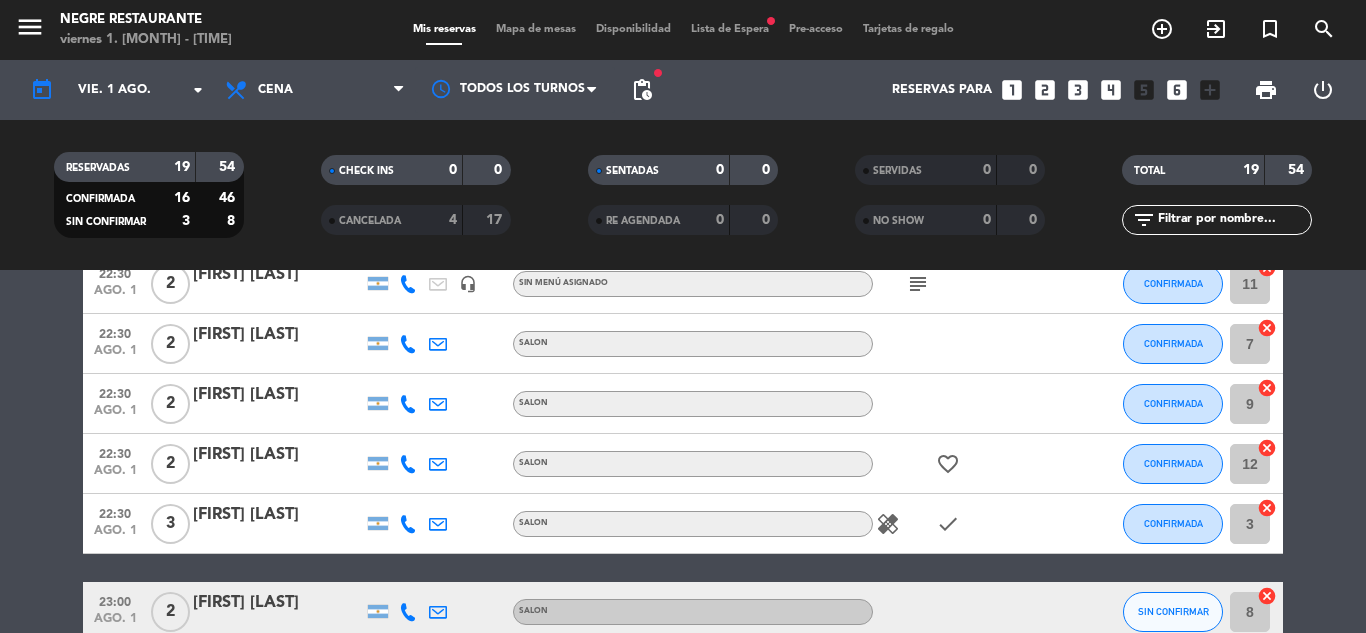 scroll, scrollTop: 1100, scrollLeft: 0, axis: vertical 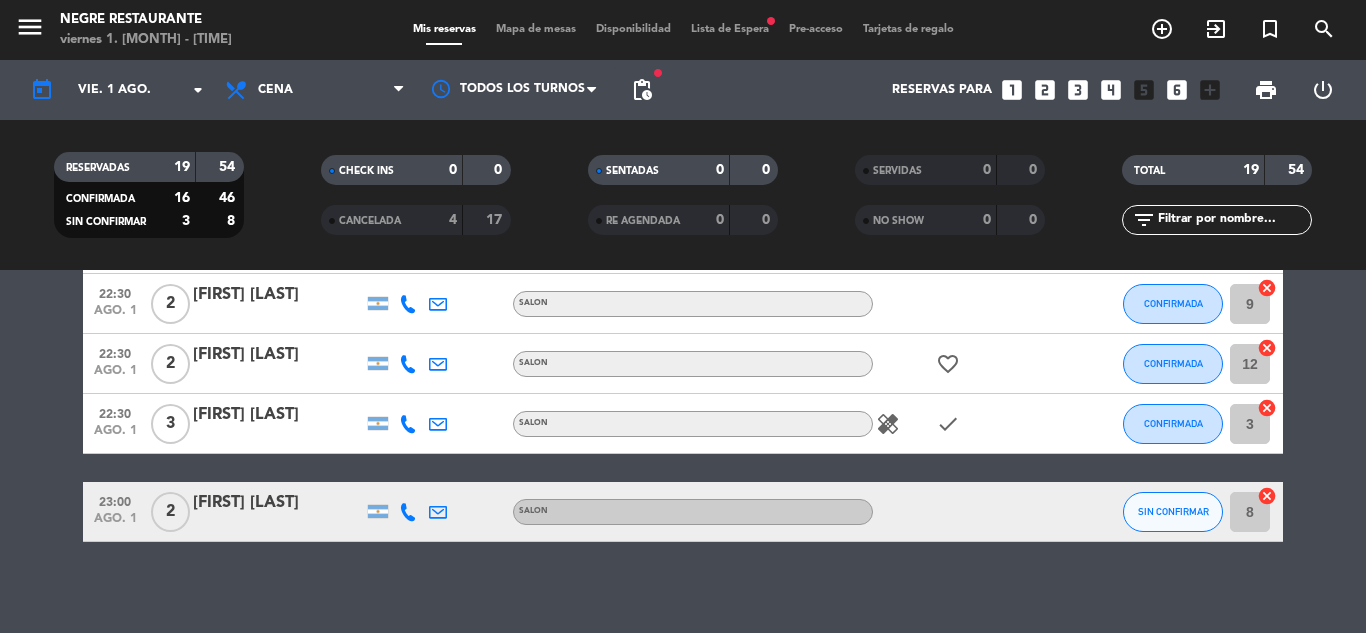 click 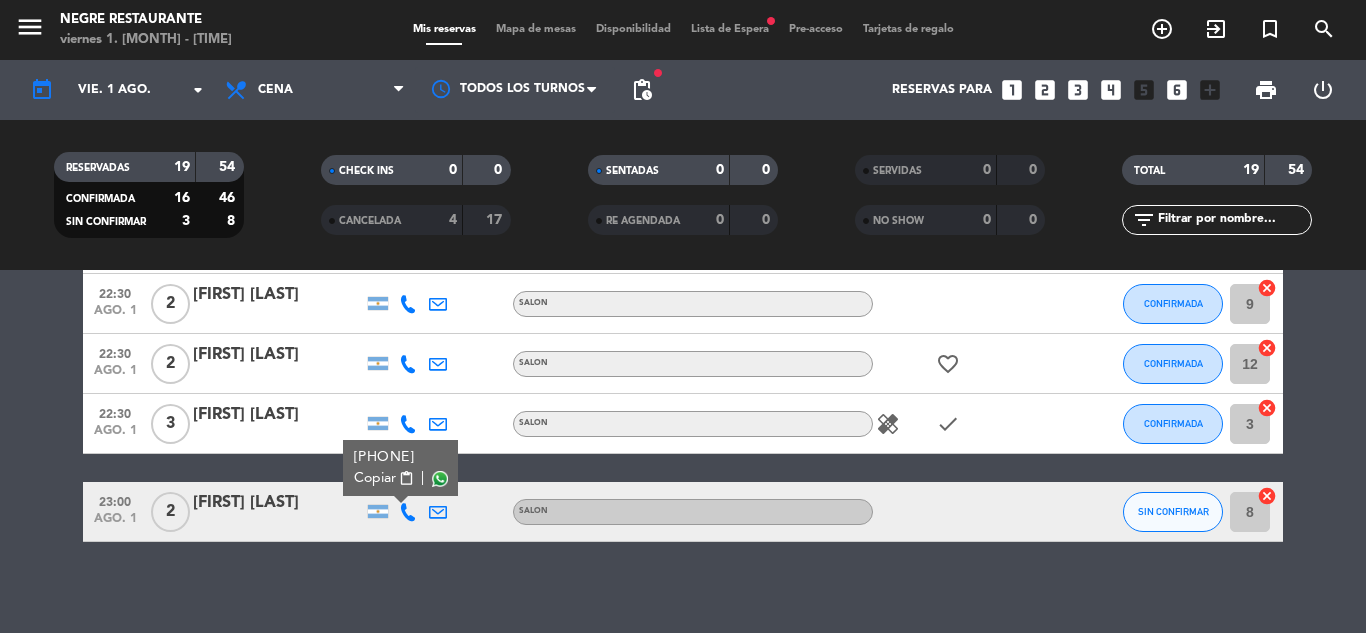click on "content_paste" at bounding box center [406, 478] 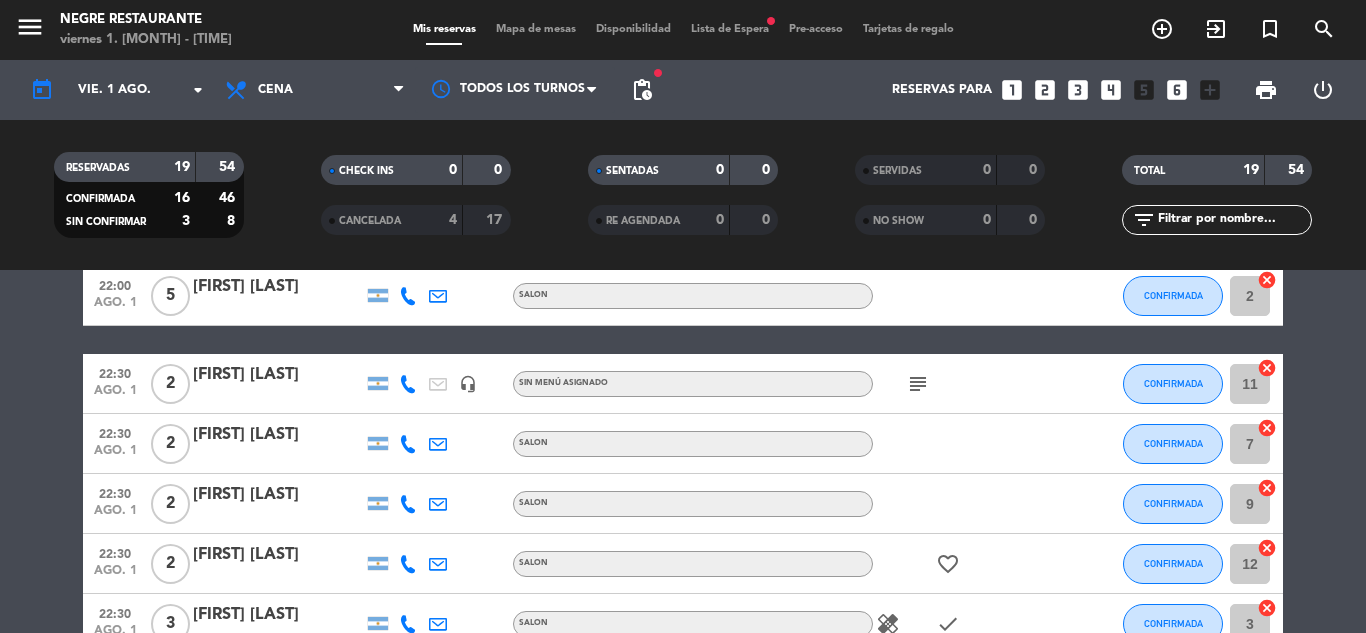scroll, scrollTop: 1109, scrollLeft: 0, axis: vertical 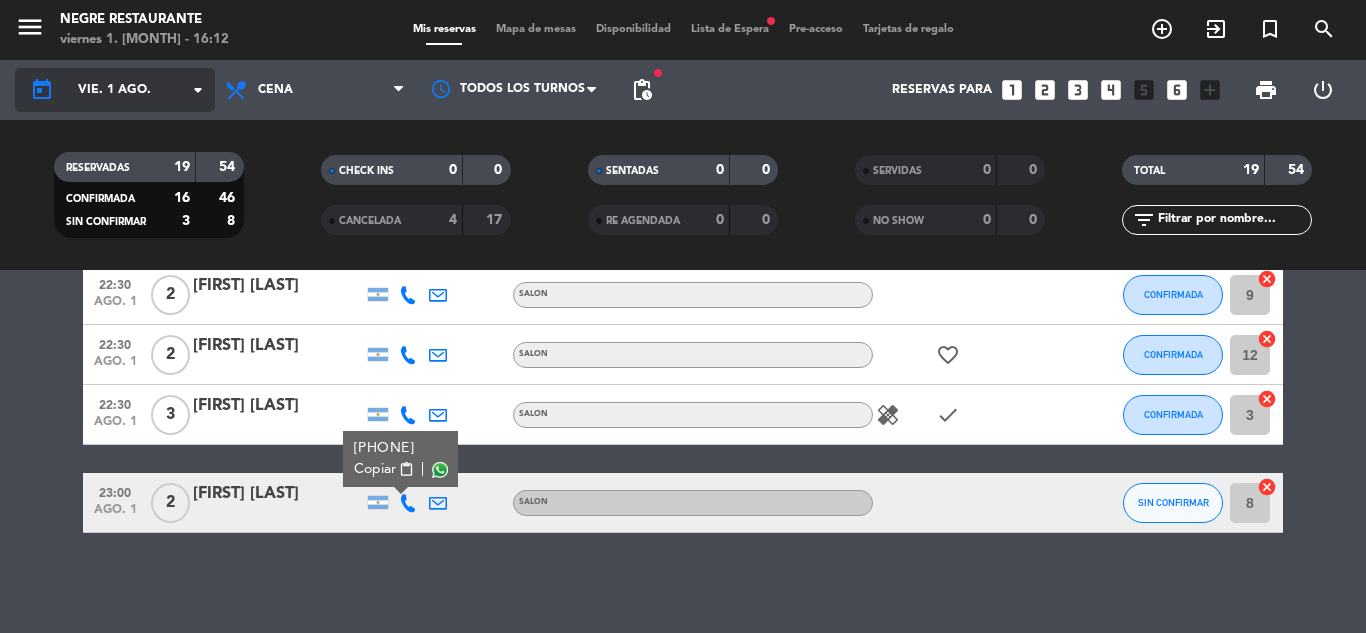 click on "vie. 1 ago." 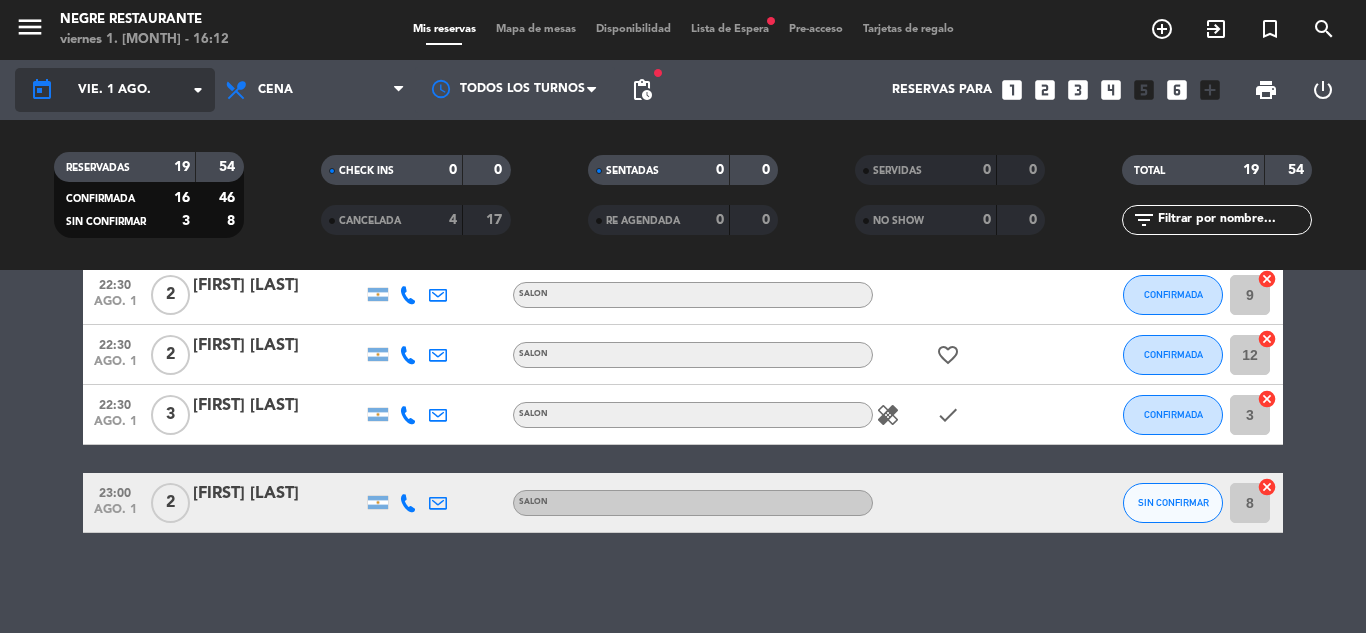 click on "vie. 1 ago." 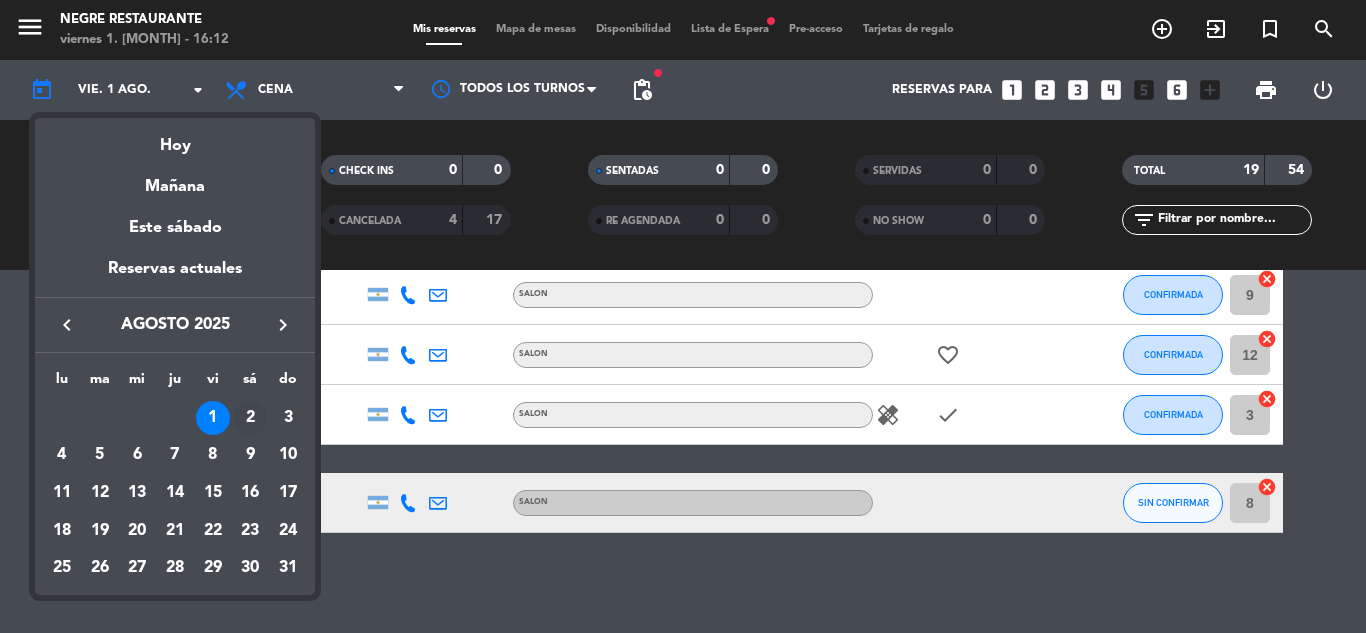 click on "2" at bounding box center (250, 418) 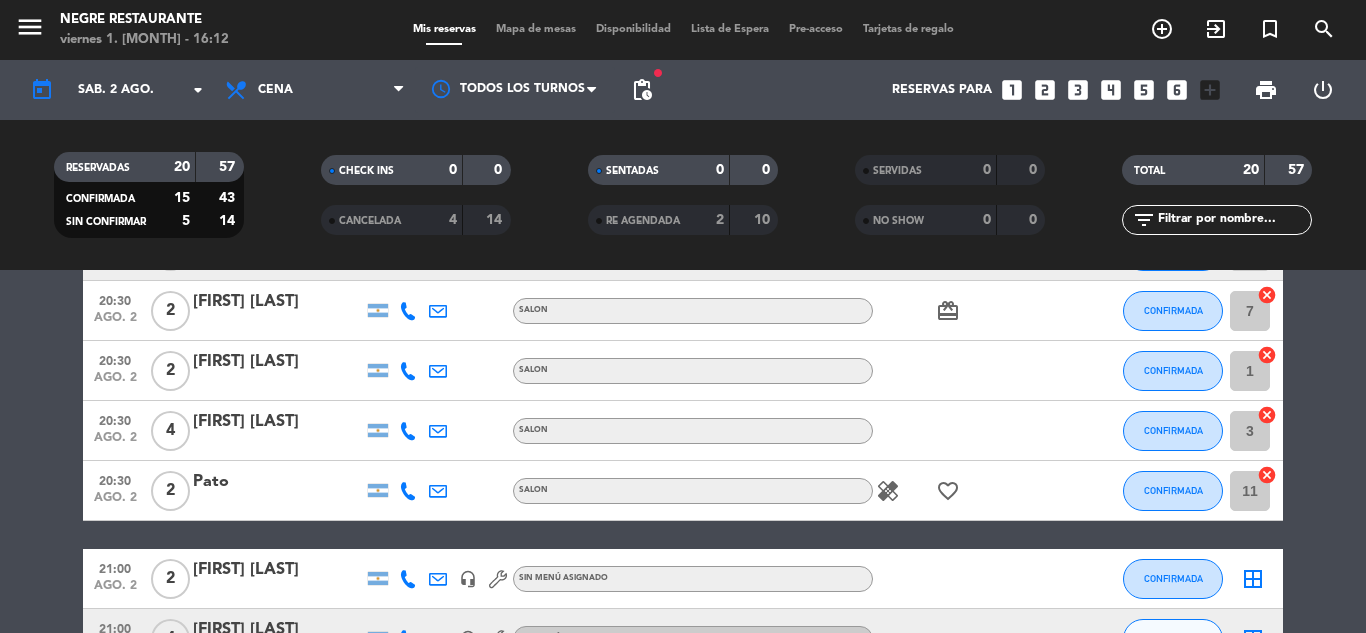 scroll, scrollTop: 209, scrollLeft: 0, axis: vertical 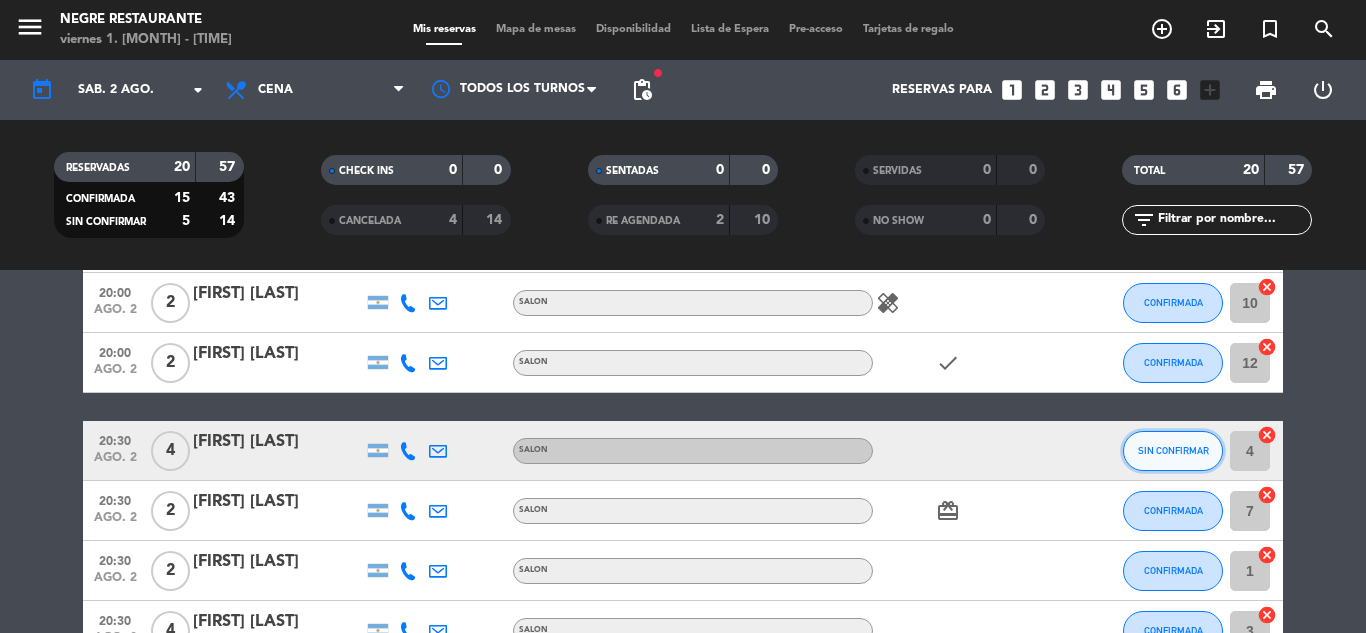 click on "SIN CONFIRMAR" 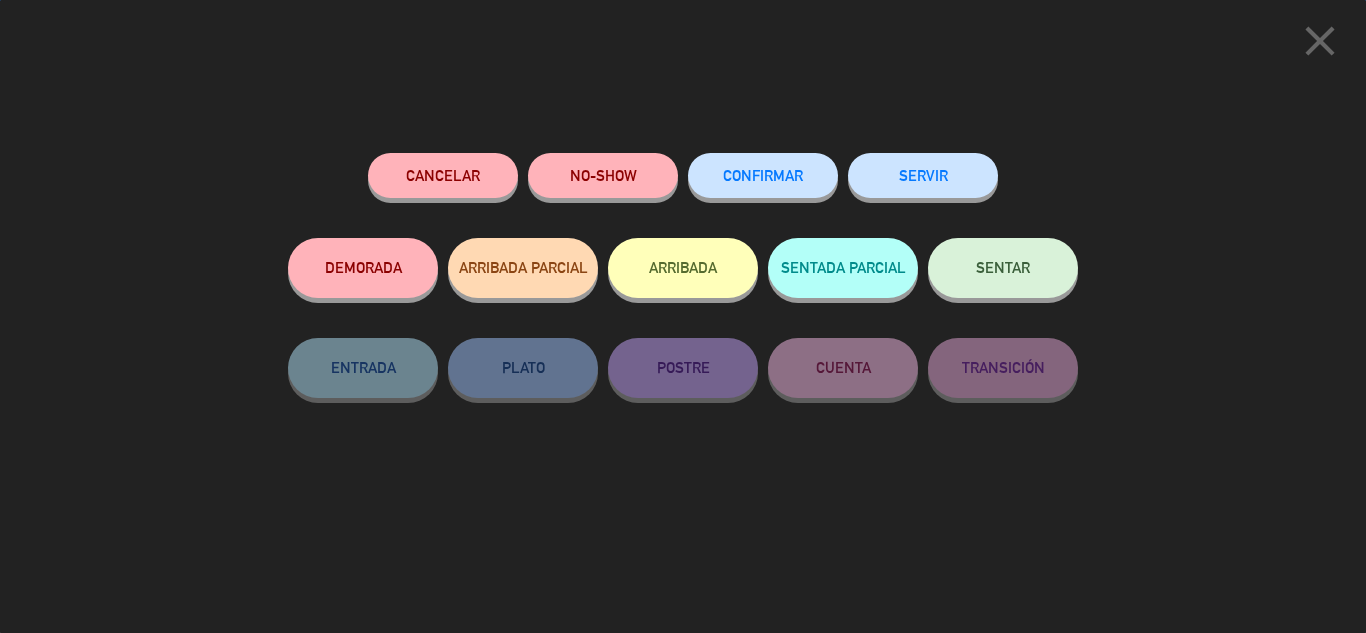 click on "CONFIRMAR" 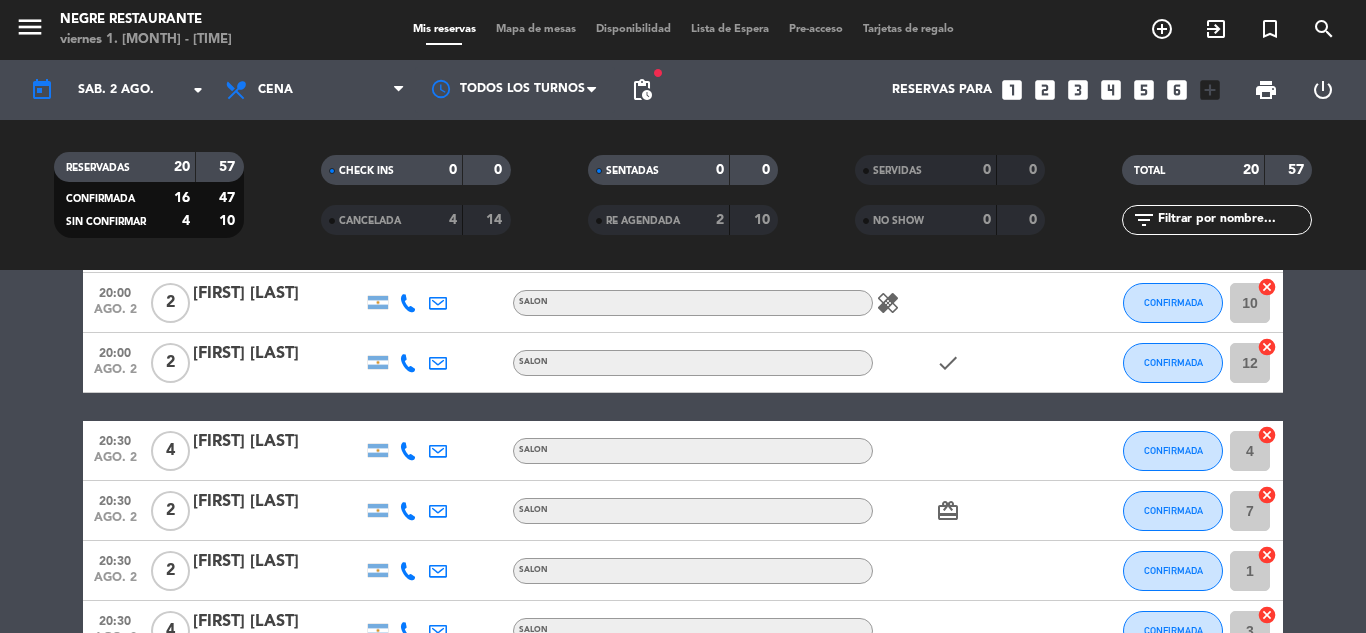 click on "[FIRST] [LAST]" 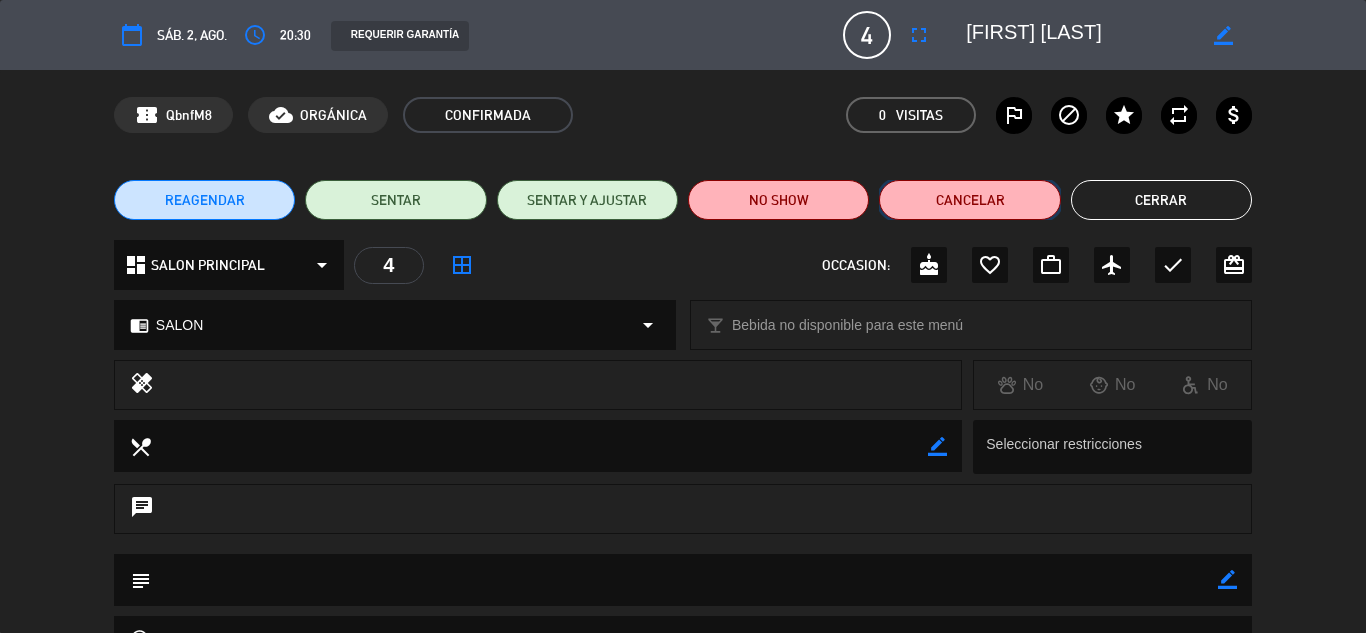 click on "Cancelar" 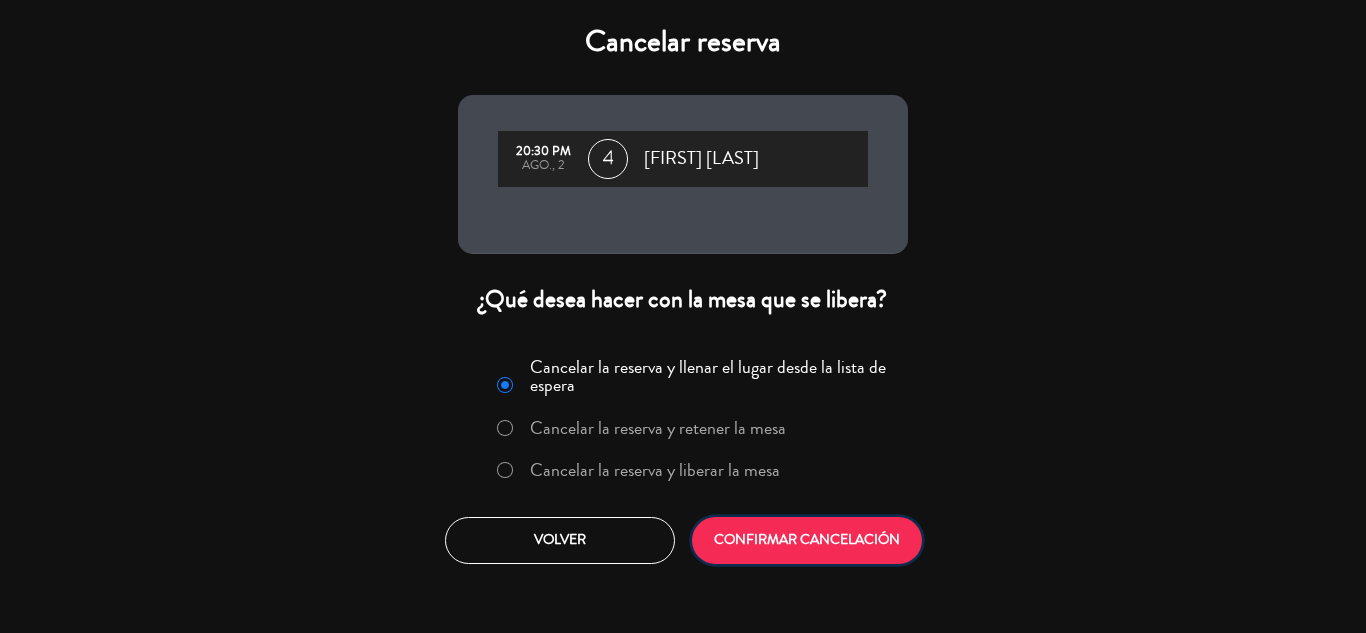 click on "CONFIRMAR CANCELACIÓN" 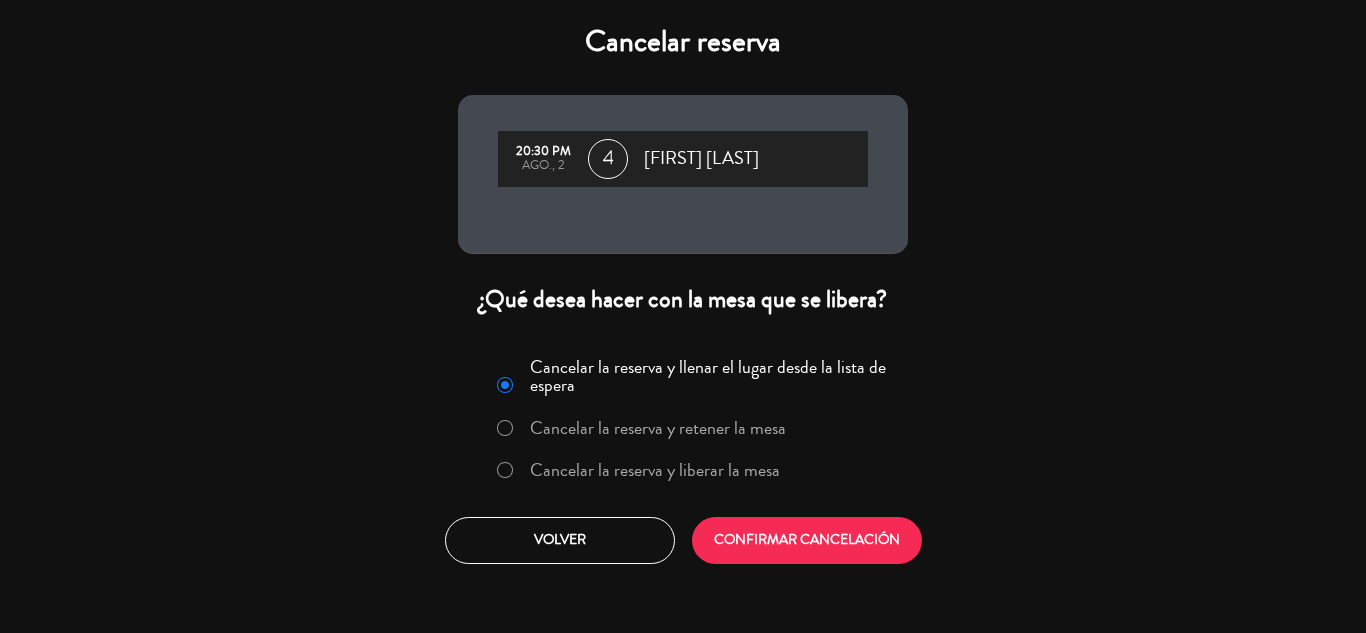 click 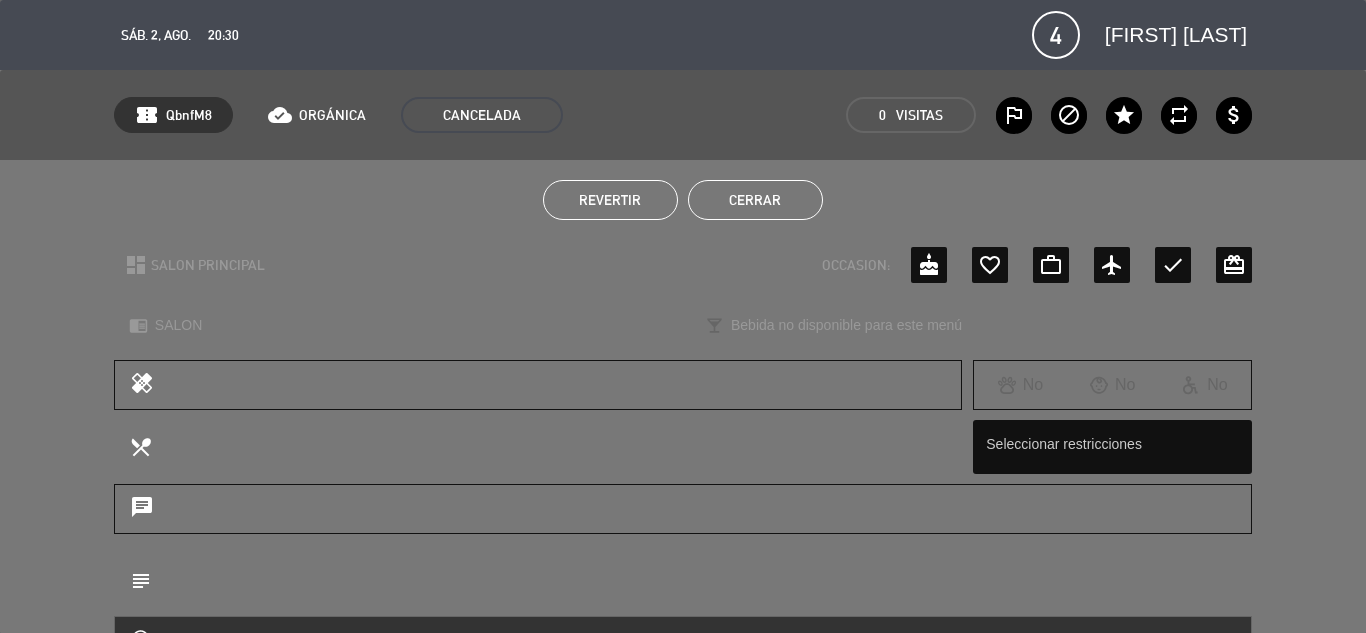 click on "Revertir Cerrar" 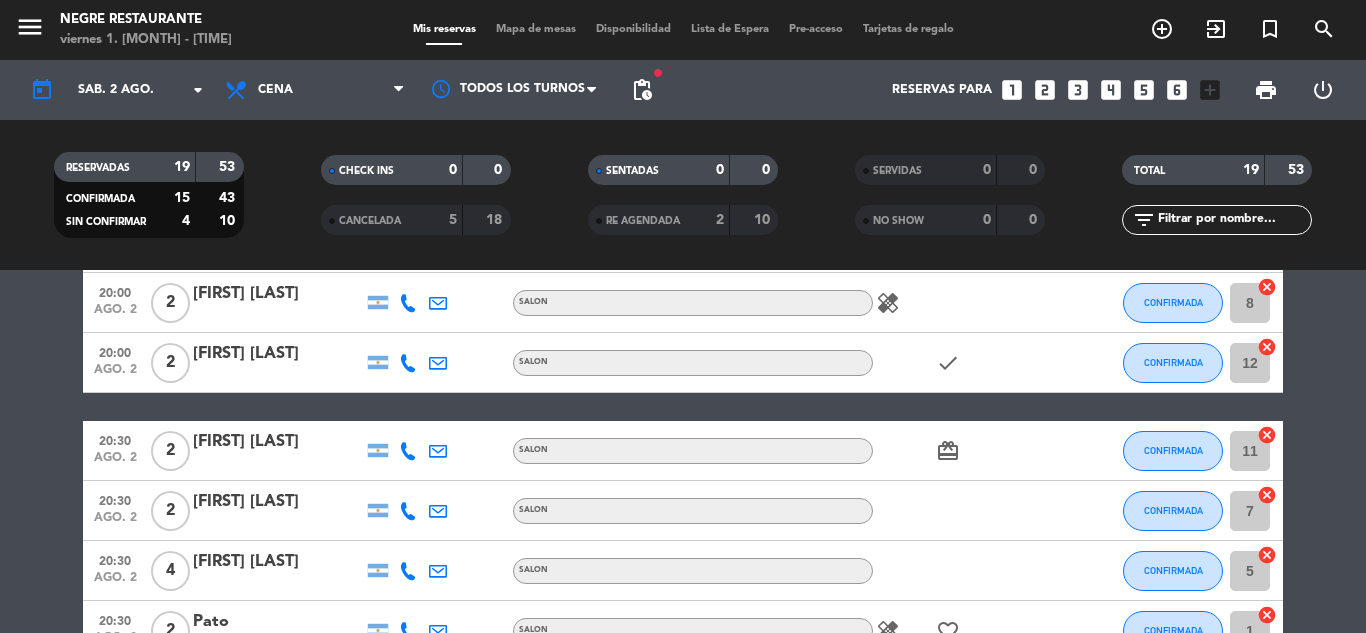click on "5" 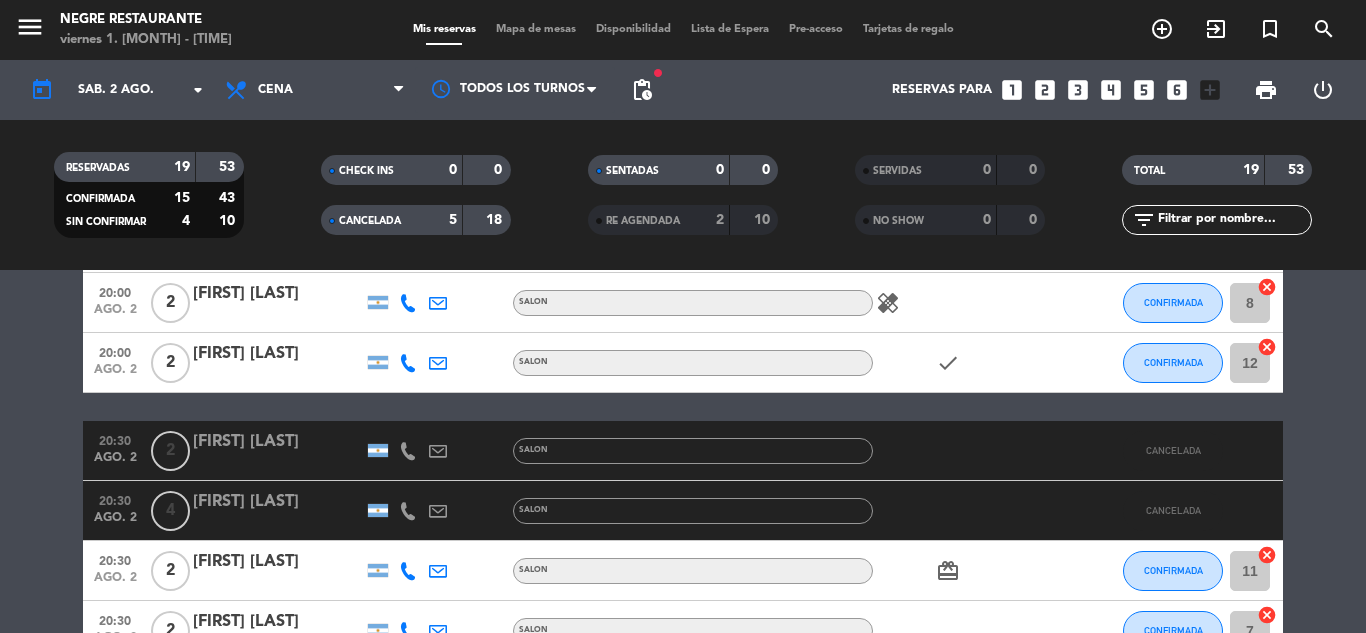 click on "[FIRST] [LAST]" 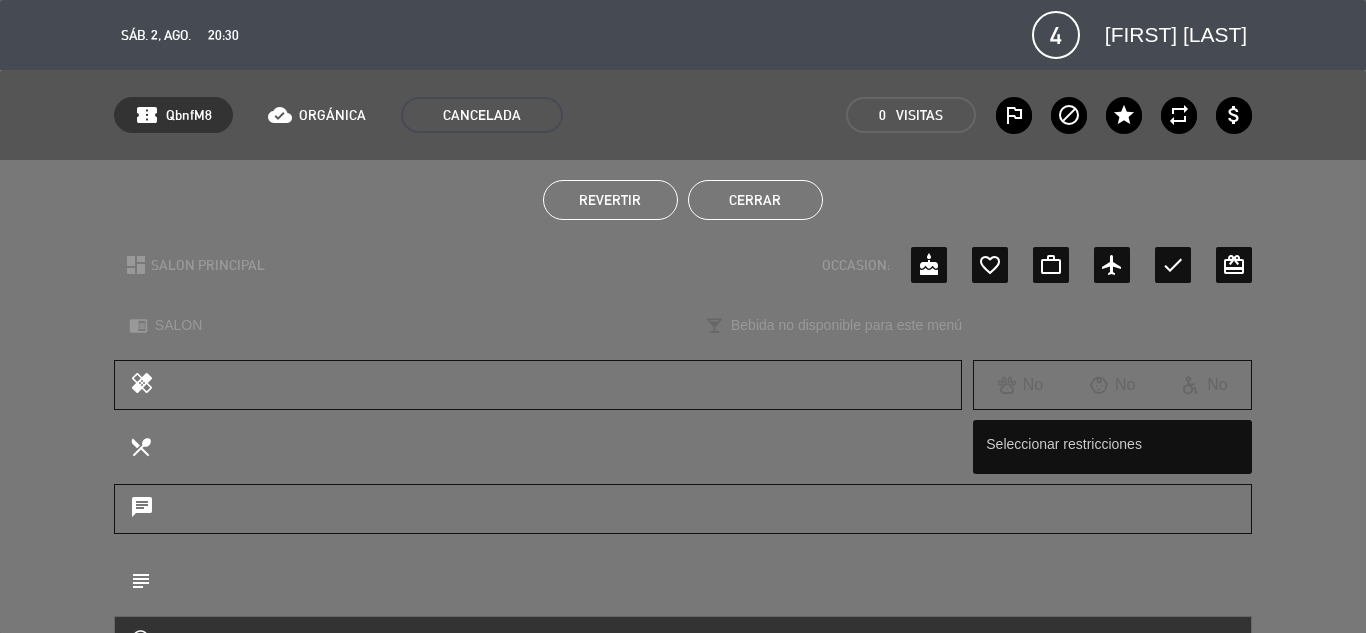 drag, startPoint x: 629, startPoint y: 208, endPoint x: 618, endPoint y: 171, distance: 38.600517 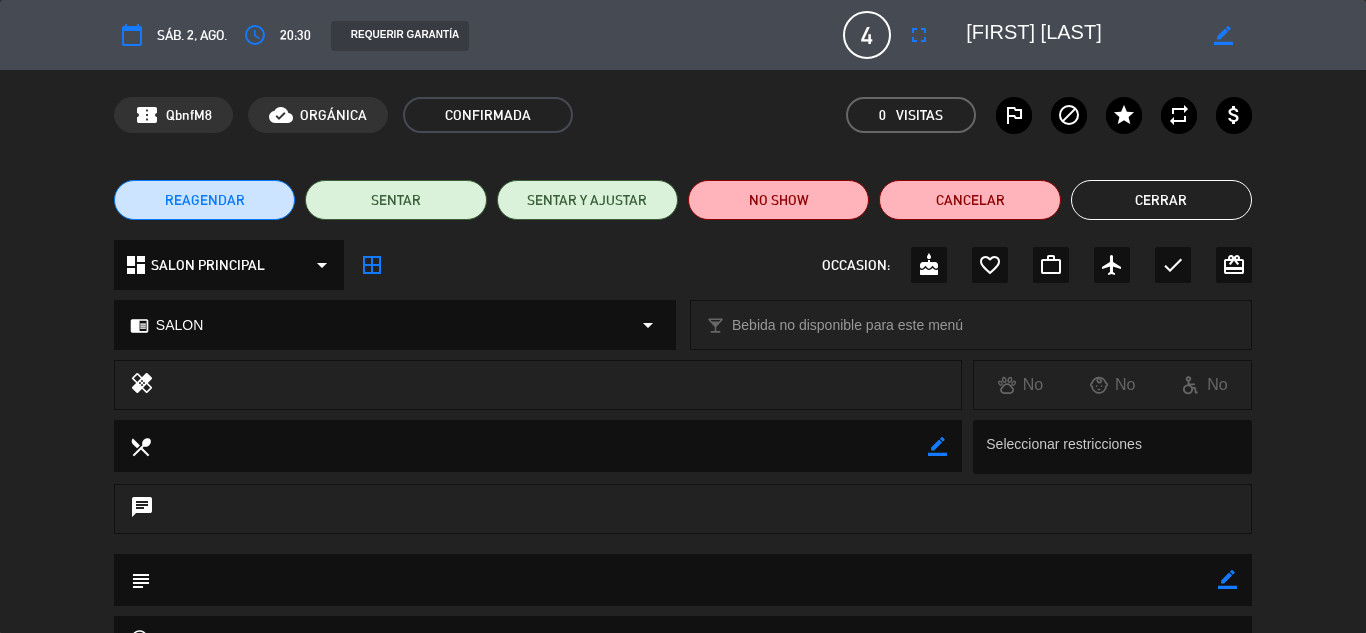 click on "Cerrar" 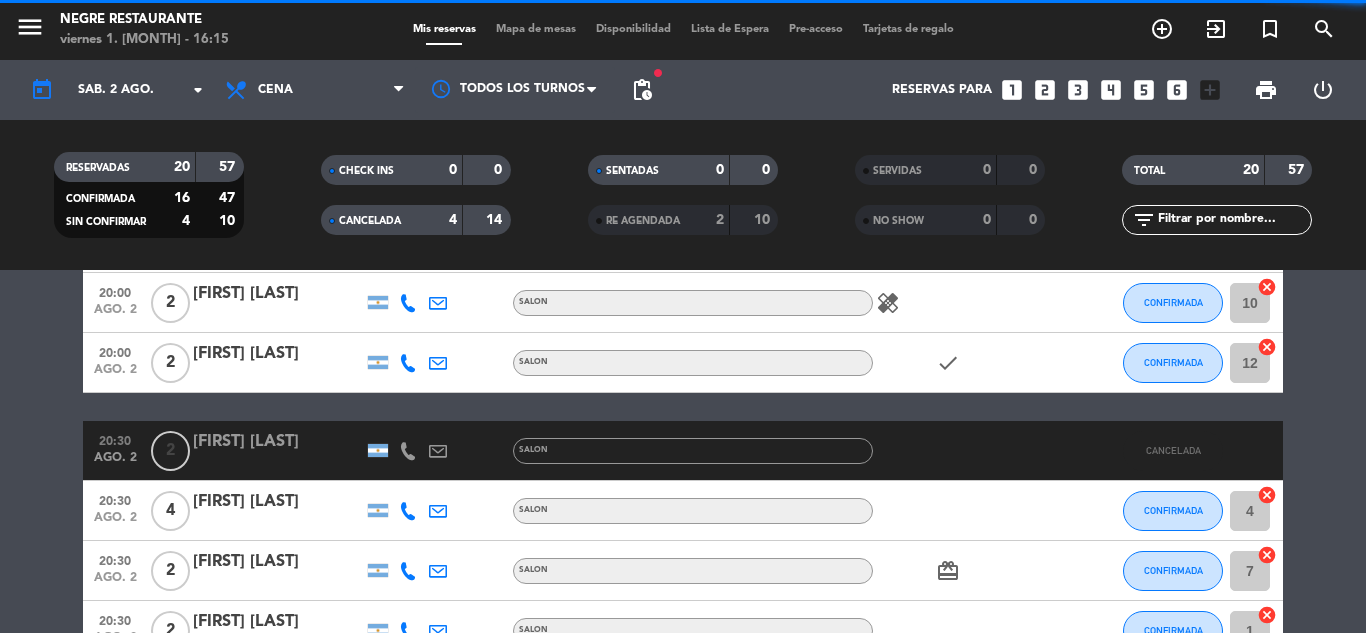 click on "[TIME] [MONTH] 1 [NUMBER] [FIRST] [LAST] SALON favorite_border CONFIRMADA [NUMBER] cancel [TIME] [TIME] [MONTH] 1 [NUMBER] [FIRST] [LAST] SALON headset_mic Sin menú asignado CONFIRMADA border_all [TIME] [MONTH] 1 [NUMBER] [FIRST] [LAST] 1 Visita headset_mic Sin menú asignado SIN CONFIRMAR border_all" 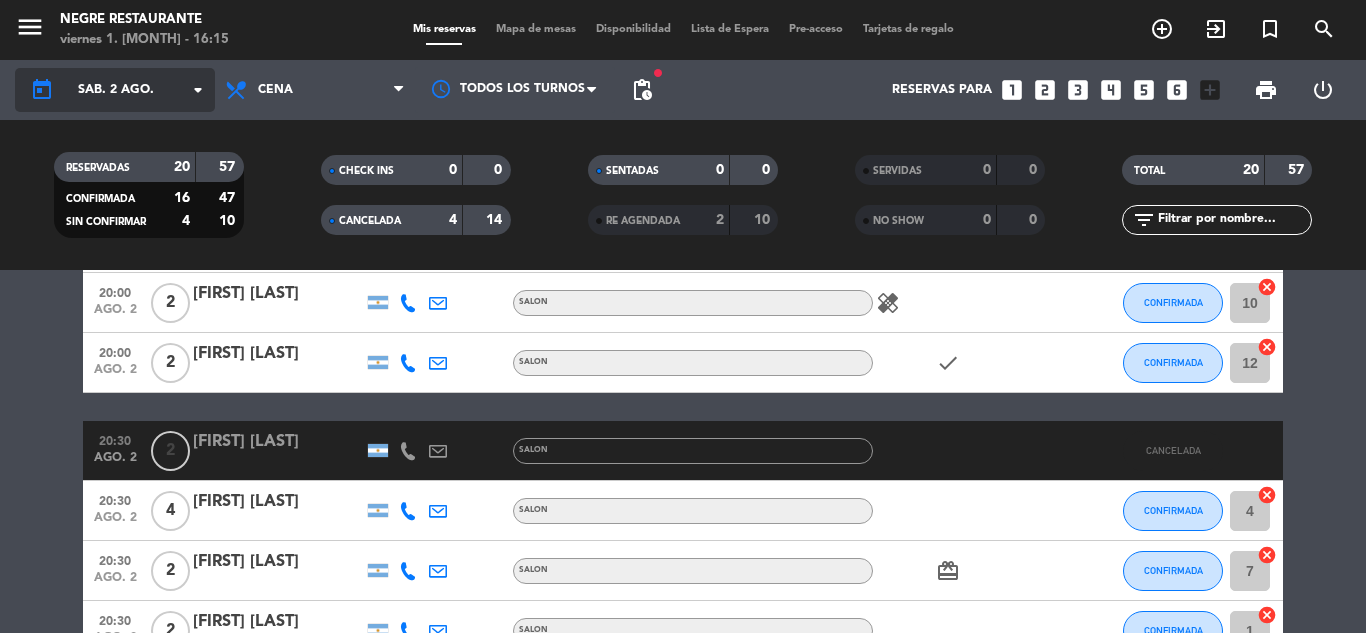 click on "sáb. 2 ago." 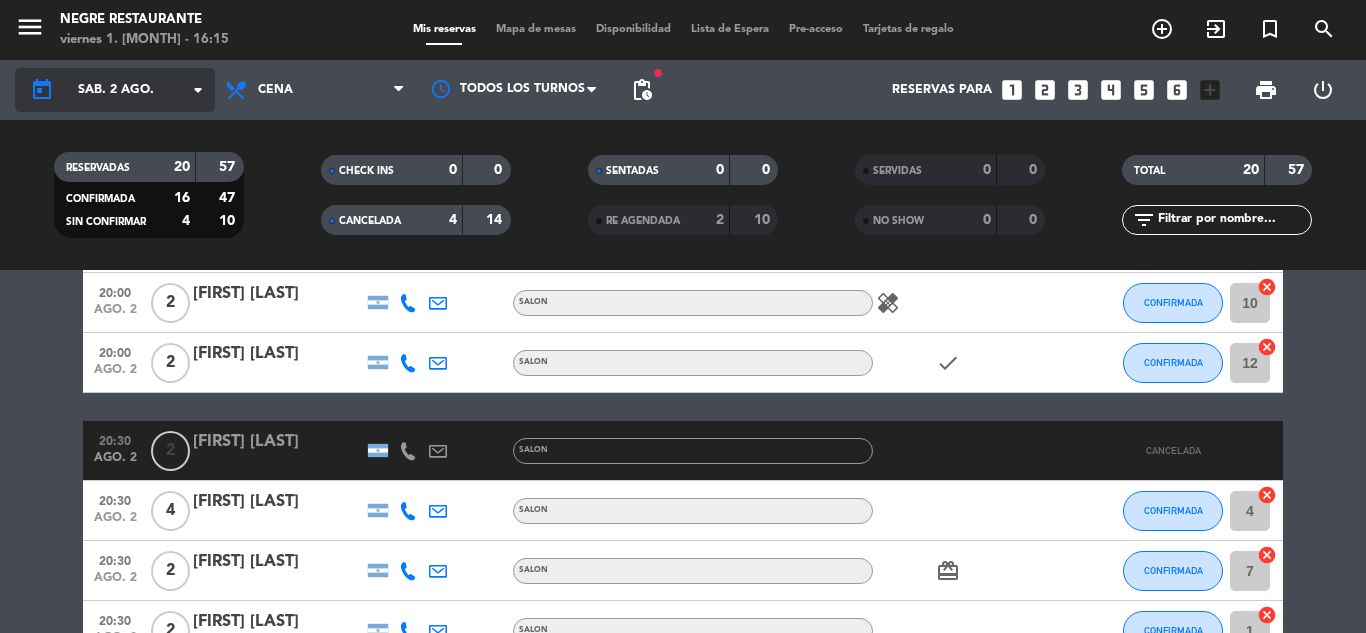 click on "sáb. 2 ago." 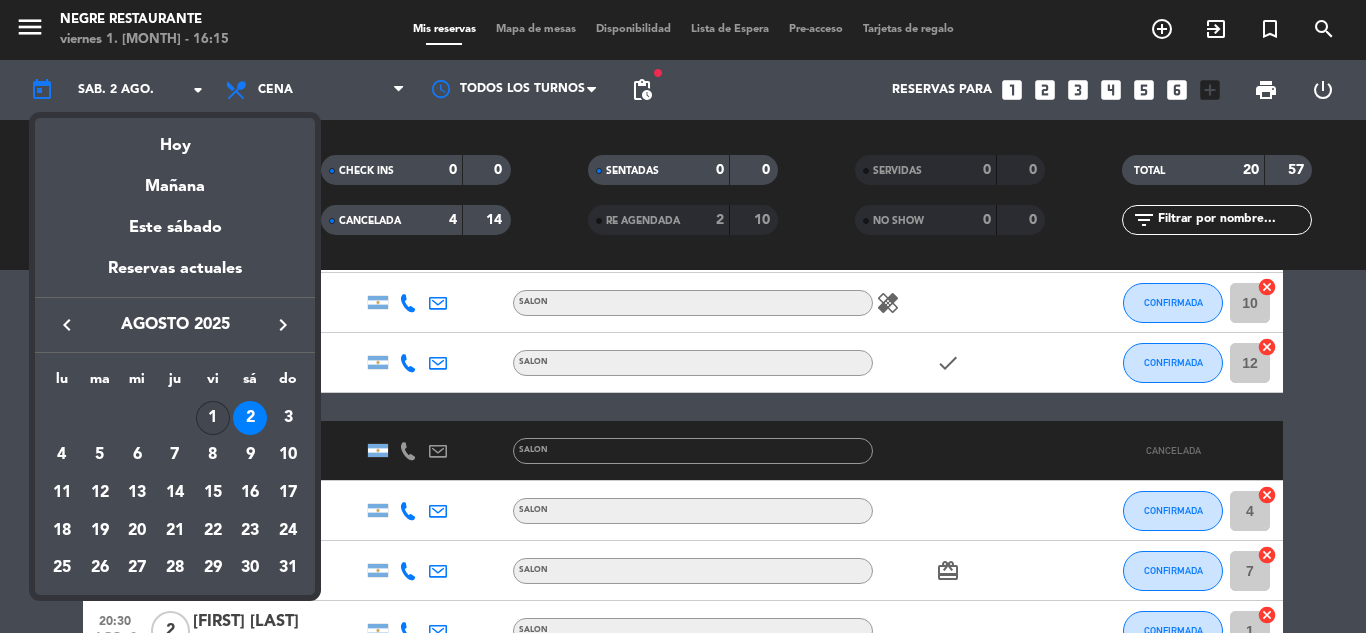 click on "1" at bounding box center [213, 418] 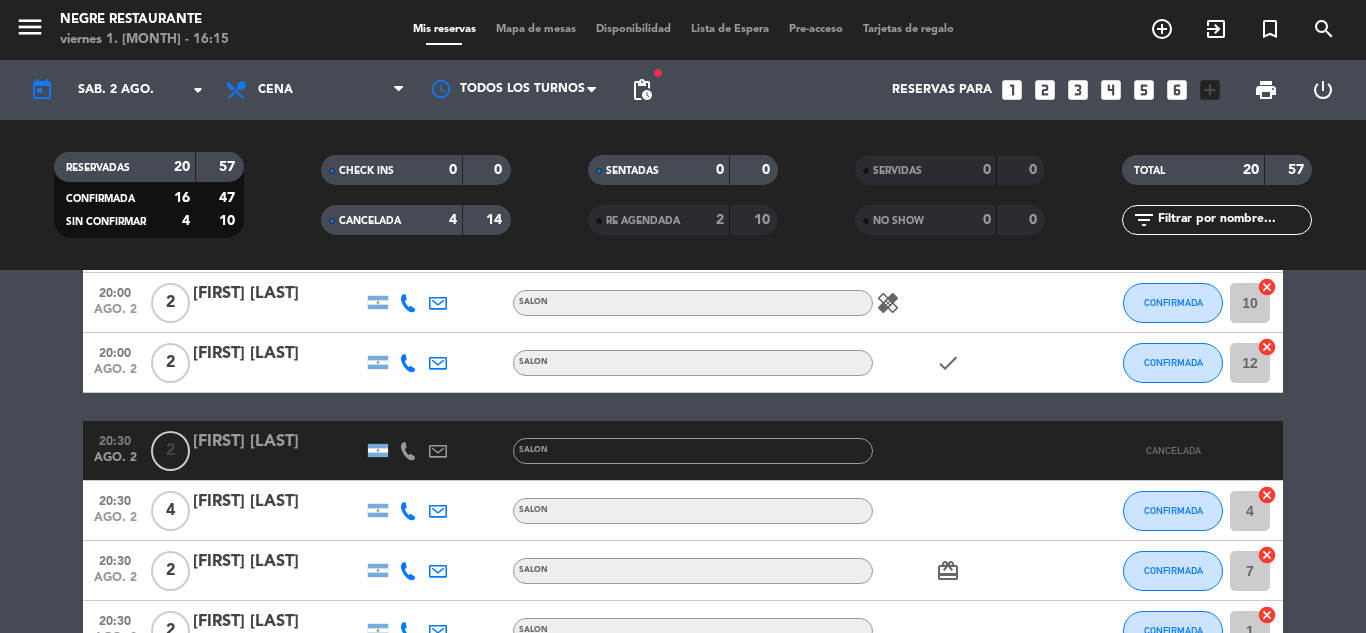 type on "vie. 1 ago." 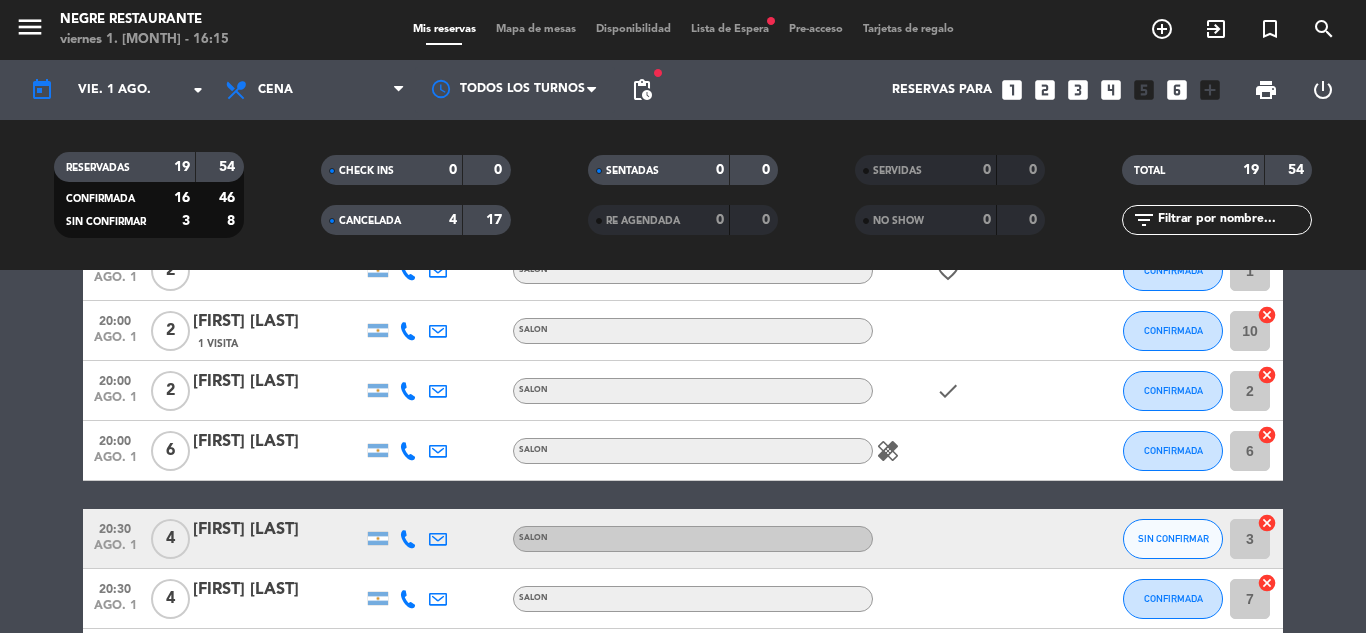 click on "[FIRST] [LAST]" 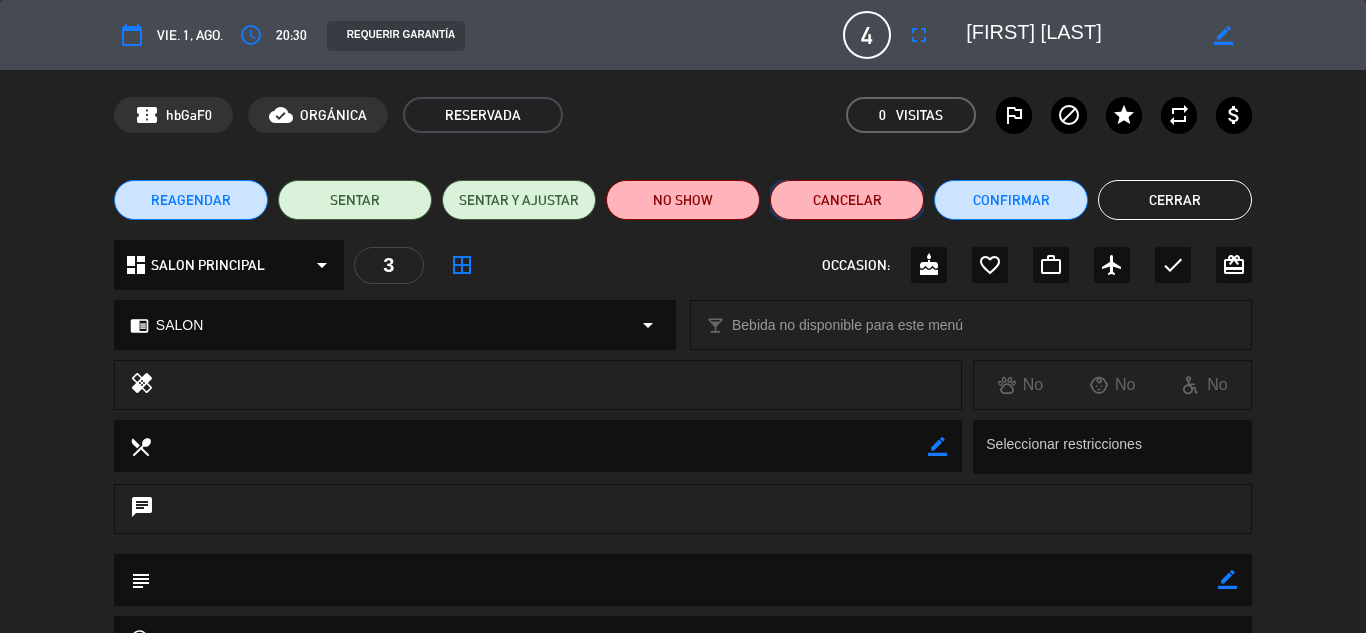 click on "REAGENDAR SENTAR SENTAR Y AJUSTAR NO SHOW Cancelar Confirmar Cerrar" 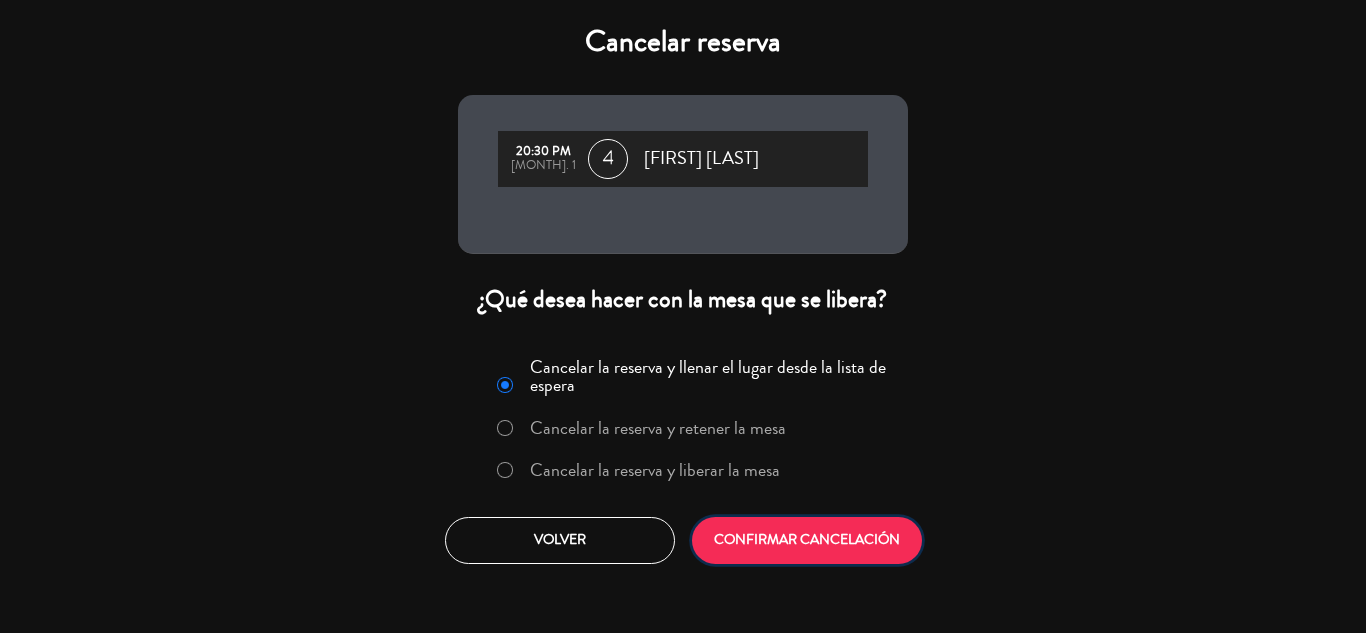 drag, startPoint x: 761, startPoint y: 531, endPoint x: 765, endPoint y: 544, distance: 13.601471 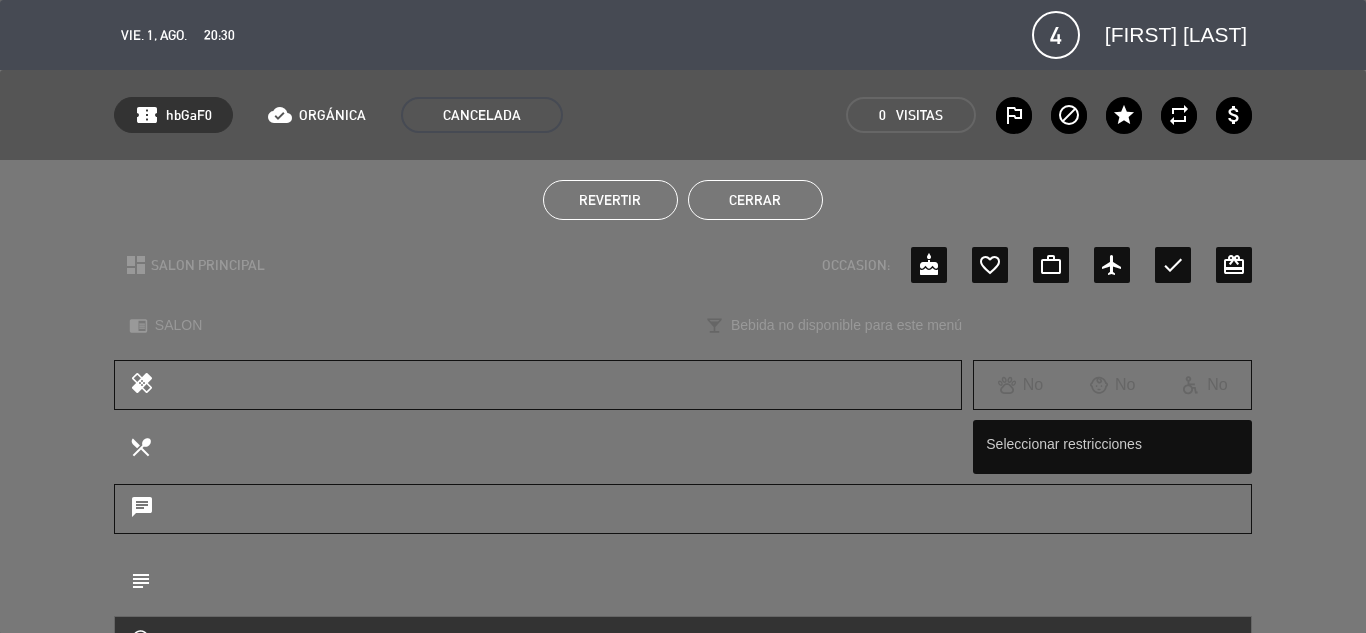 drag, startPoint x: 747, startPoint y: 210, endPoint x: 768, endPoint y: 244, distance: 39.962482 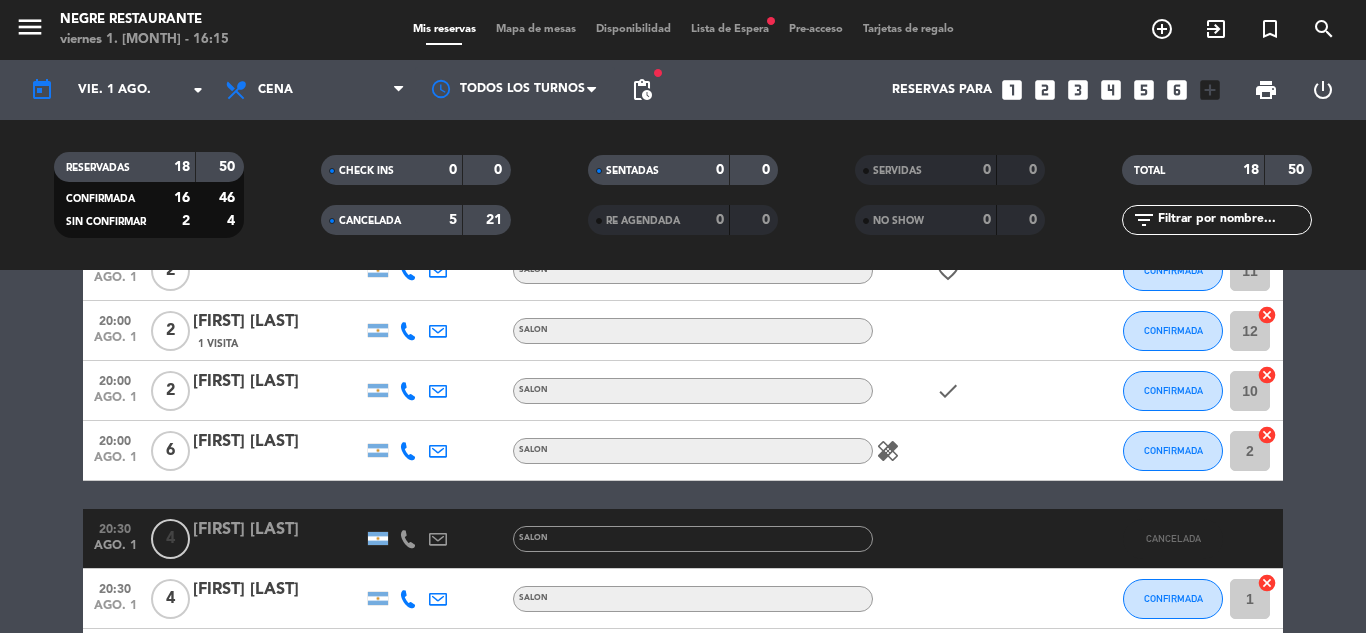 click on "fiber_manual_record" at bounding box center [771, 21] 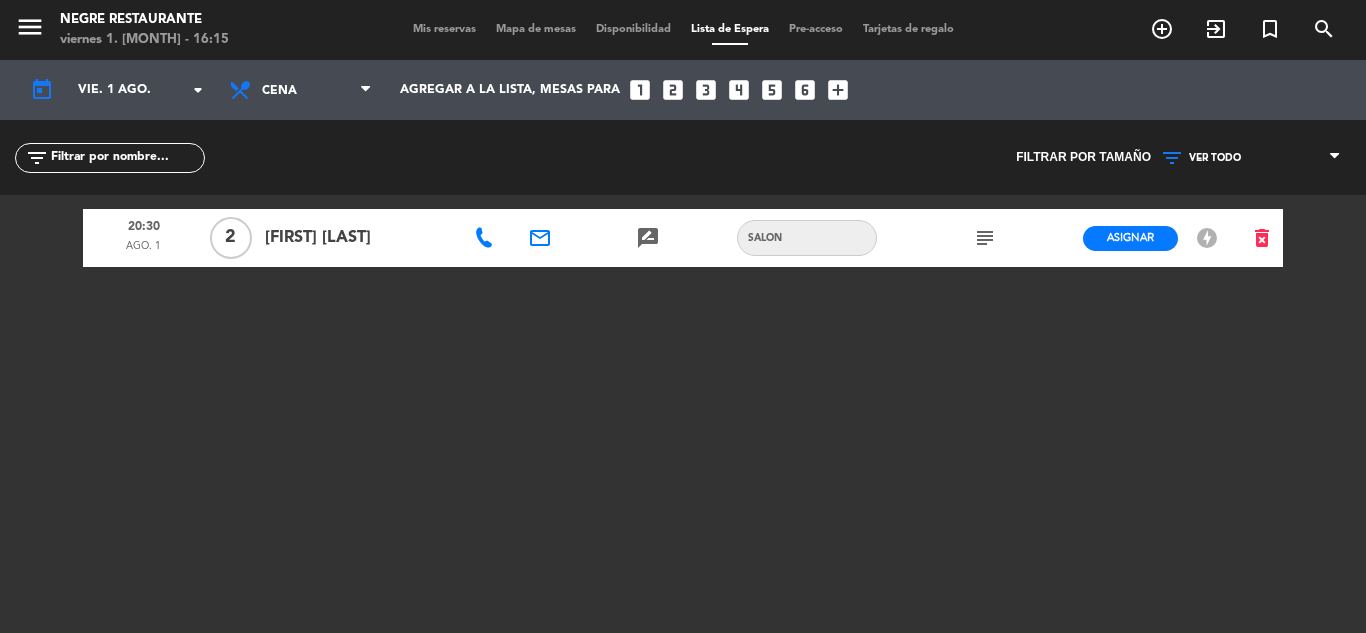 click on "Mis reservas" at bounding box center (444, 29) 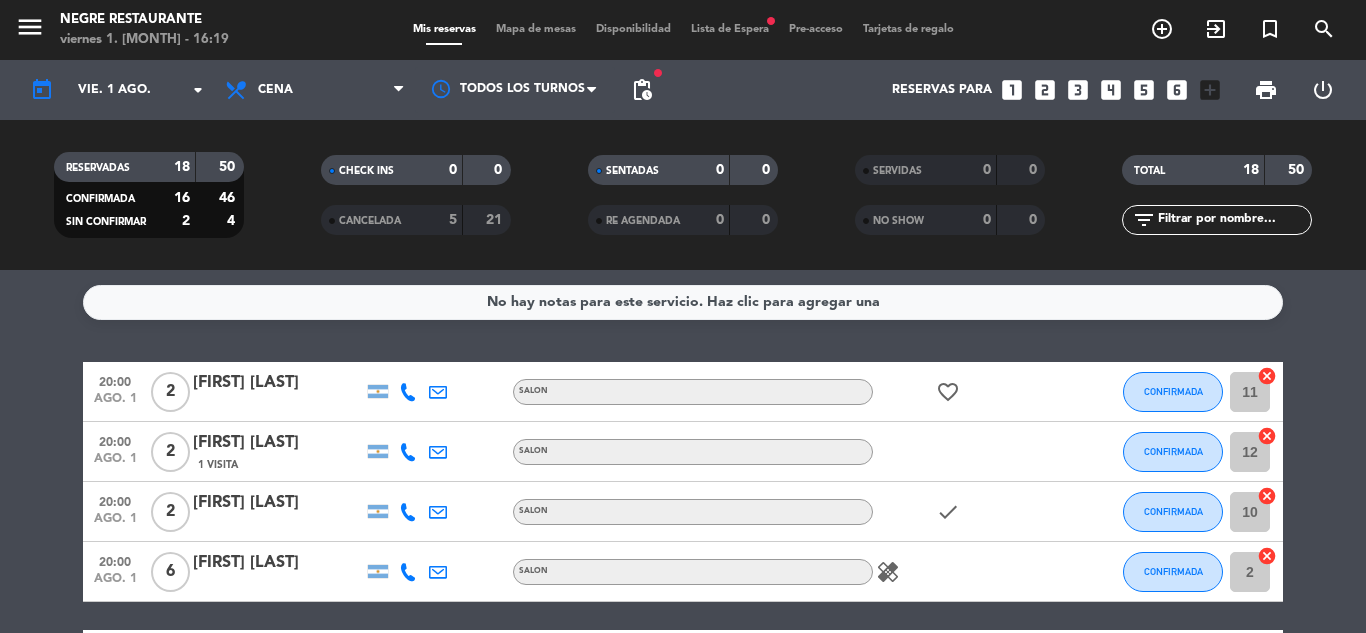 click on "Lista de Espera fiber_manual_record" at bounding box center [730, 29] 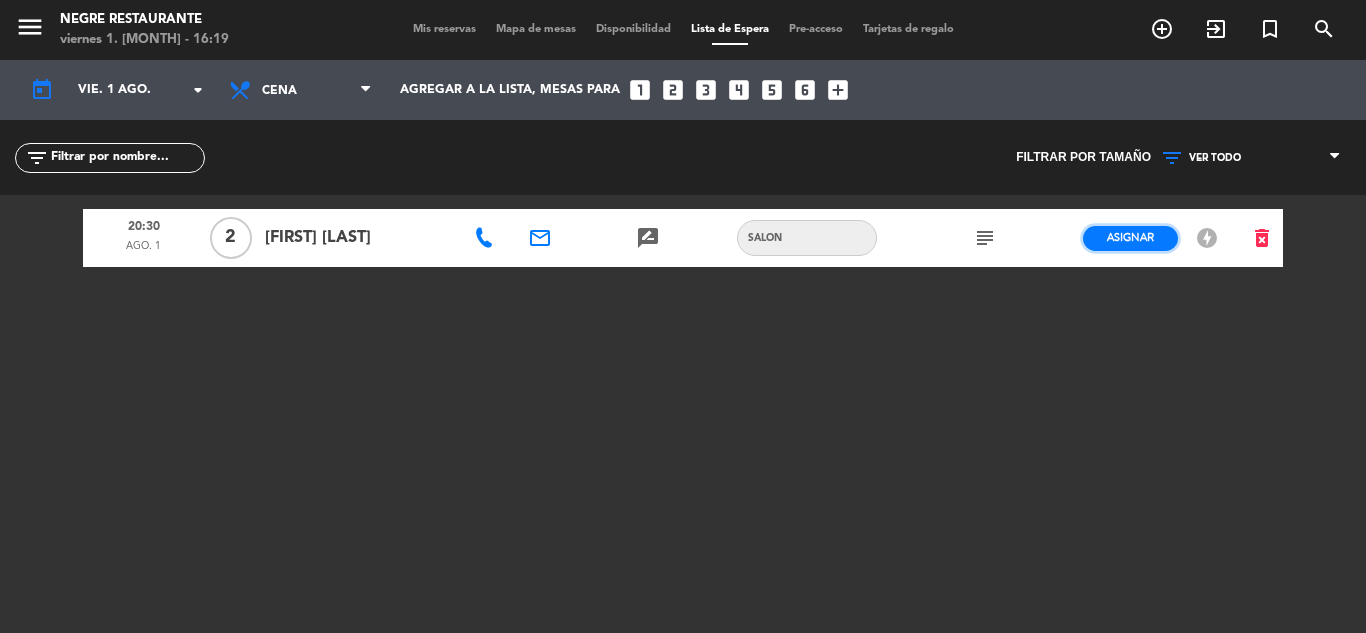 click on "Asignar" 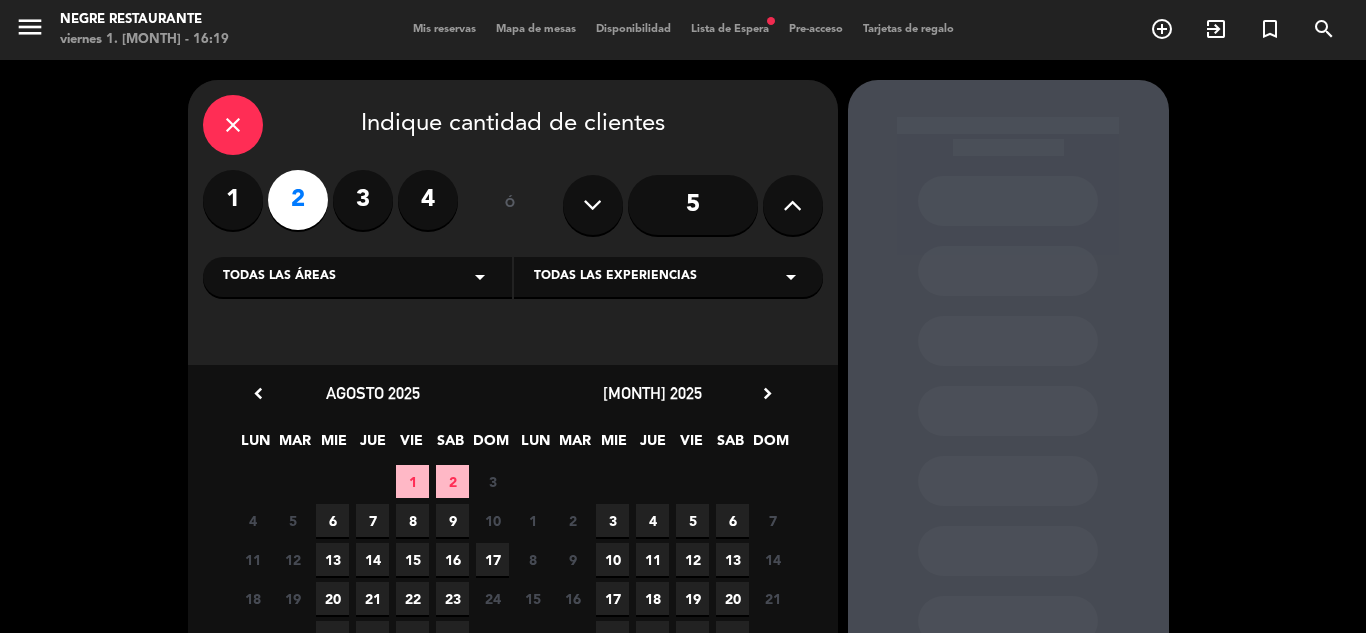 click on "1" at bounding box center (412, 481) 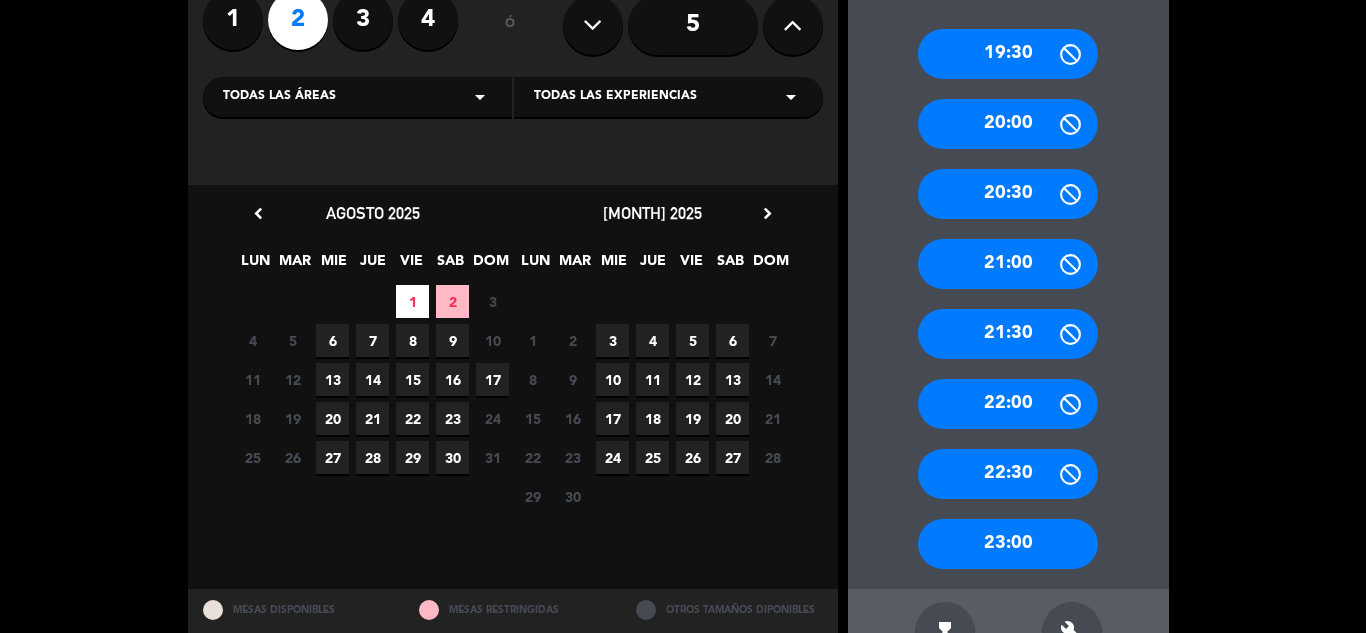 scroll, scrollTop: 0, scrollLeft: 0, axis: both 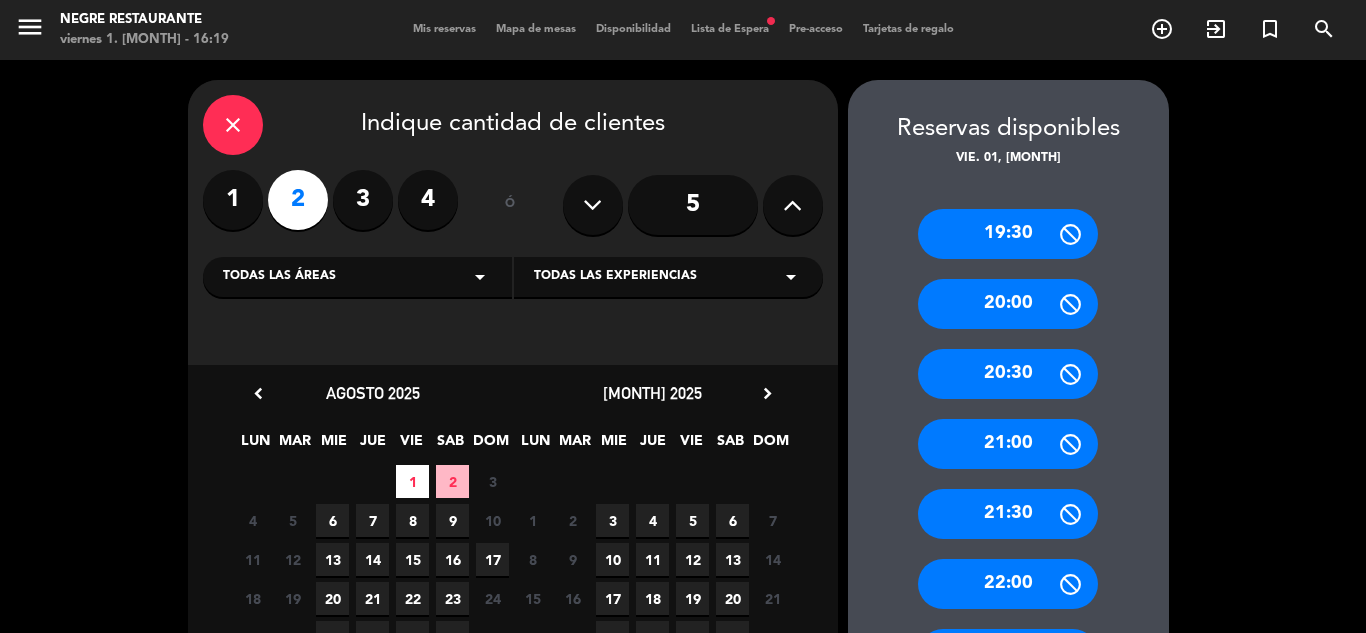 click on "close" at bounding box center [233, 125] 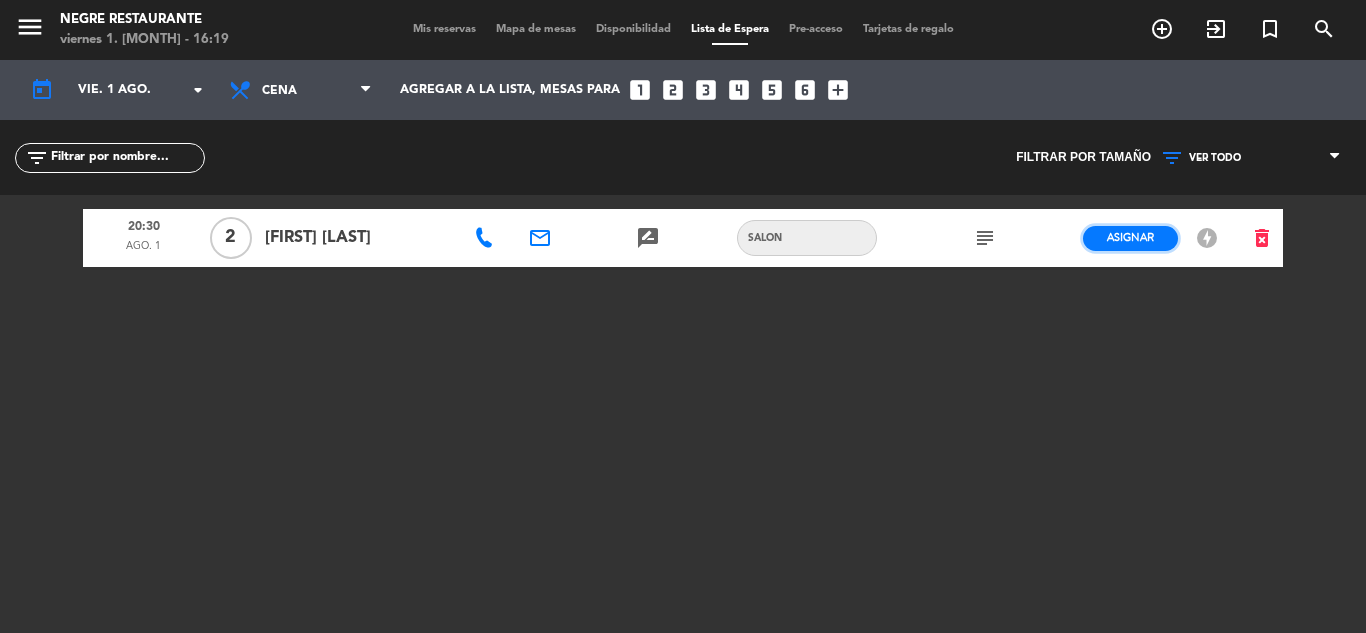 click on "Asignar" 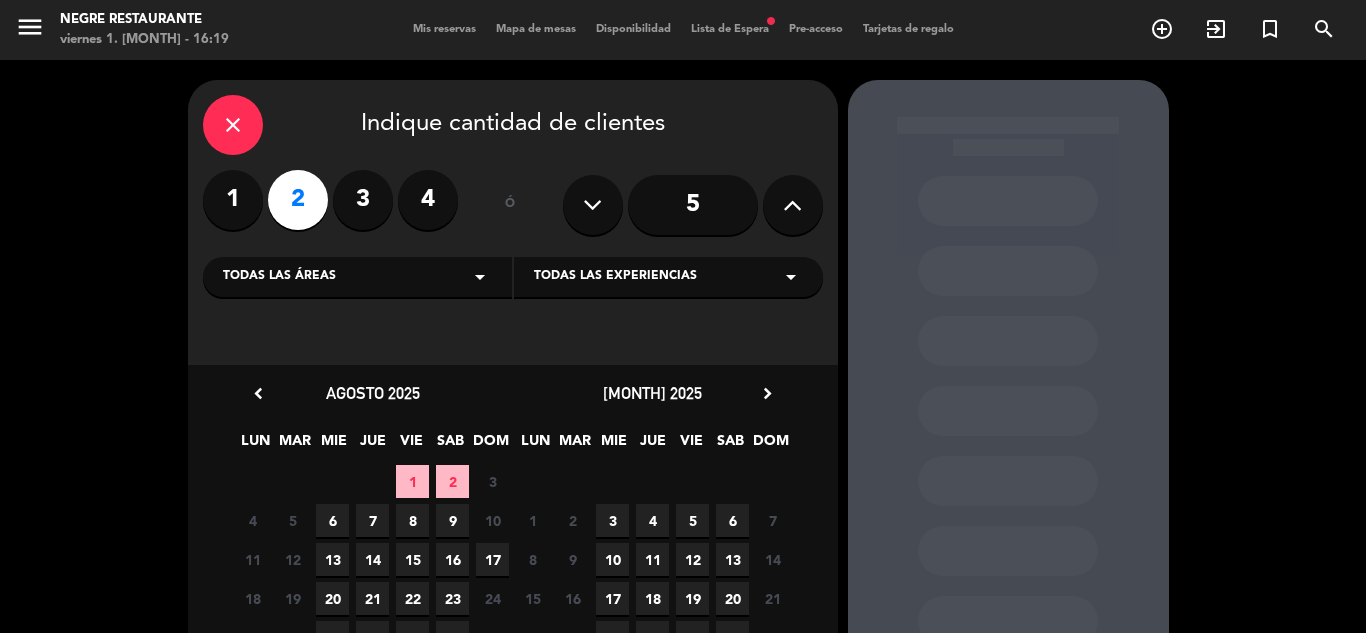 click on "1" at bounding box center (412, 481) 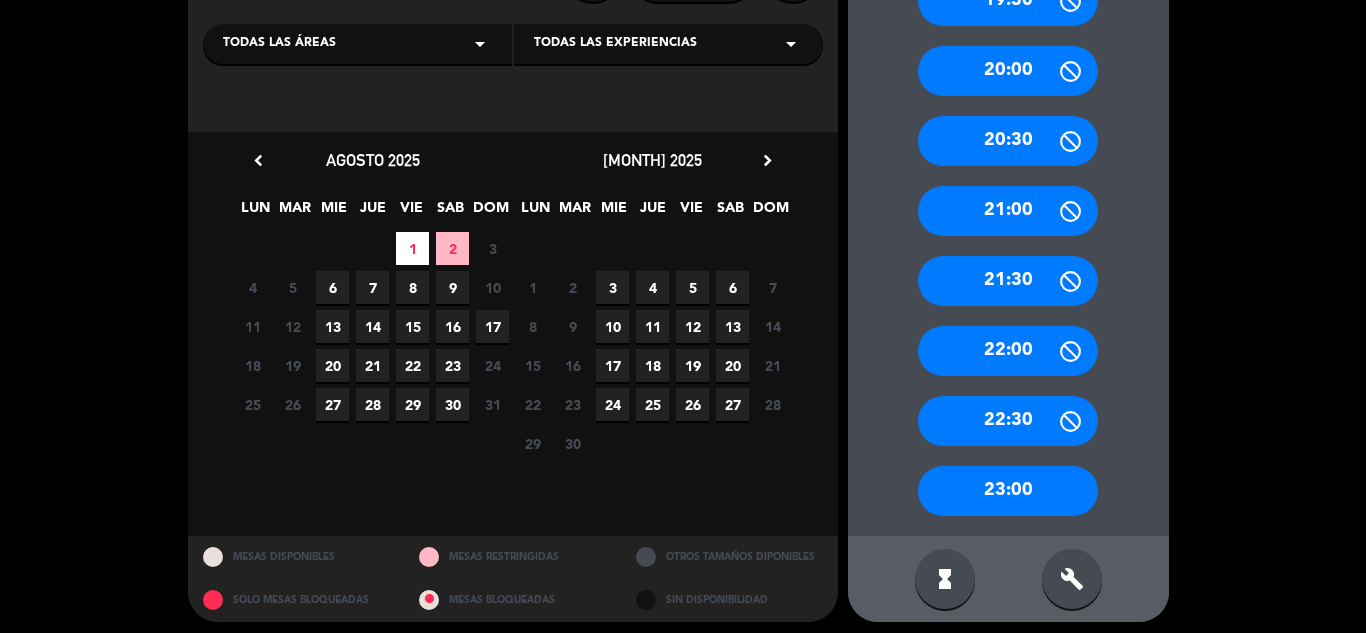 scroll, scrollTop: 242, scrollLeft: 0, axis: vertical 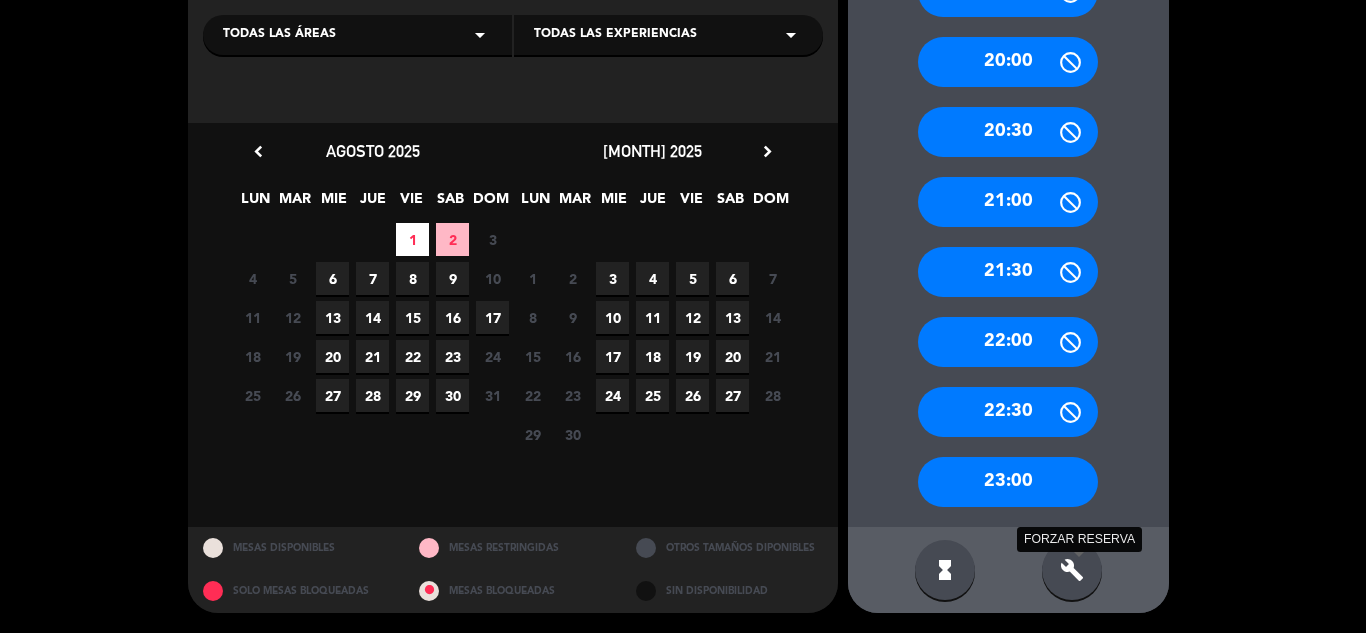 click on "build" at bounding box center [1072, 570] 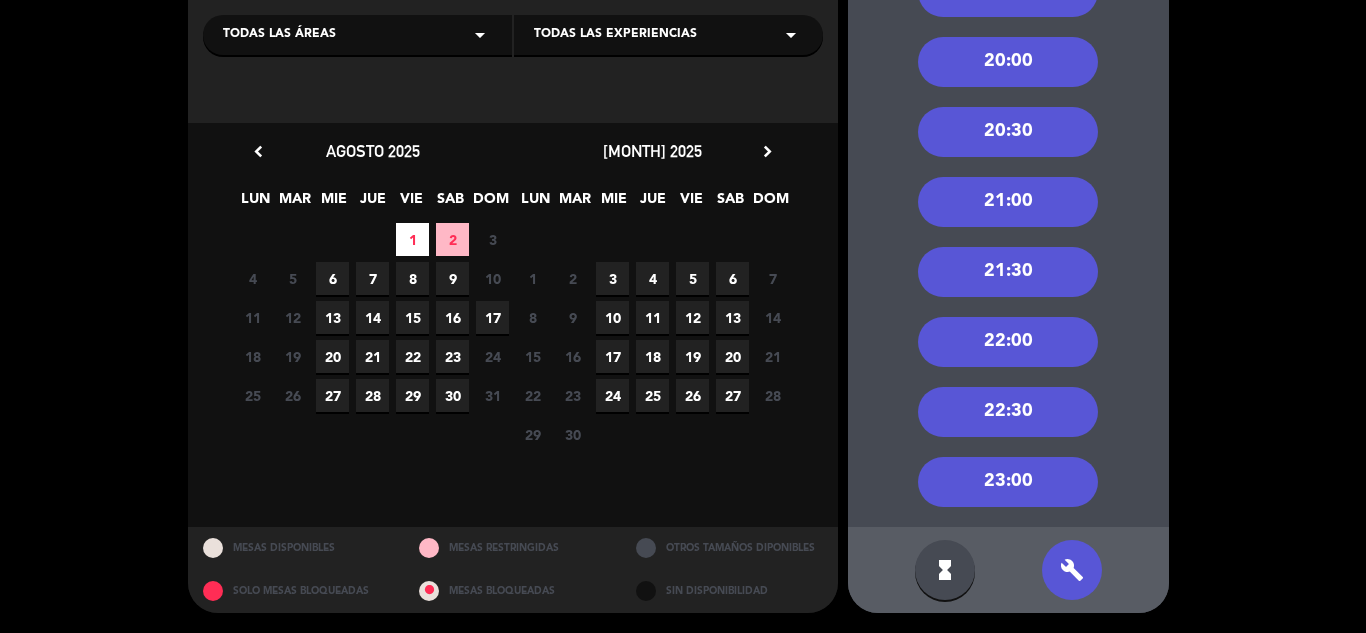 click on "20:30" at bounding box center [1008, 132] 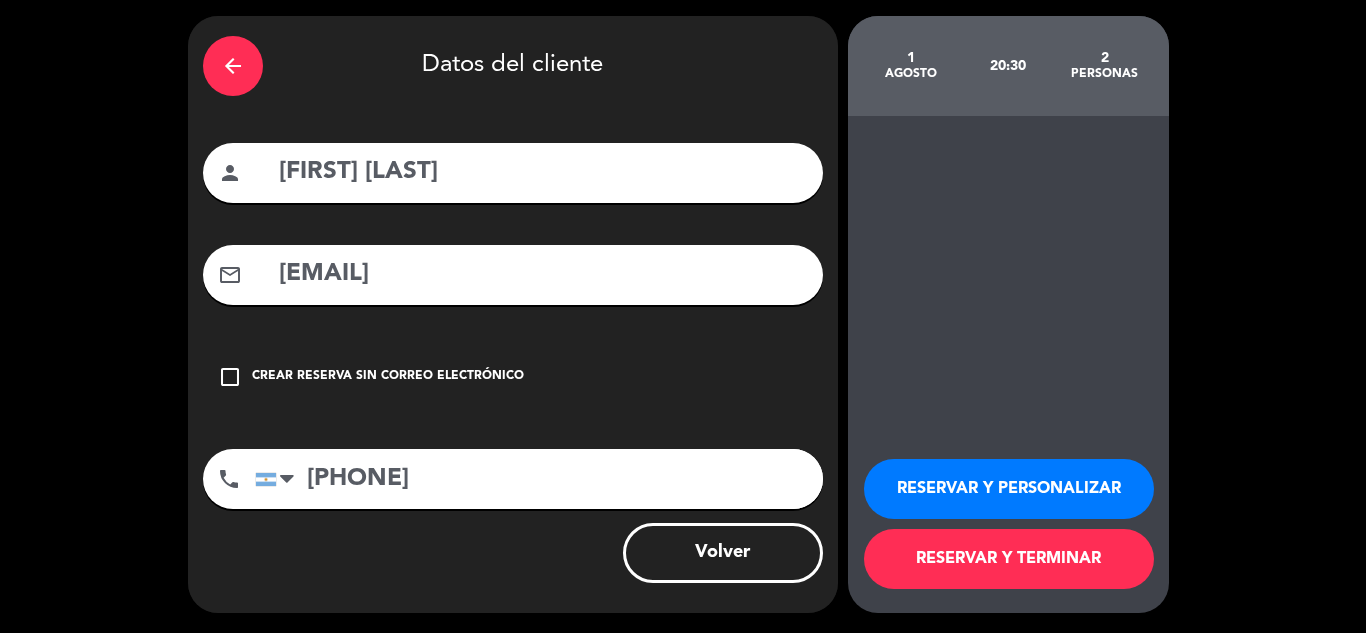 click on "RESERVAR Y TERMINAR" at bounding box center (1009, 559) 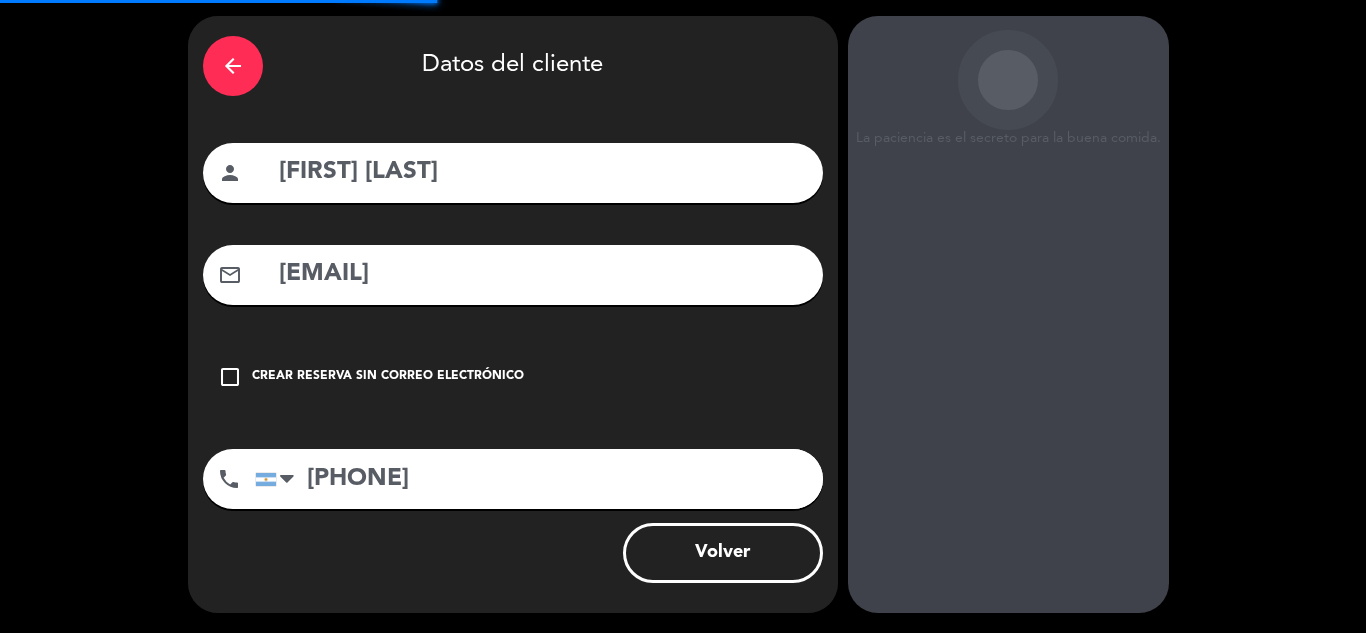 scroll, scrollTop: 0, scrollLeft: 0, axis: both 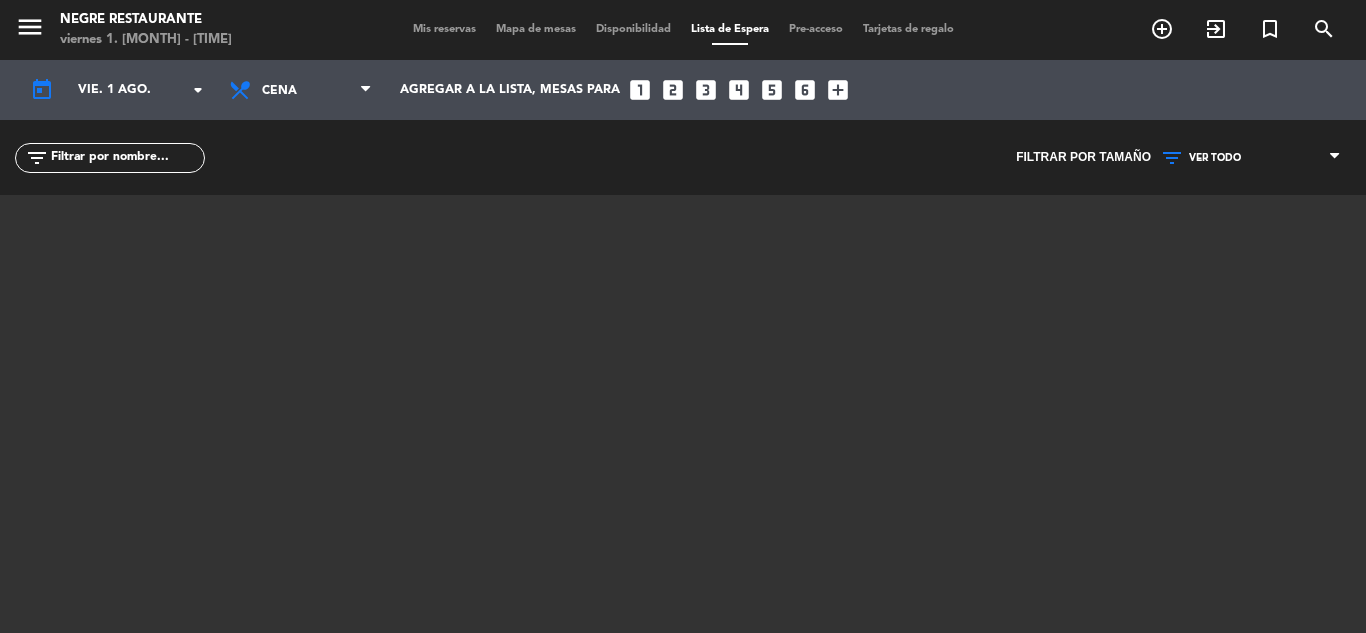 click on "filter_list" 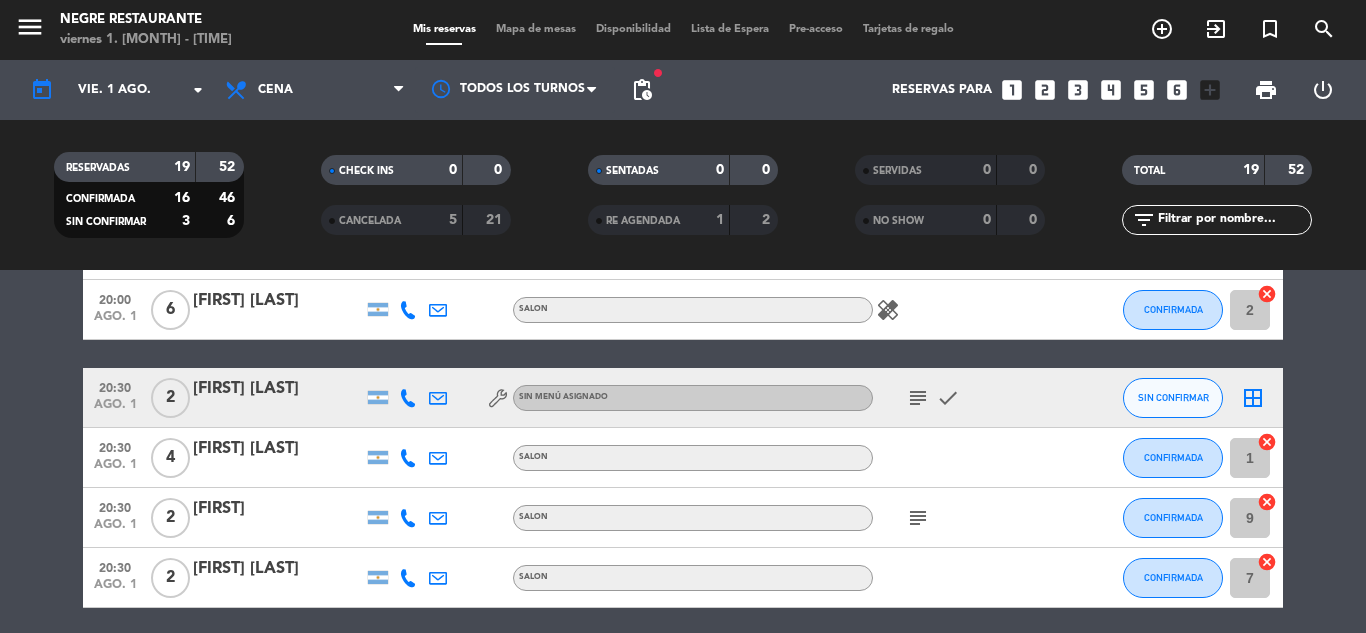 scroll, scrollTop: 300, scrollLeft: 0, axis: vertical 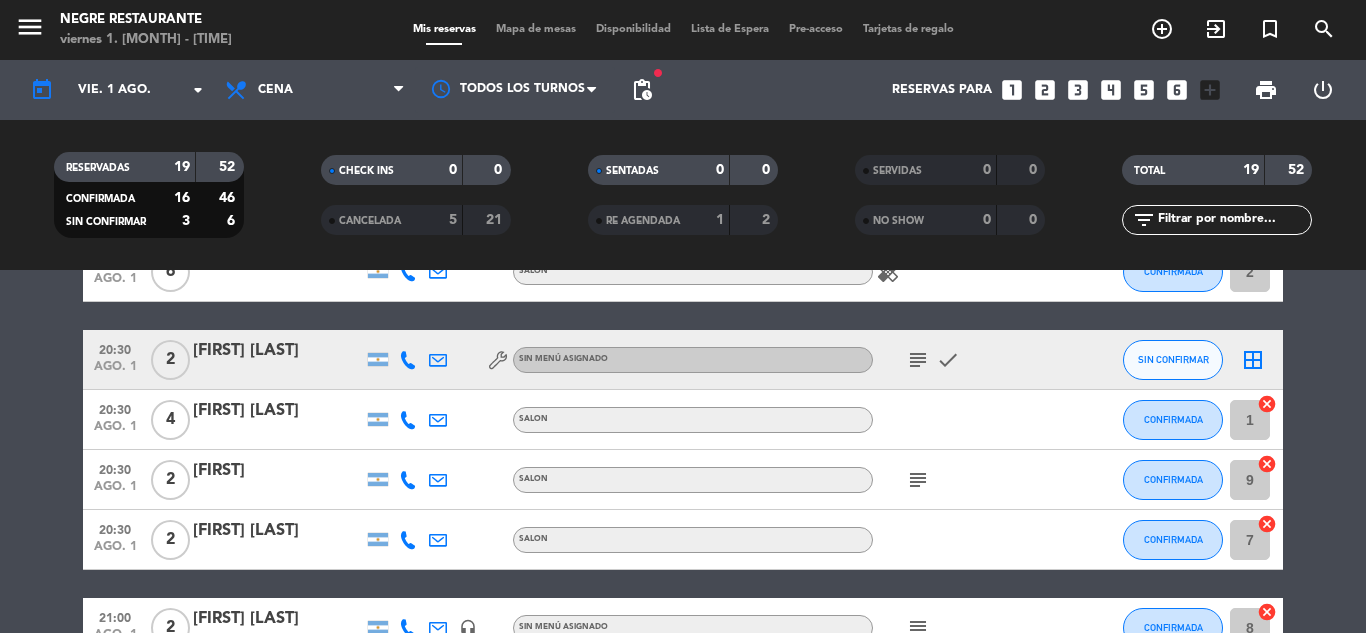 click on "subject" 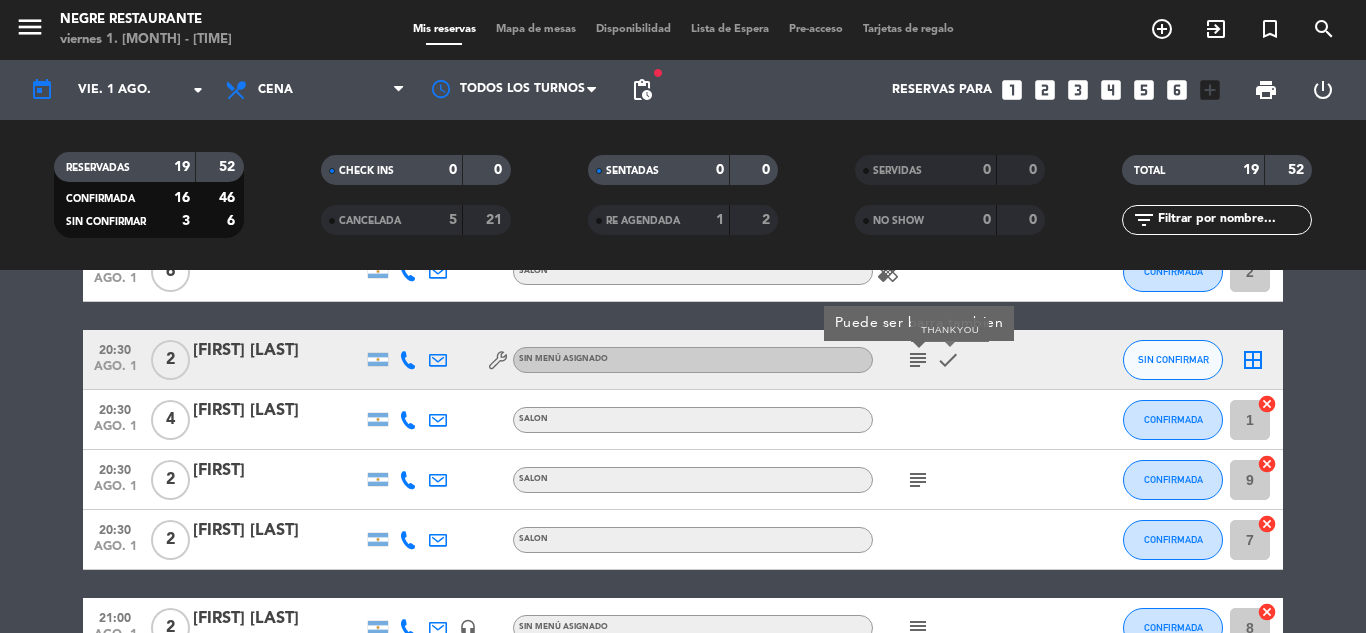 click on "check" 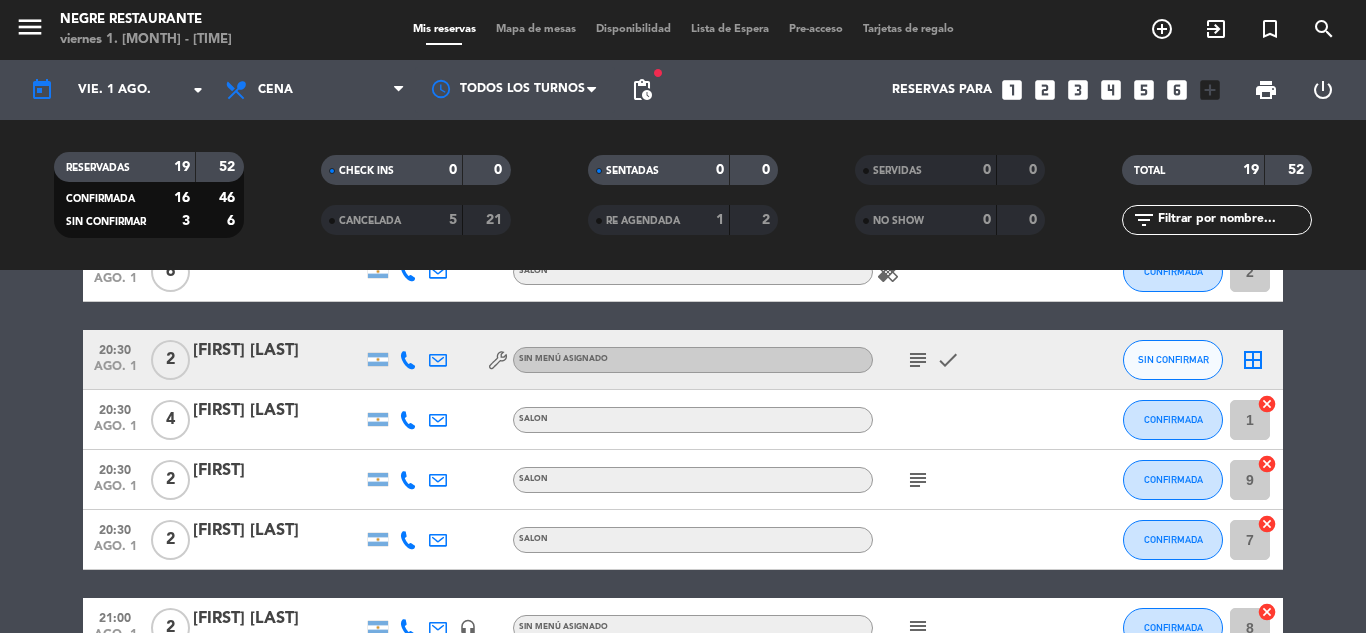 click on "subject" 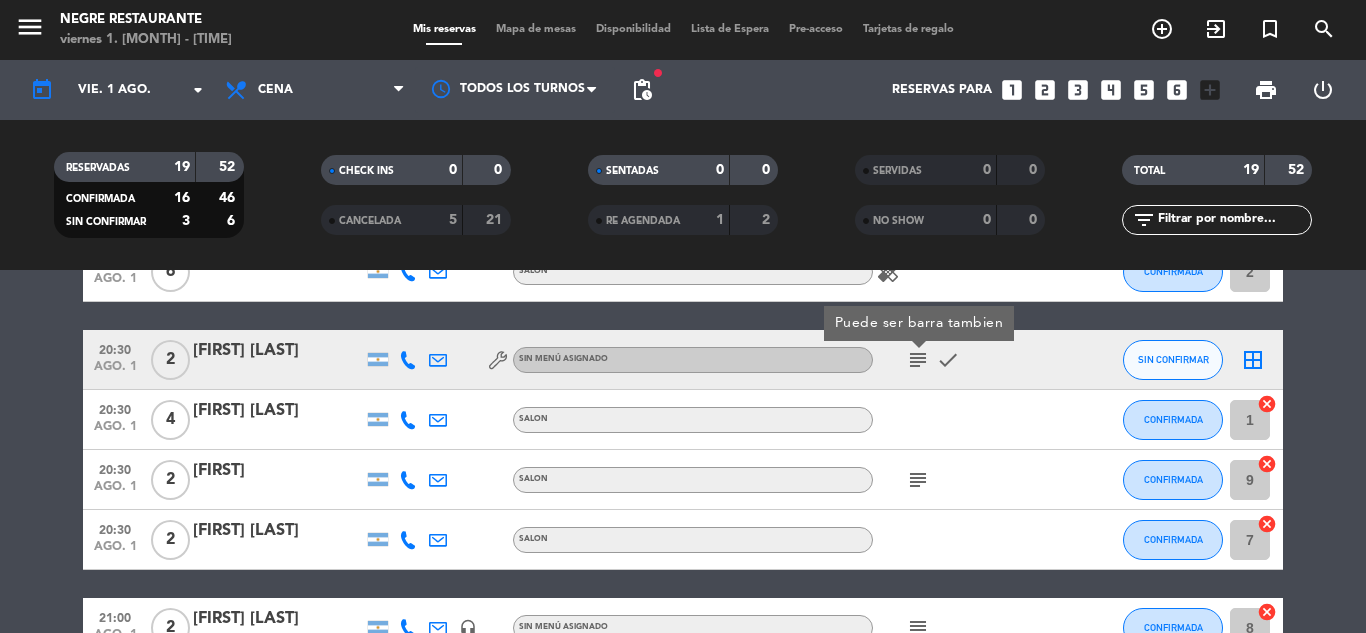 click 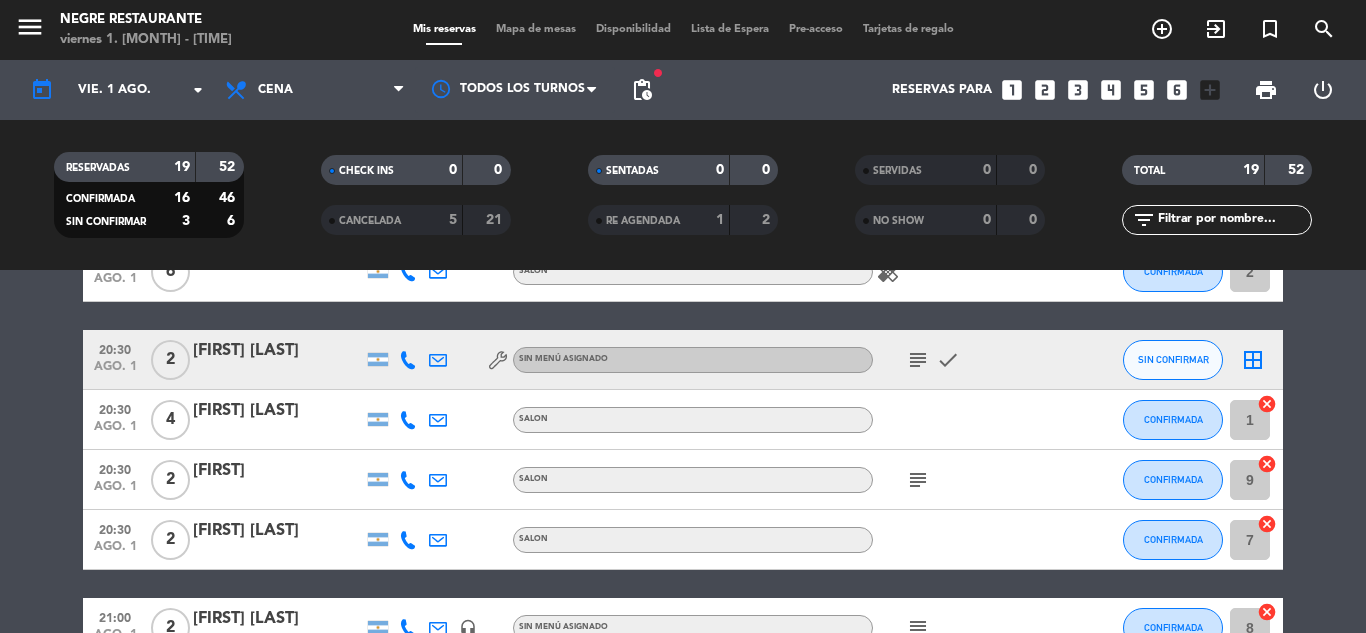 click 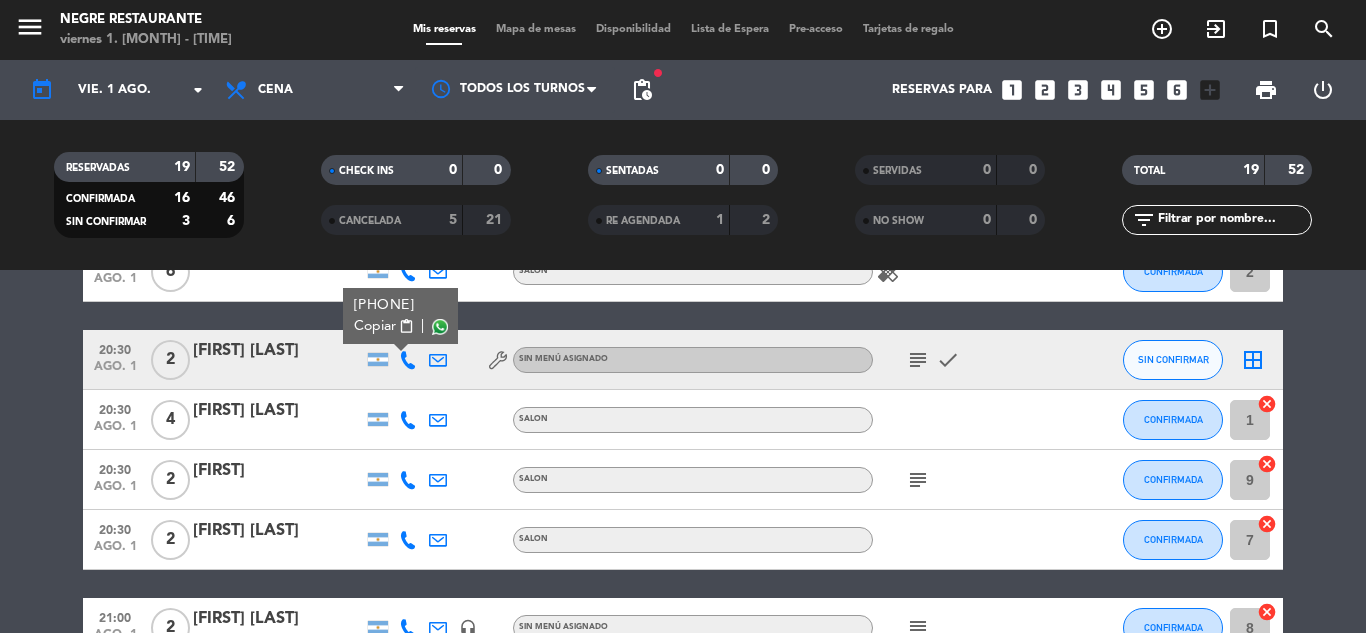 click on "content_paste" at bounding box center (406, 326) 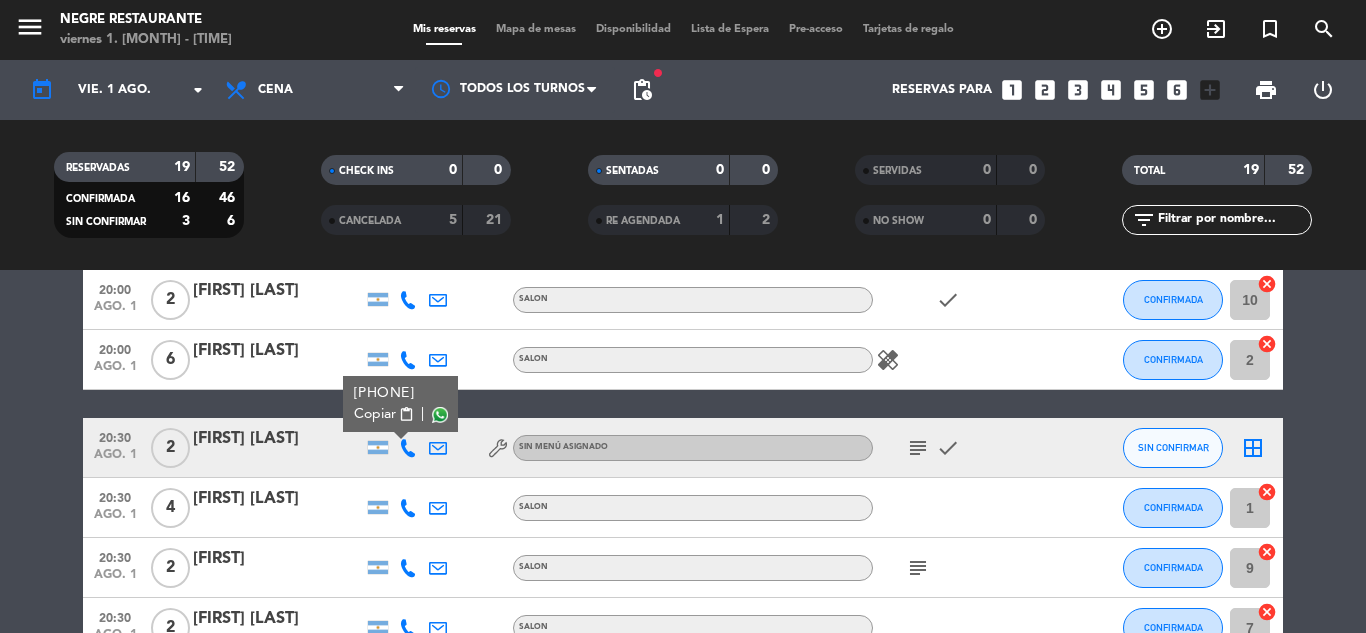 scroll, scrollTop: 100, scrollLeft: 0, axis: vertical 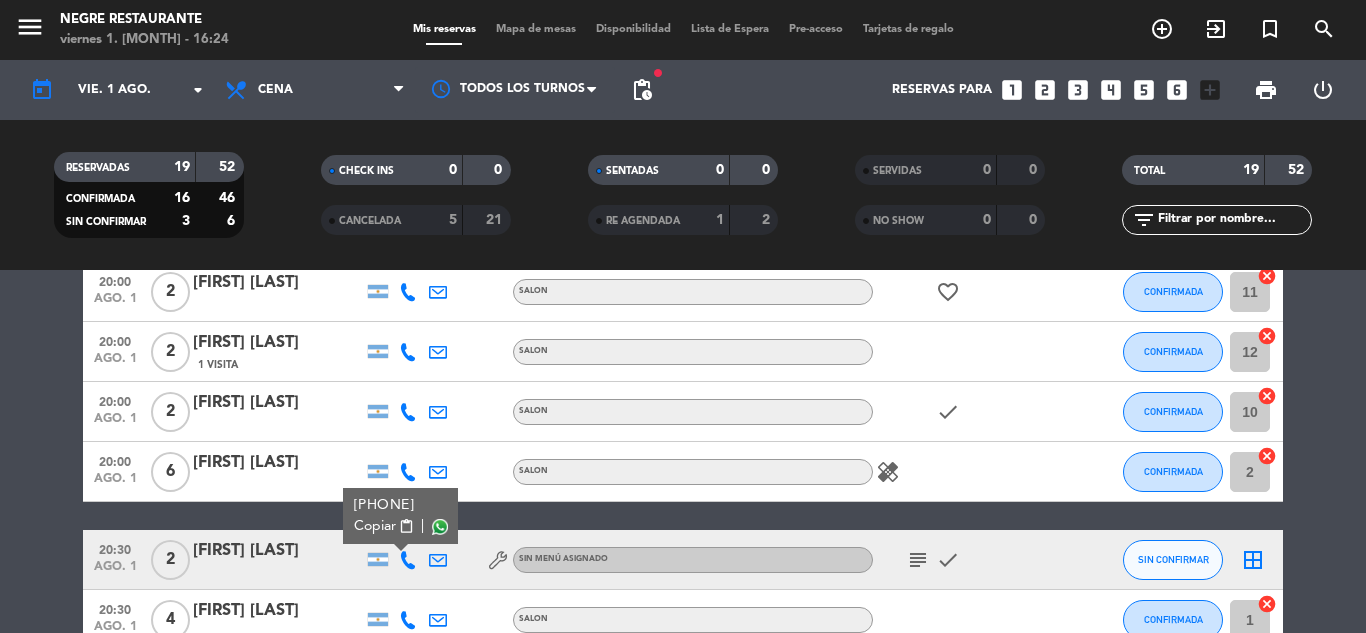 click on "20:30" 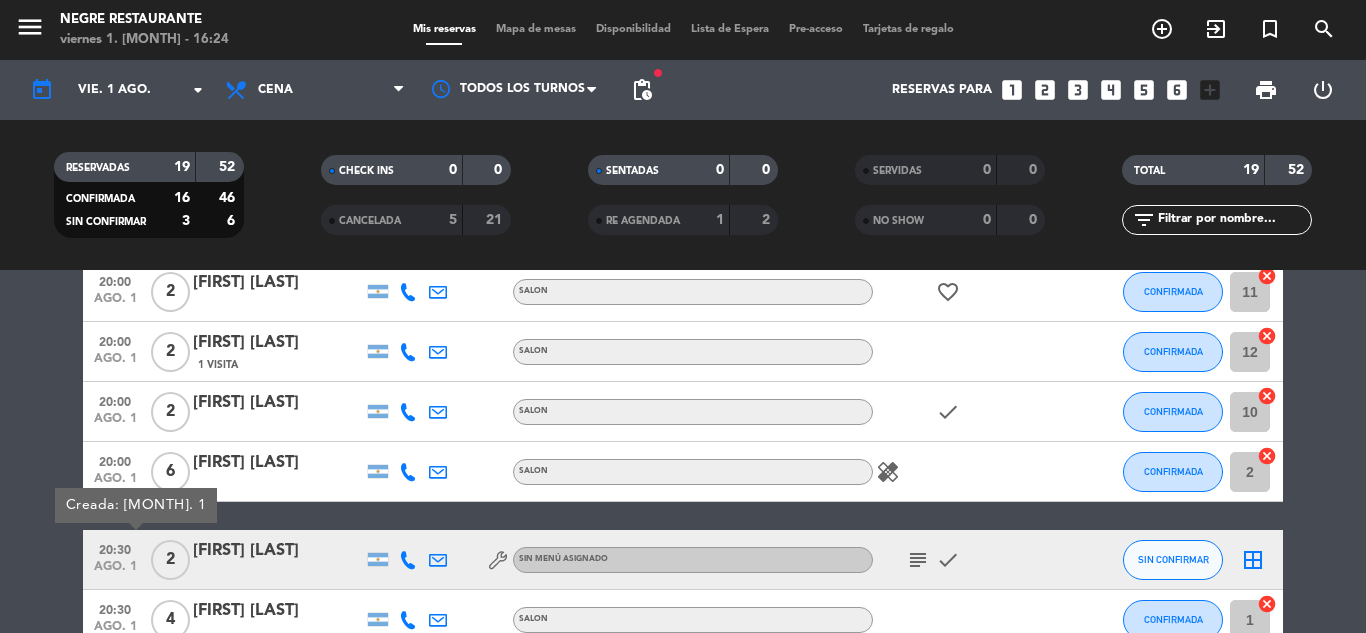 click on "[FIRST] [LAST]" 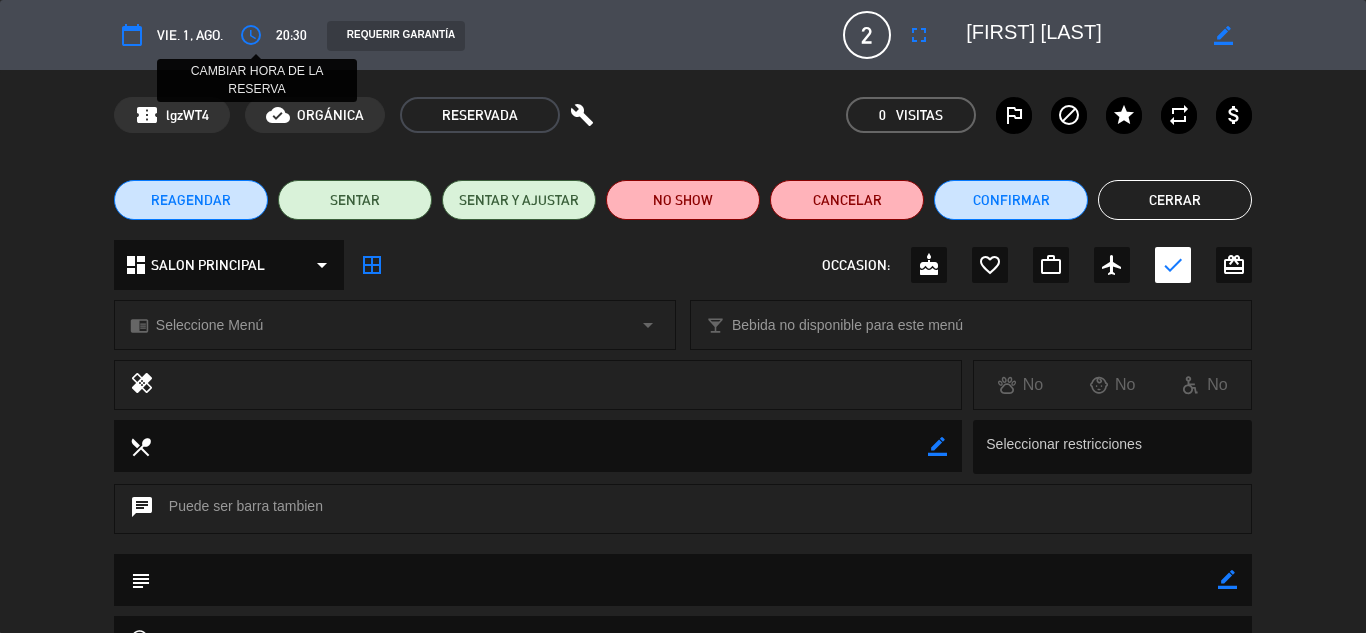click on "access_time" at bounding box center [251, 35] 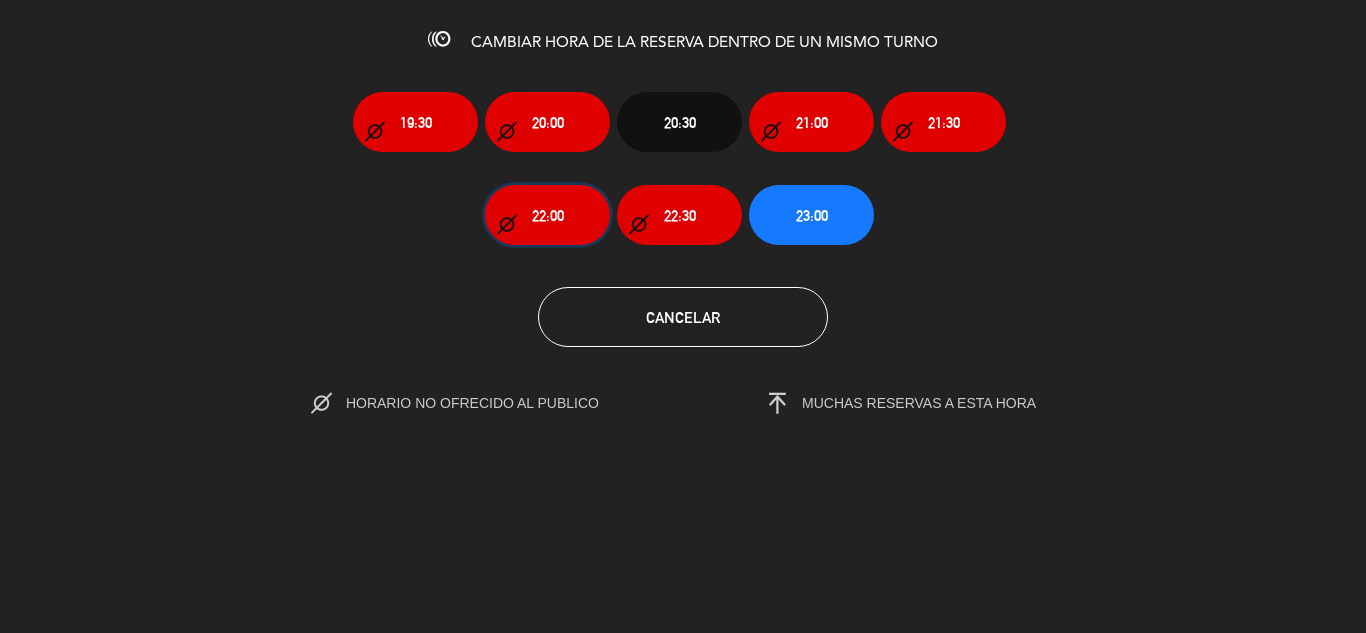 click on "22:00" 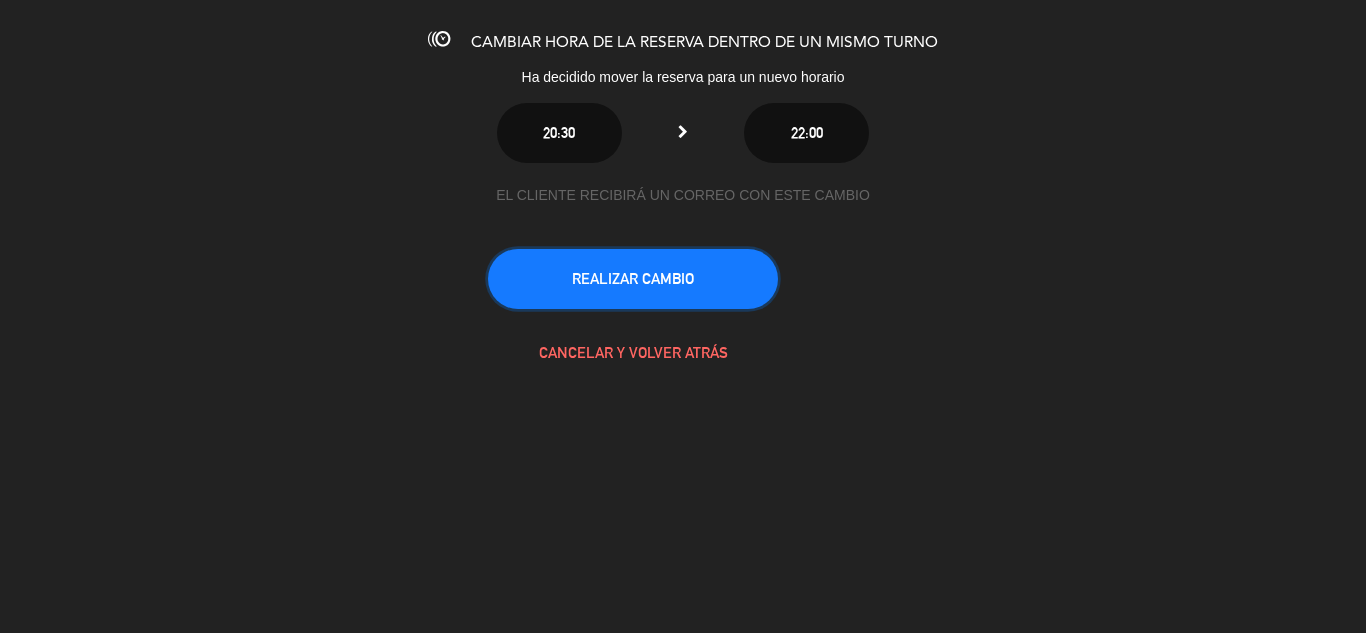 click on "REALIZAR CAMBIO" 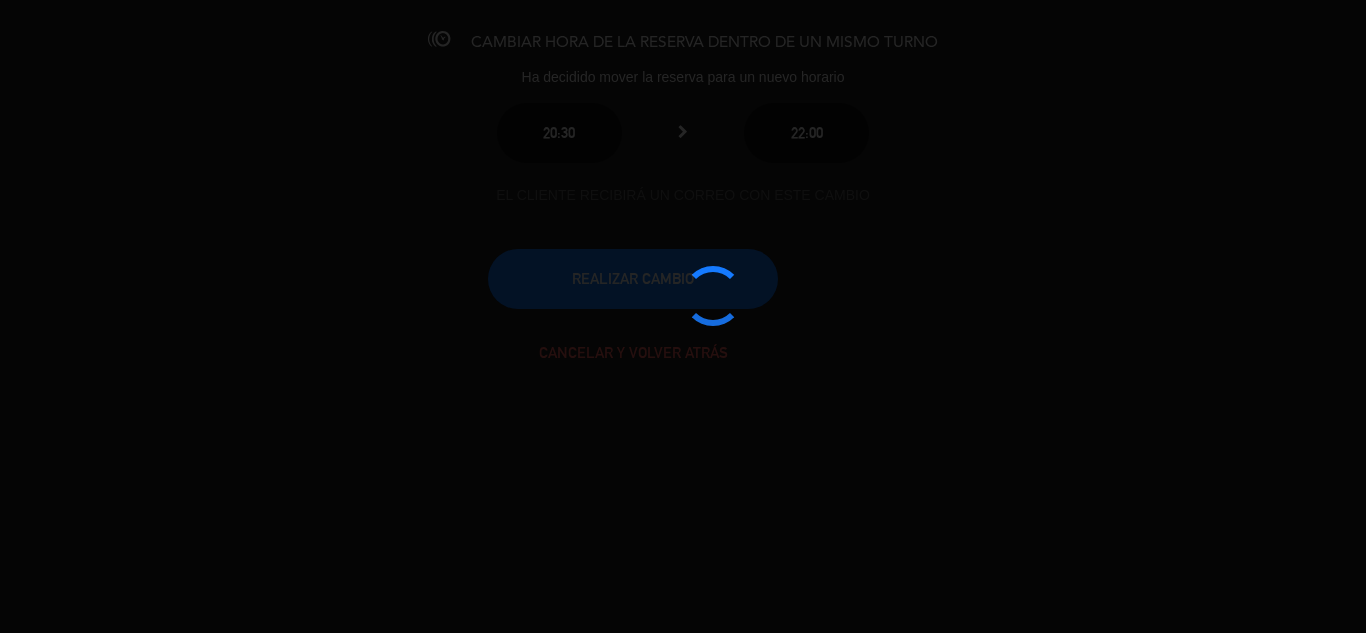 click 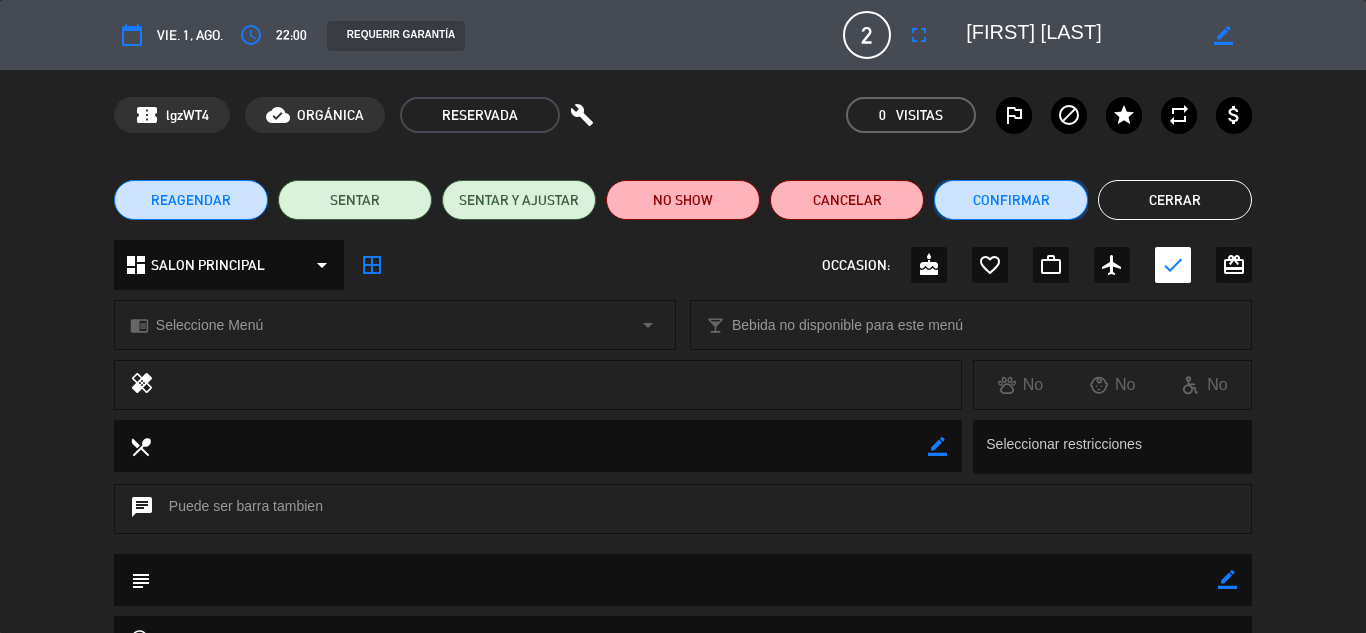 click on "Confirmar" 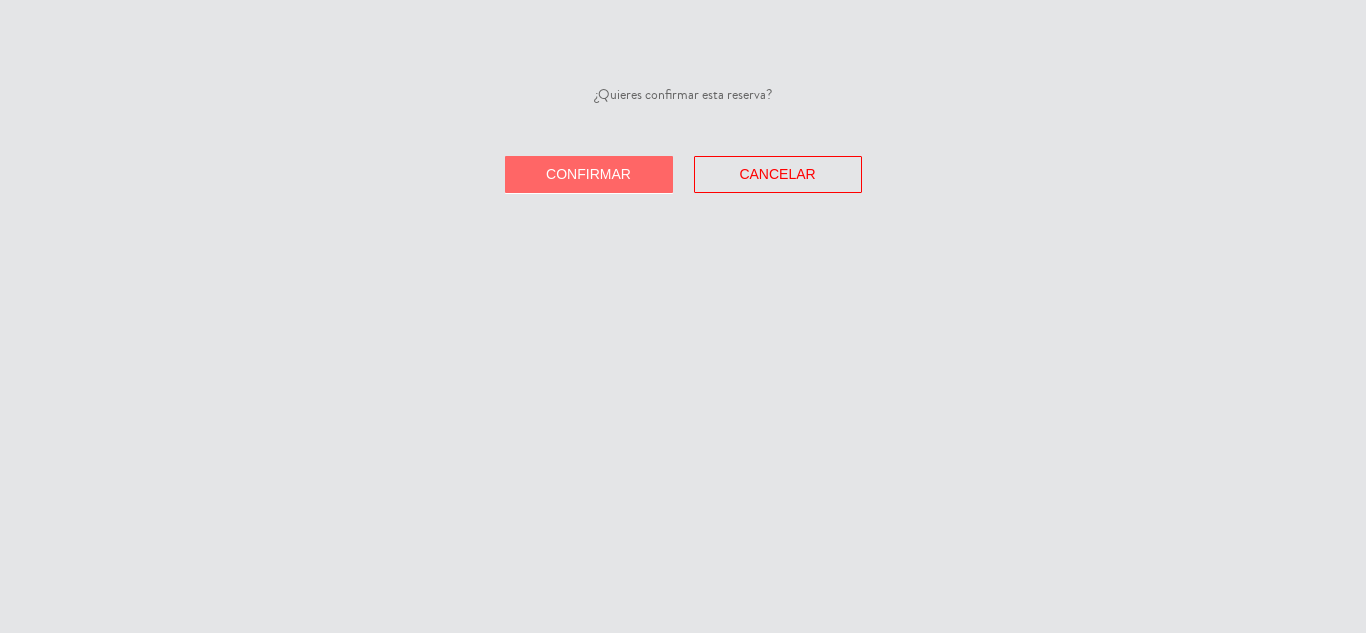 click on "Confirmar" 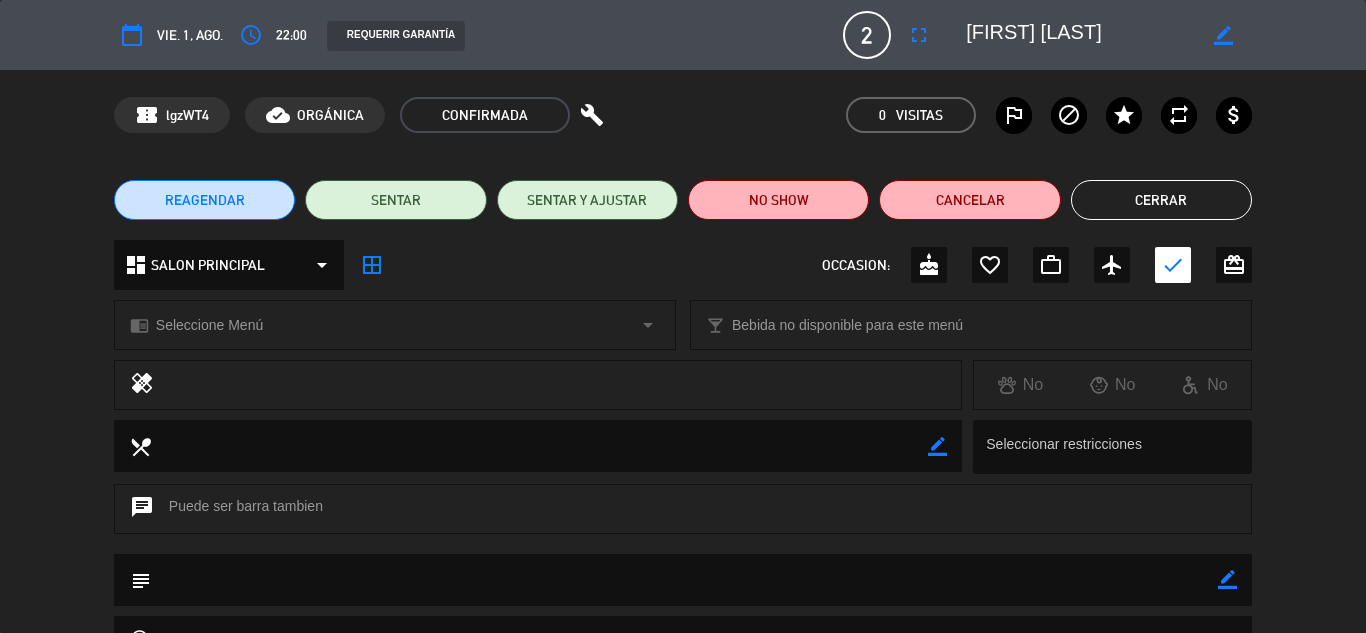 click on "Cerrar" 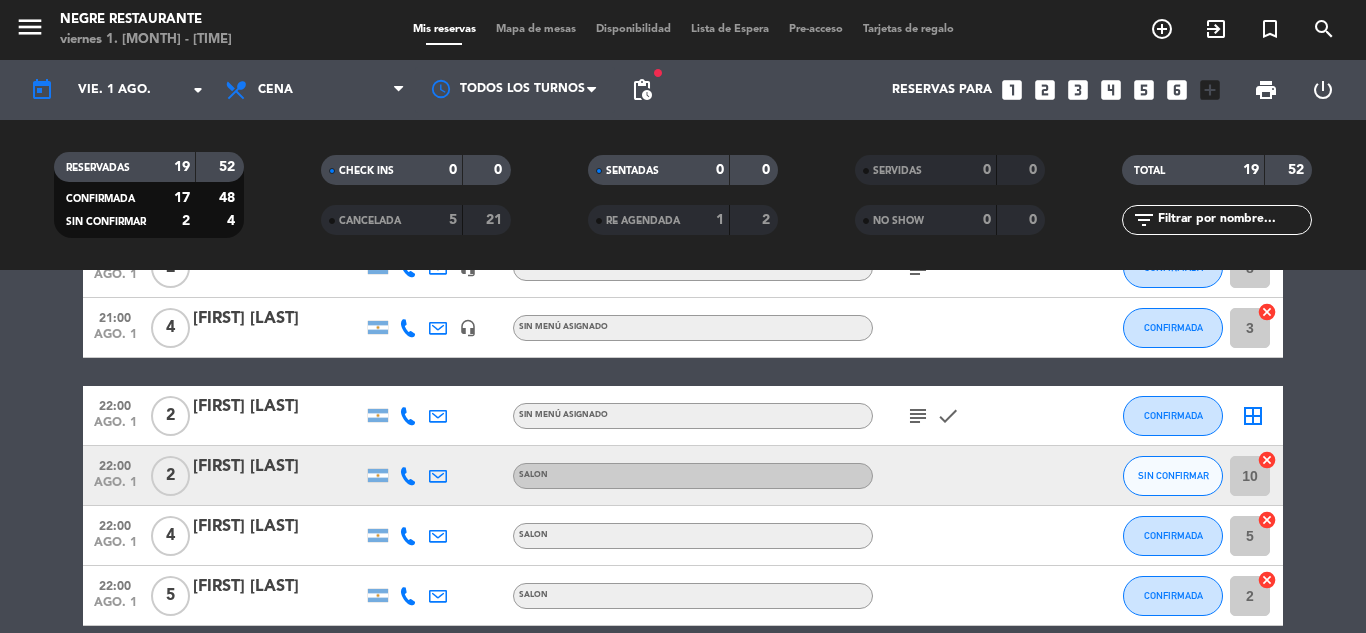 scroll, scrollTop: 700, scrollLeft: 0, axis: vertical 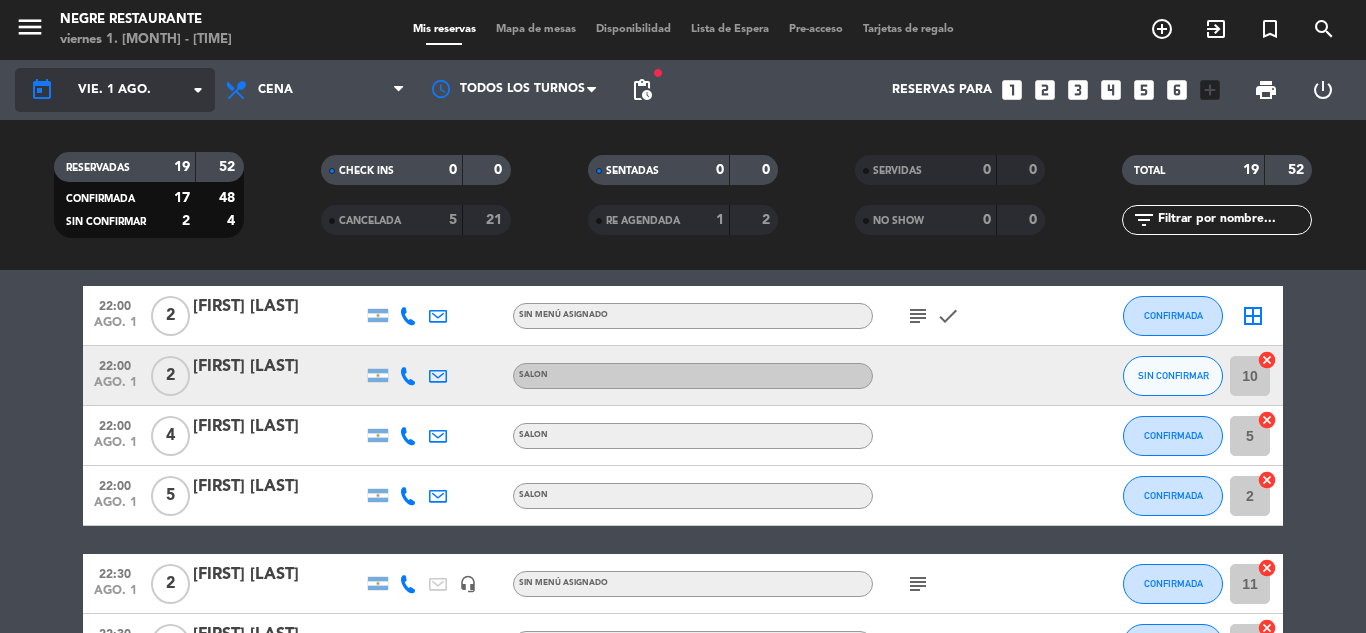click on "today    vie. 1 [MONTH]. arrow_drop_down" 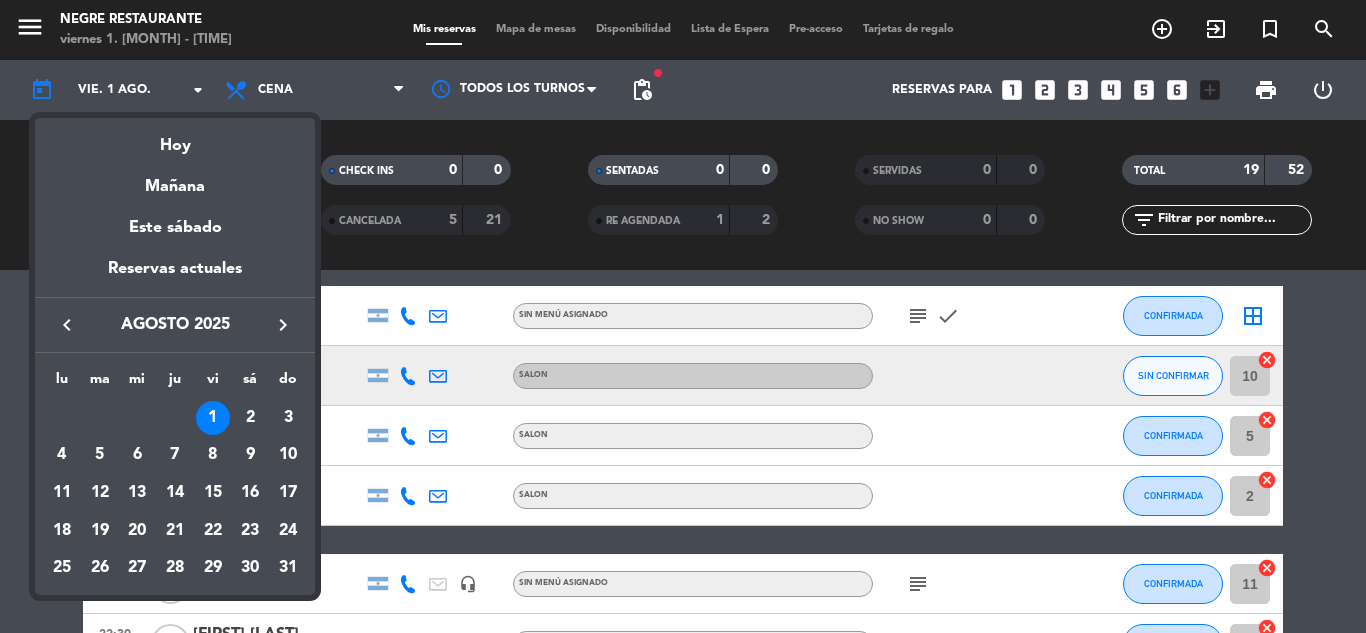 drag, startPoint x: 251, startPoint y: 409, endPoint x: 258, endPoint y: 399, distance: 12.206555 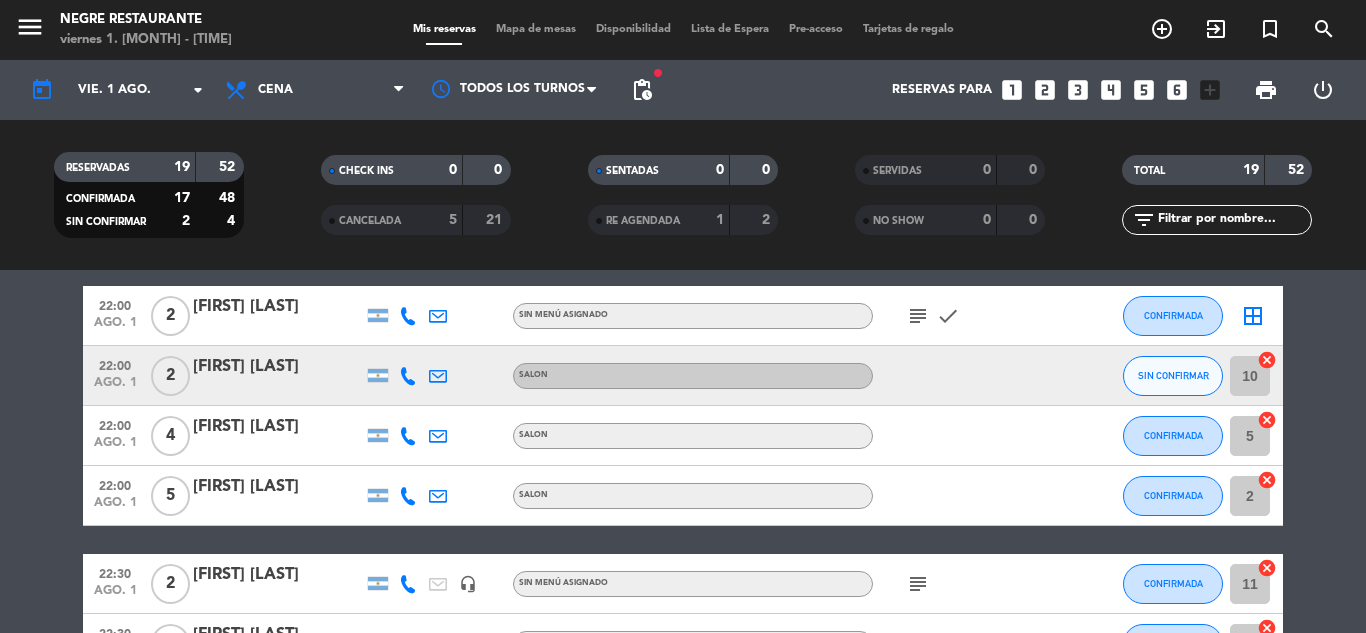 click on "22:00   [MONTH] 1   2   [FIRST] [LAST]   SALON SIN CONFIRMAR 10  cancel" 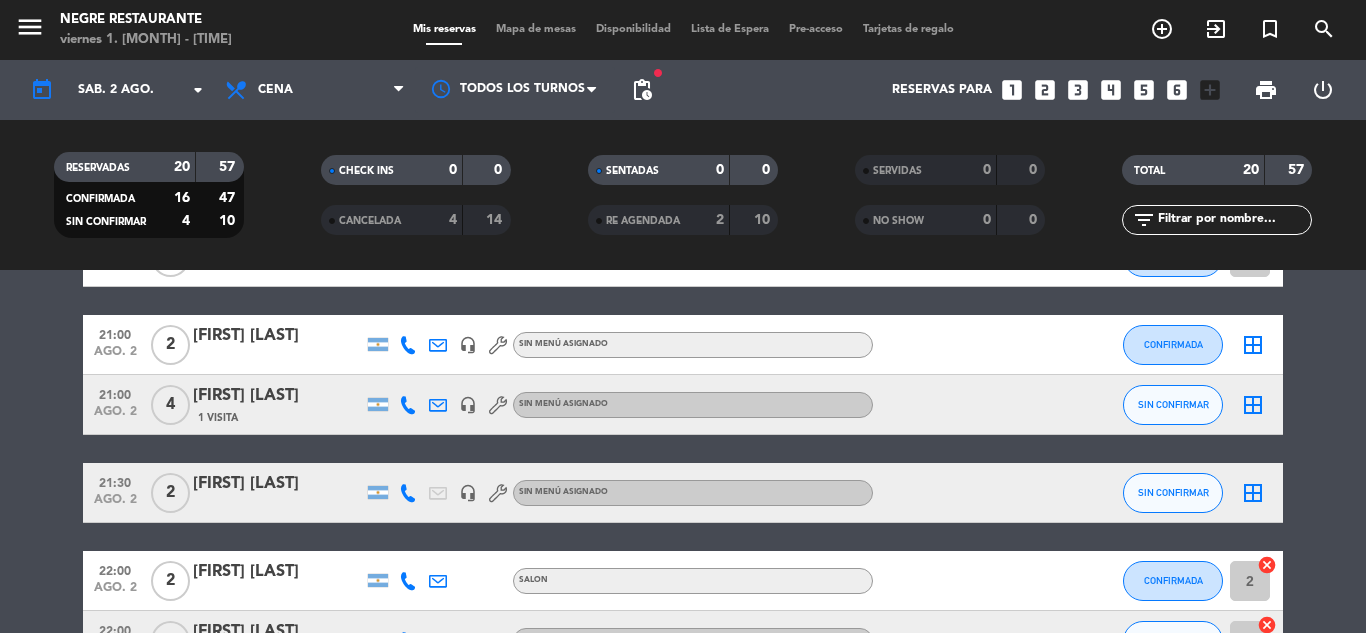 scroll, scrollTop: 700, scrollLeft: 0, axis: vertical 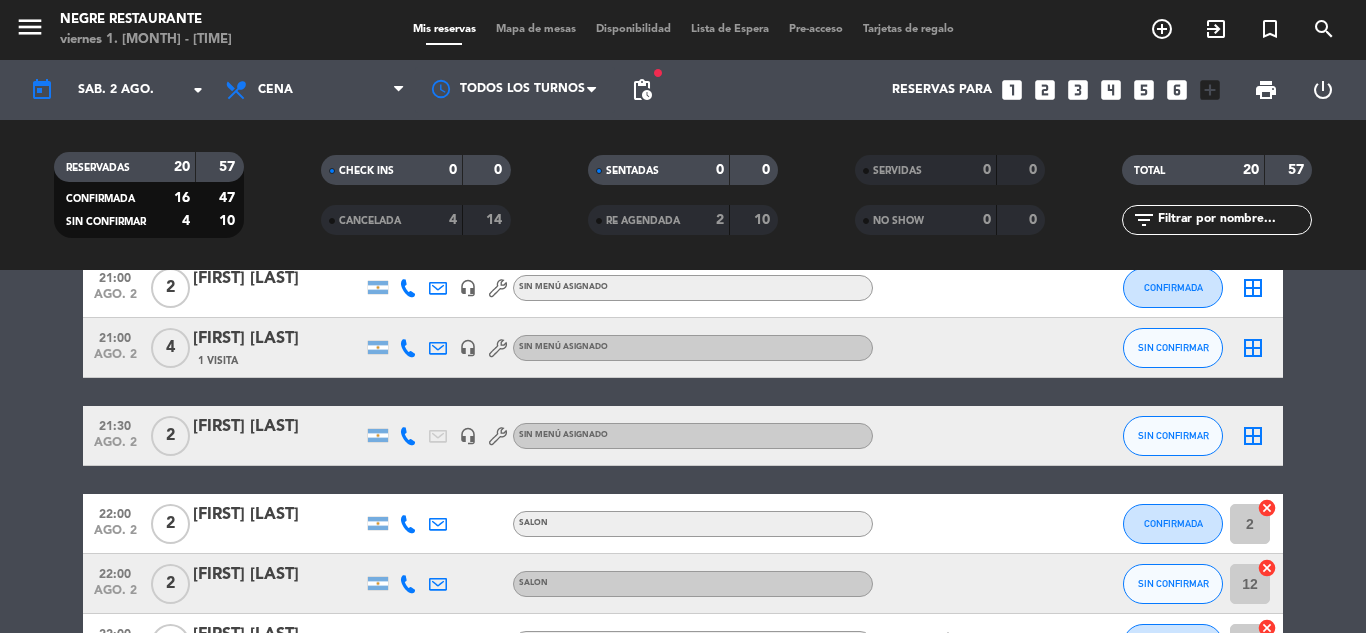 click 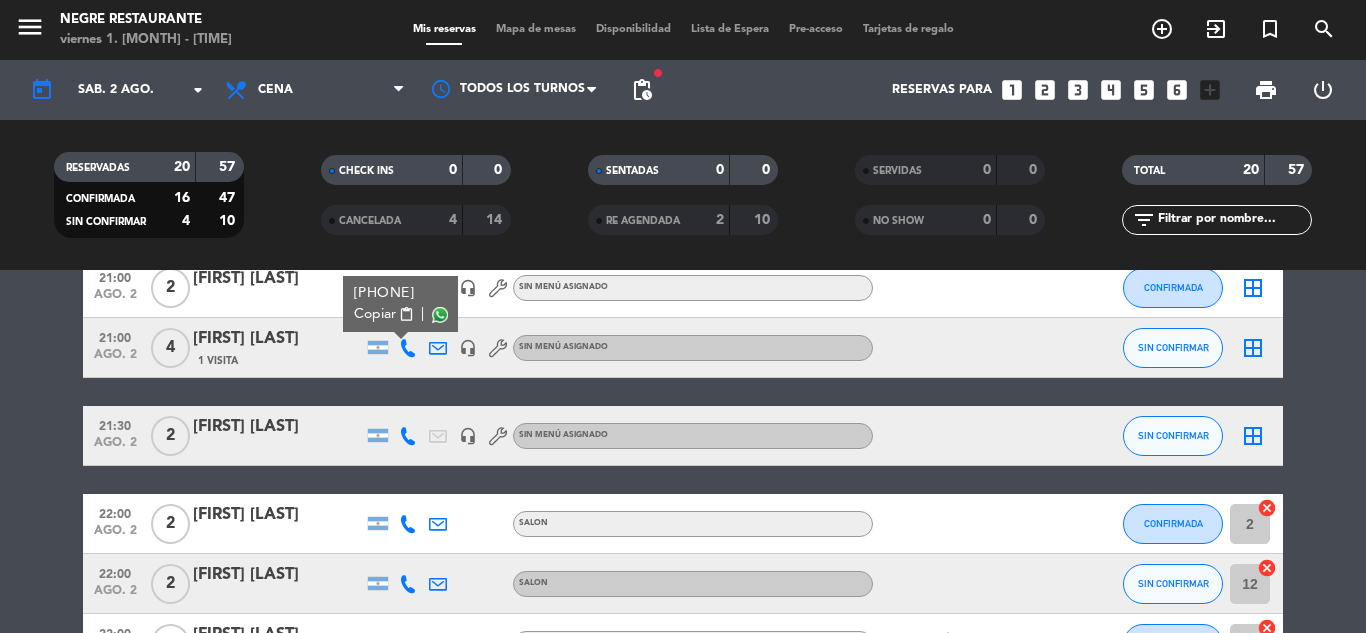 click on "Copiar content_paste" at bounding box center (384, 314) 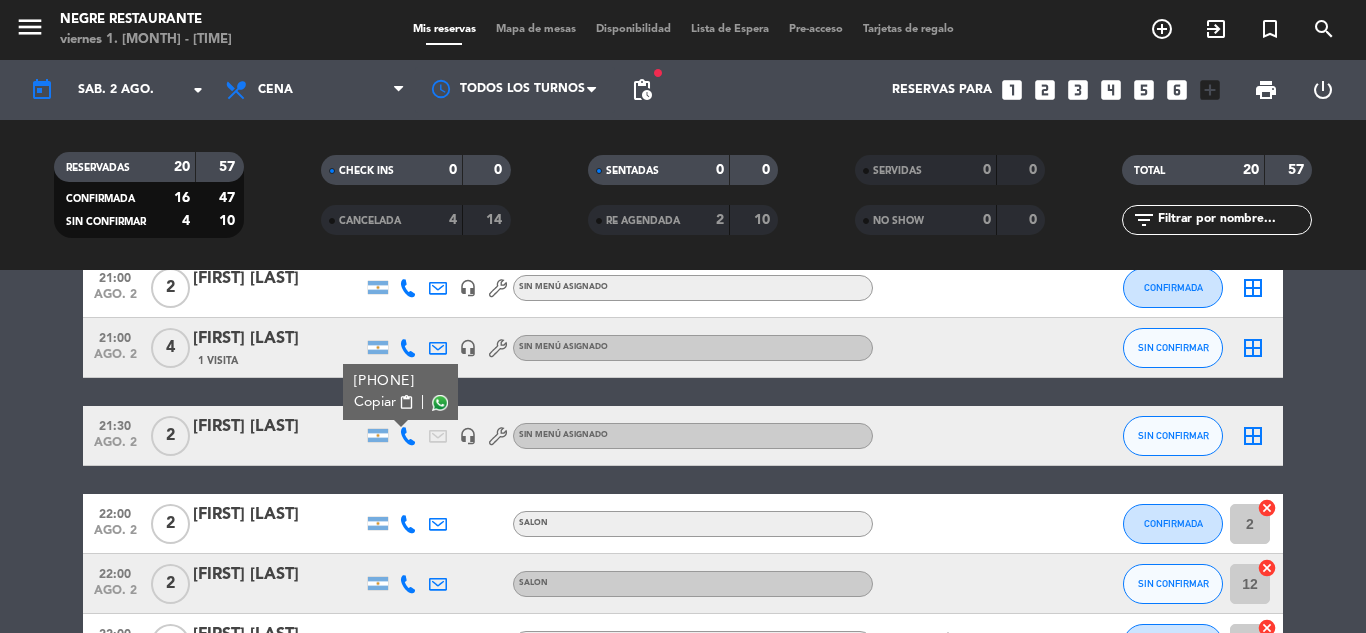 click on "Copiar content_paste" at bounding box center [384, 402] 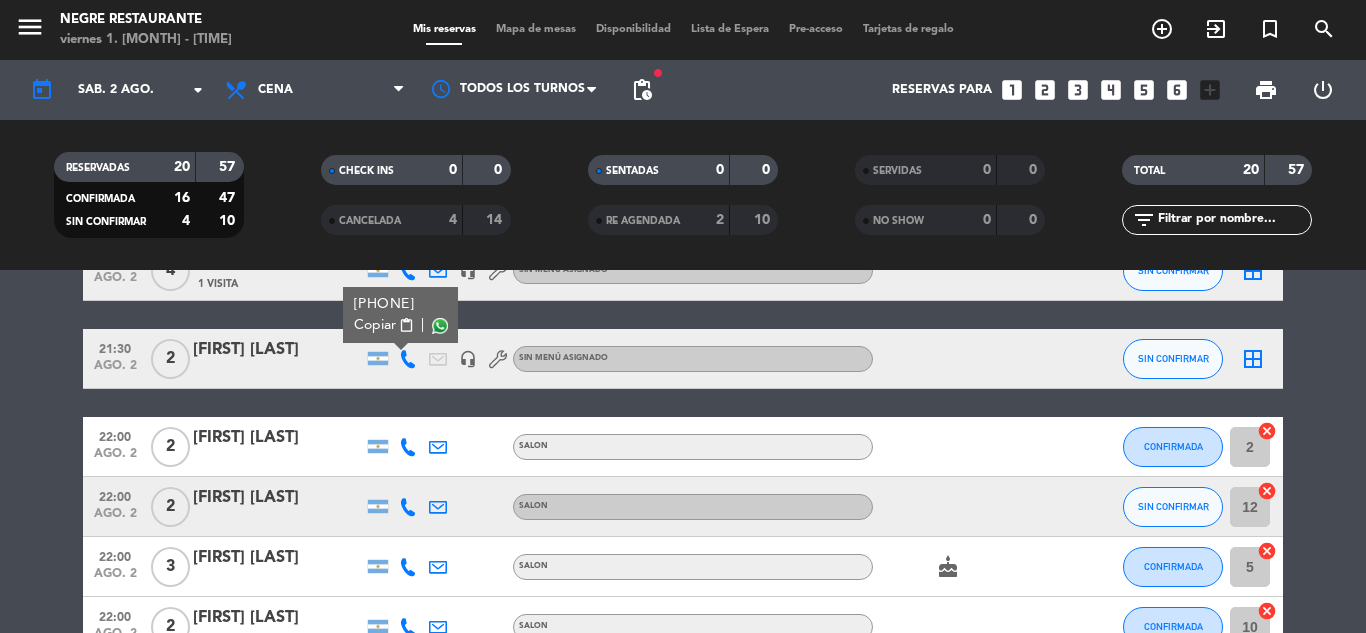 scroll, scrollTop: 800, scrollLeft: 0, axis: vertical 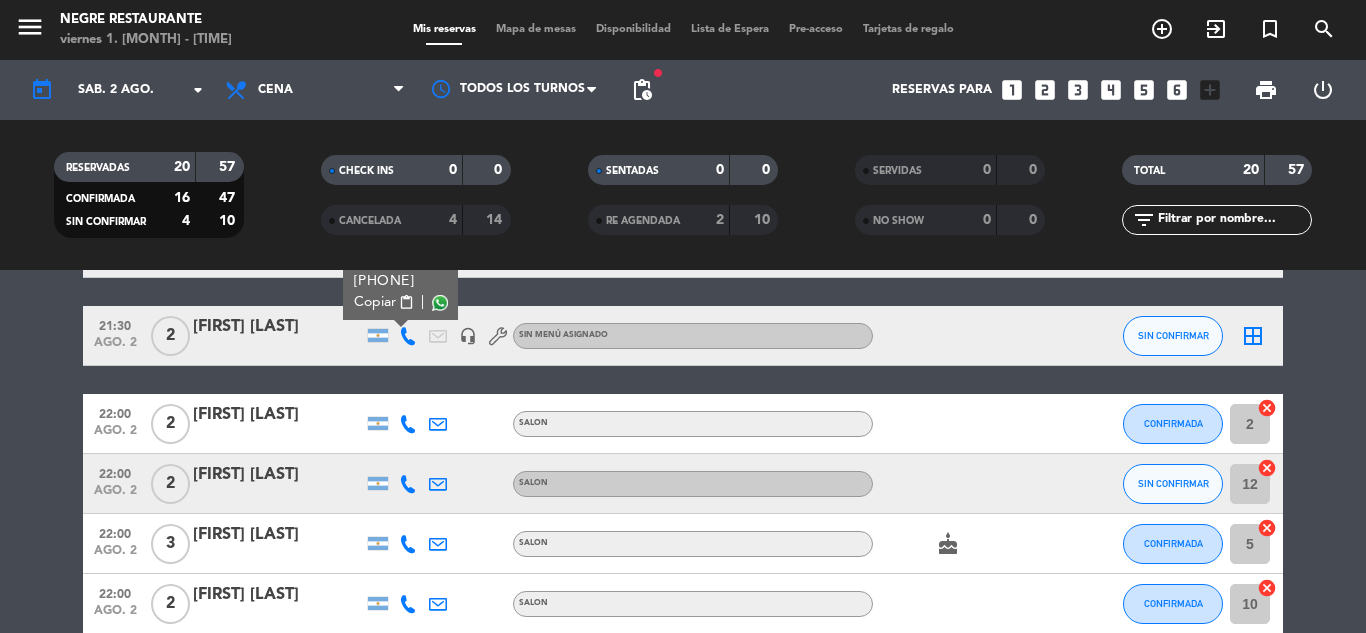 click 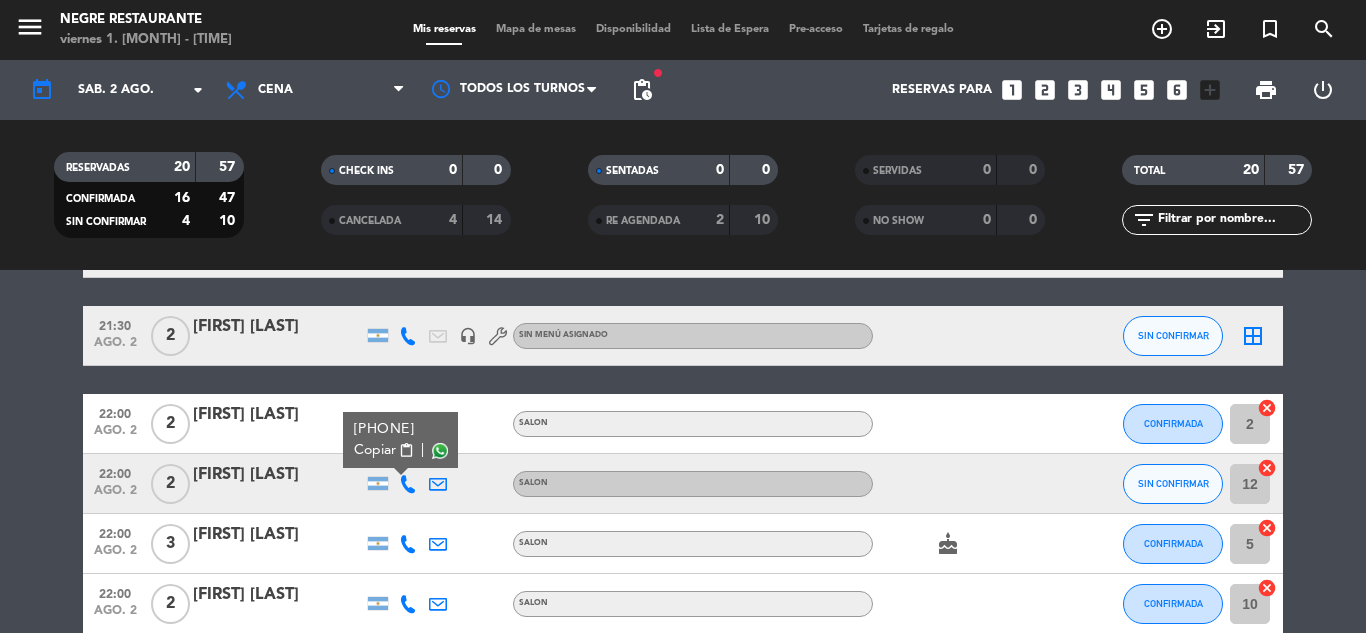 click on "content_paste" at bounding box center (406, 450) 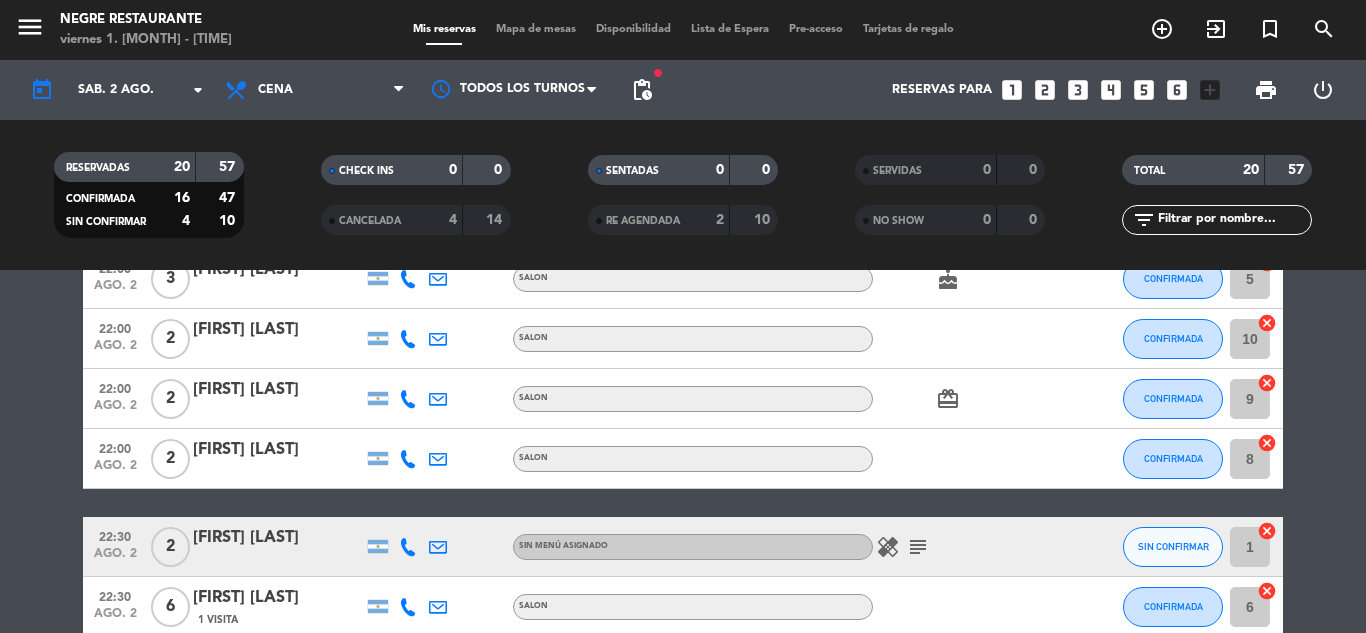 scroll, scrollTop: 1100, scrollLeft: 0, axis: vertical 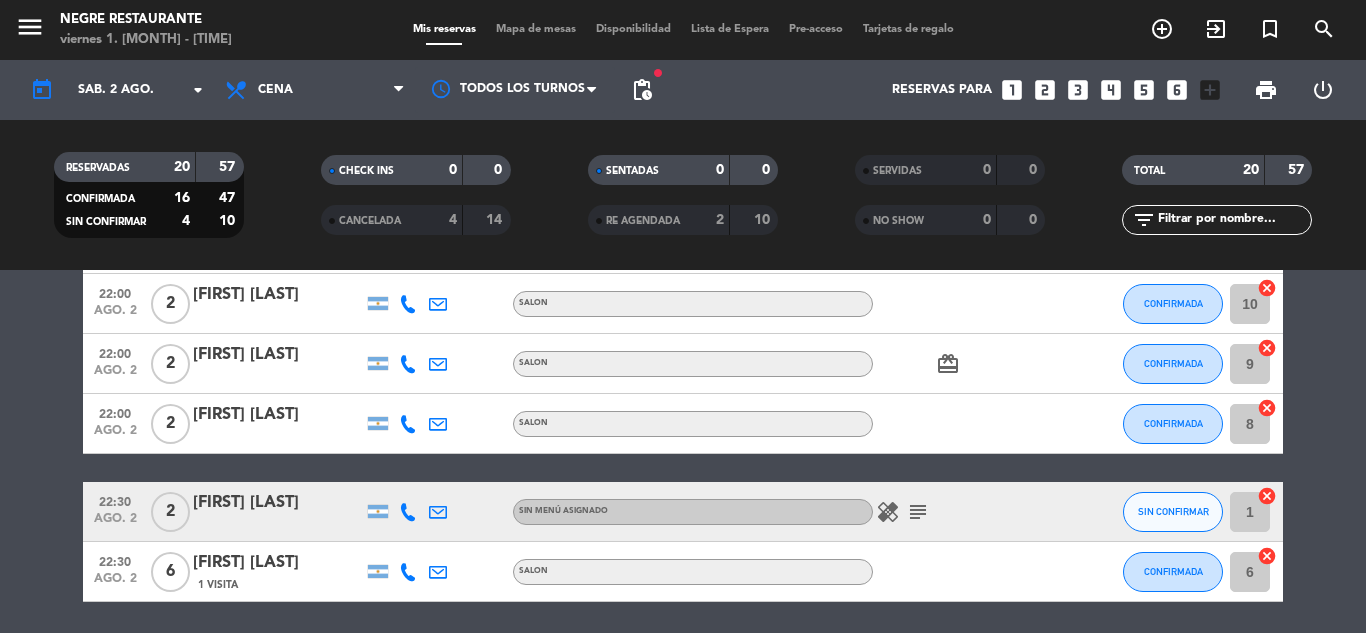 click 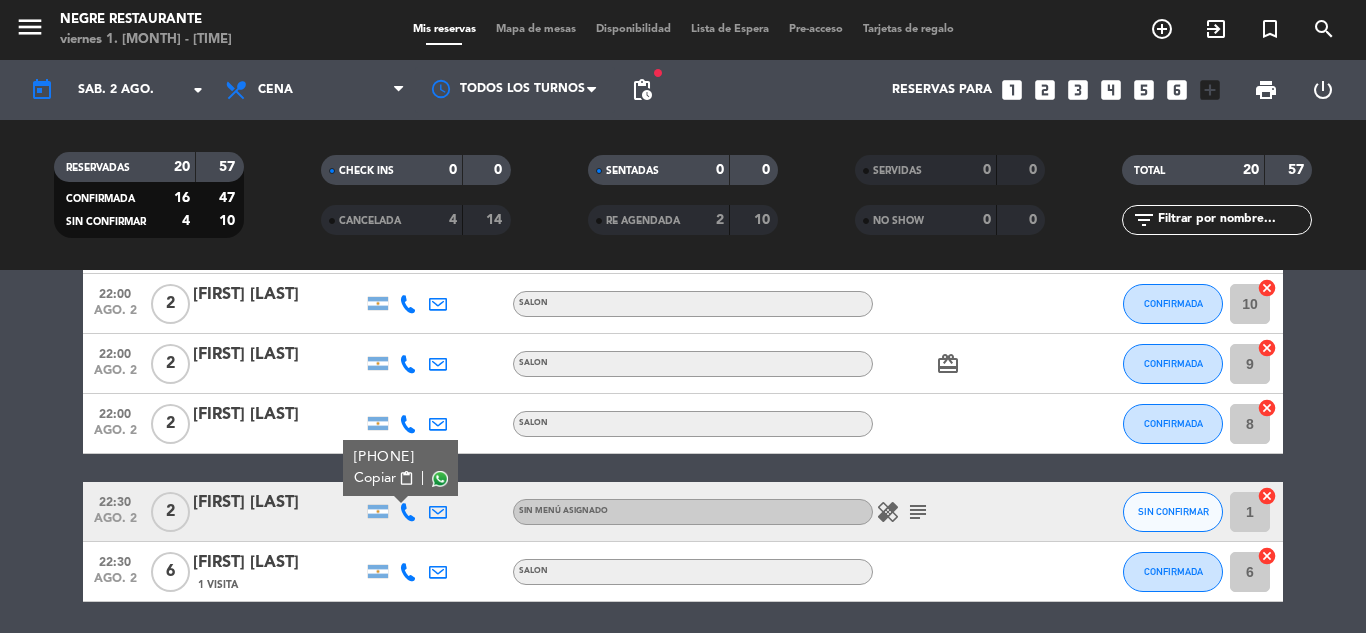 click on "Copiar" at bounding box center (375, 478) 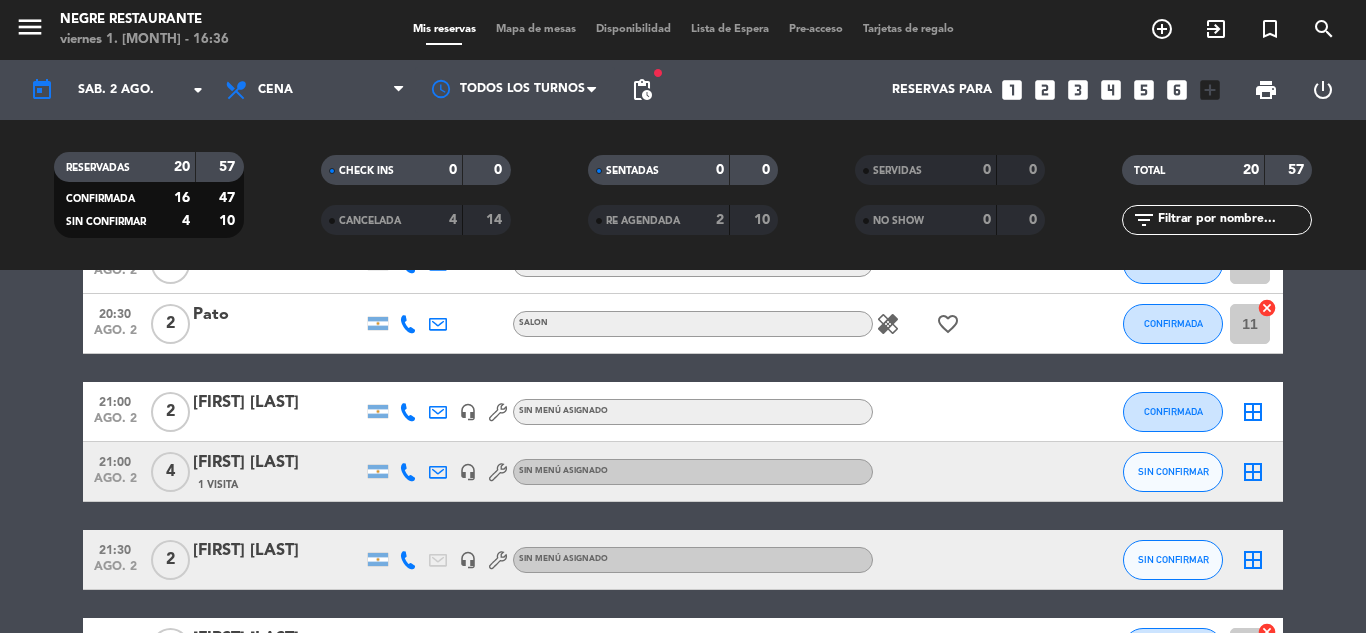 scroll, scrollTop: 600, scrollLeft: 0, axis: vertical 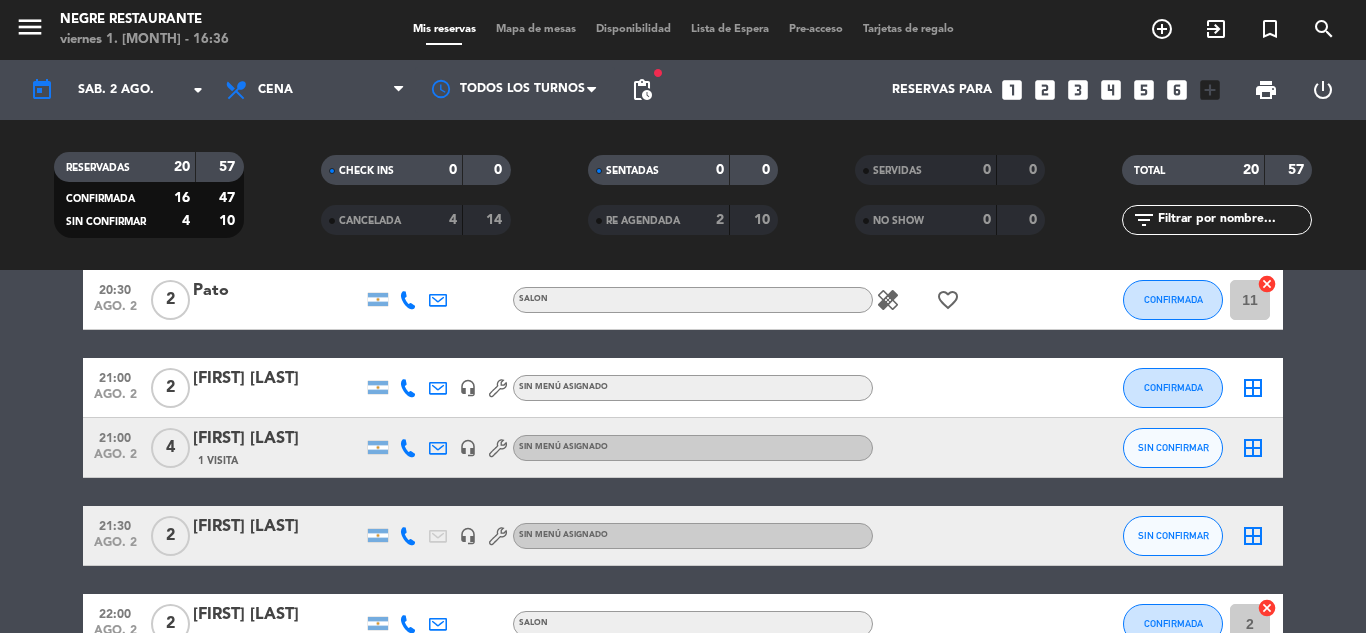 click 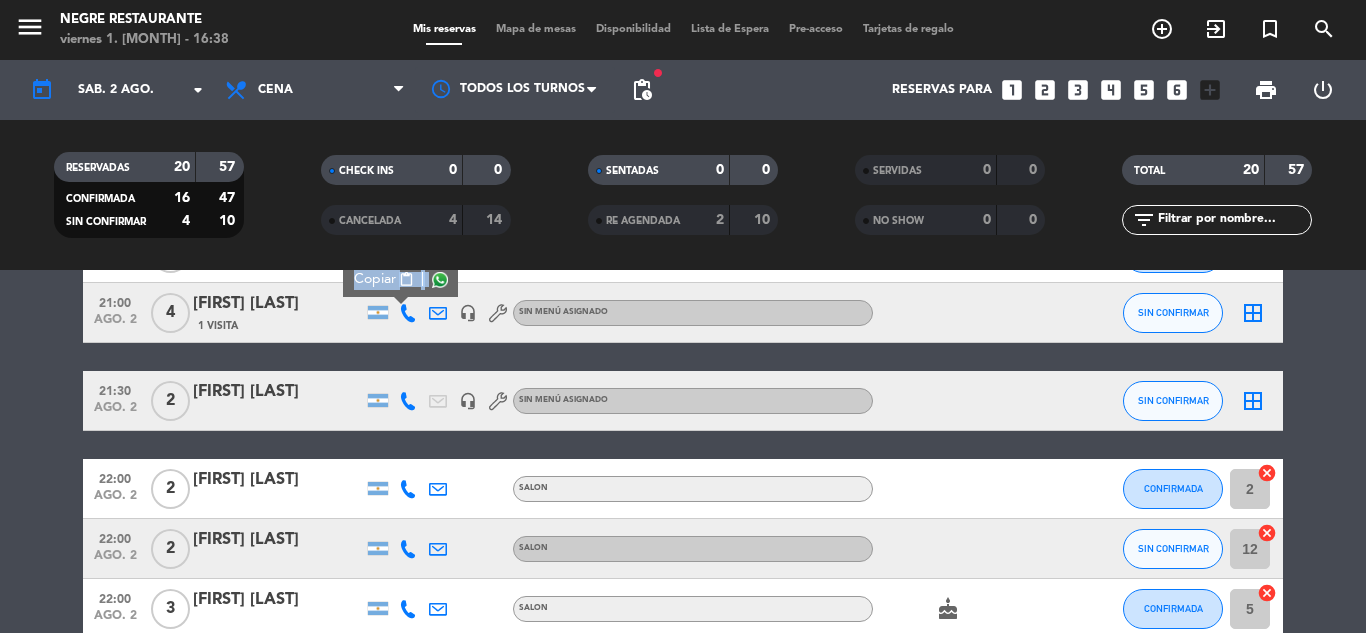 scroll, scrollTop: 700, scrollLeft: 0, axis: vertical 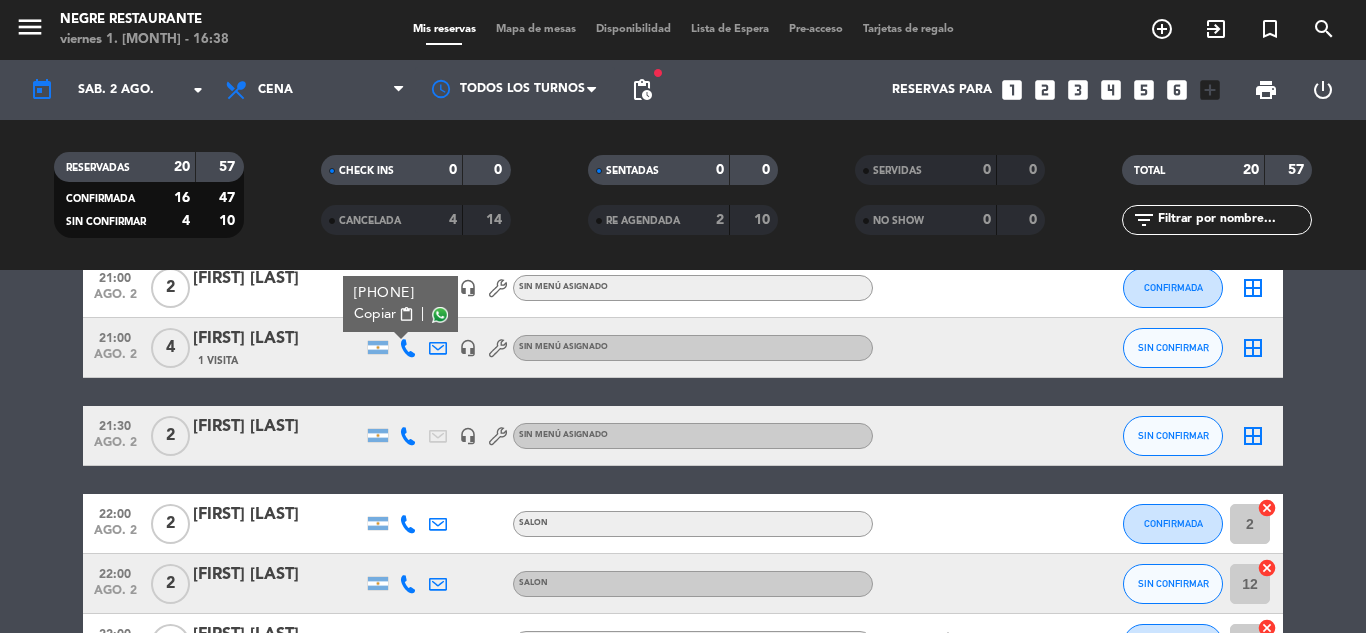 click 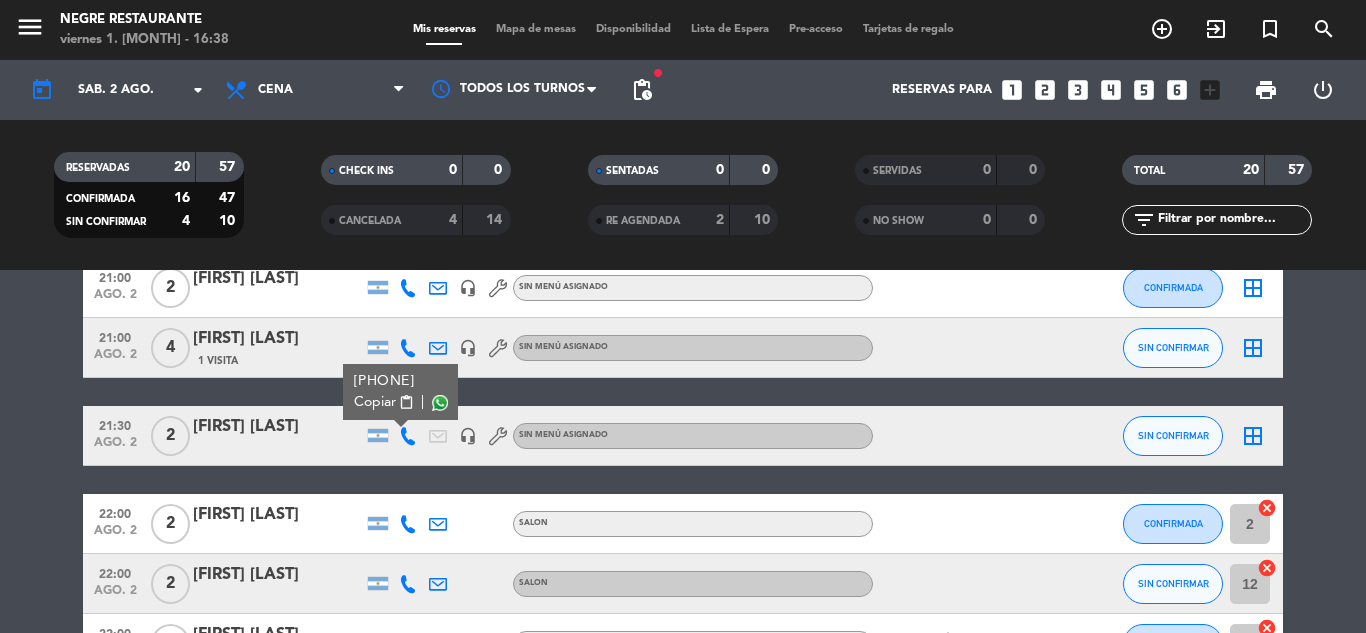 click on "content_paste" at bounding box center [406, 402] 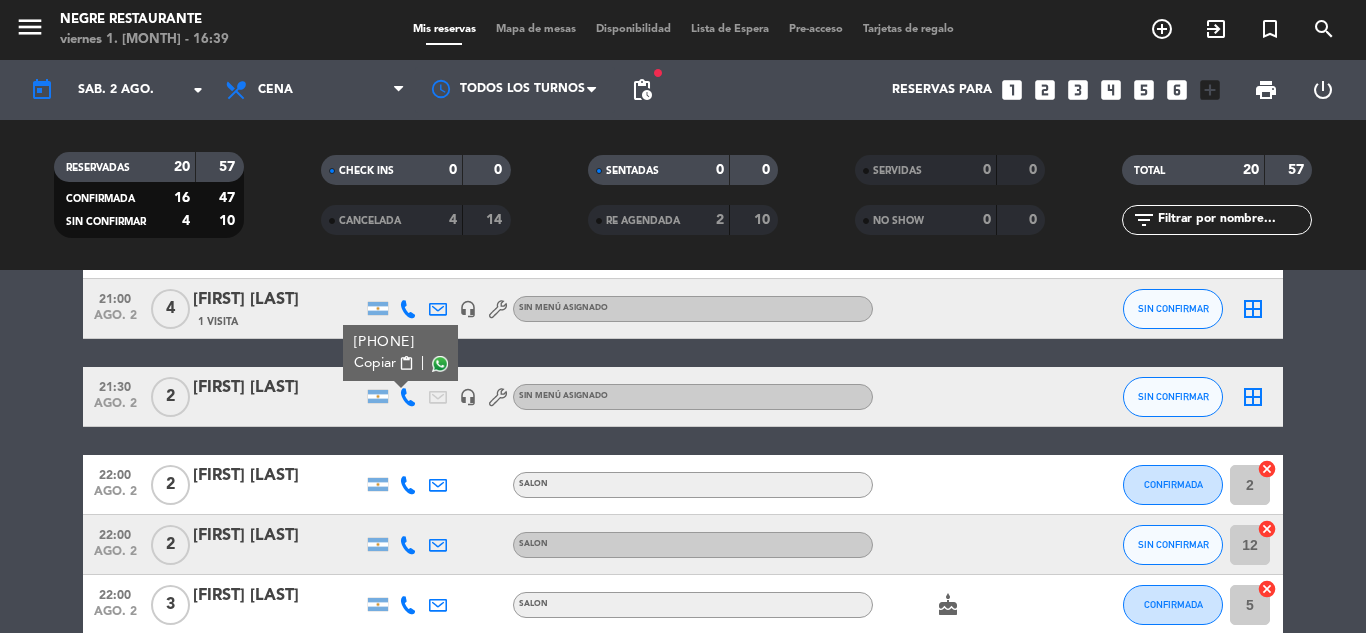 scroll, scrollTop: 800, scrollLeft: 0, axis: vertical 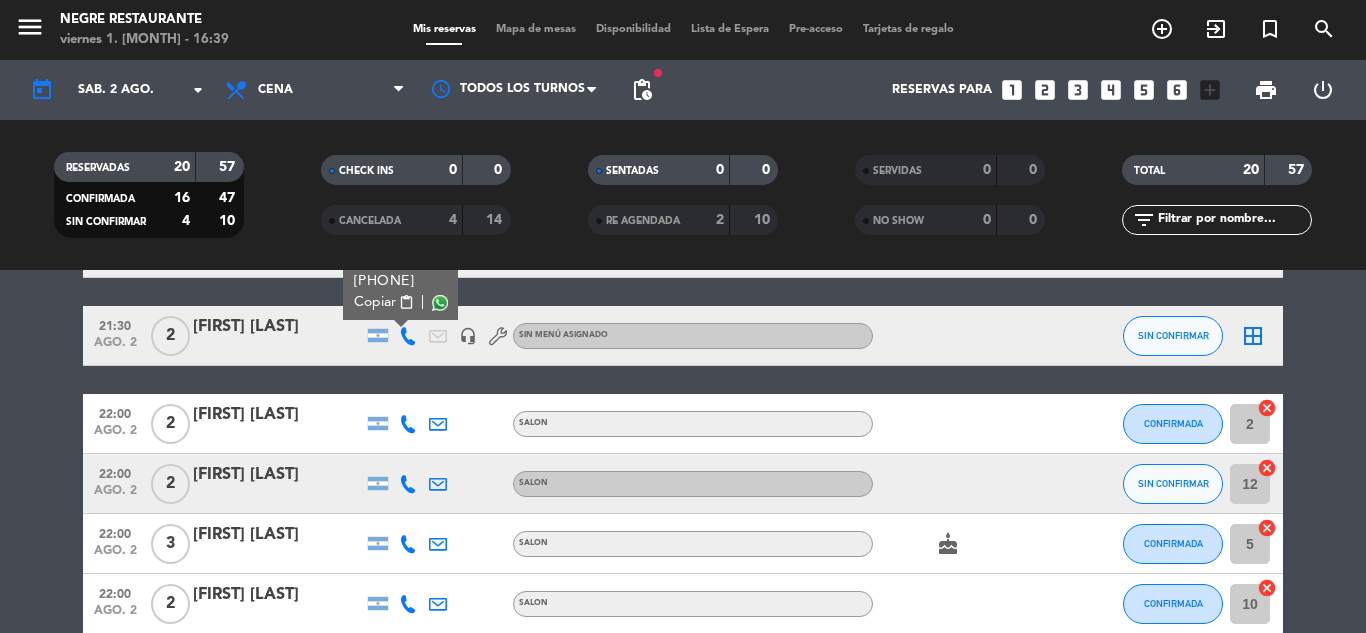 click 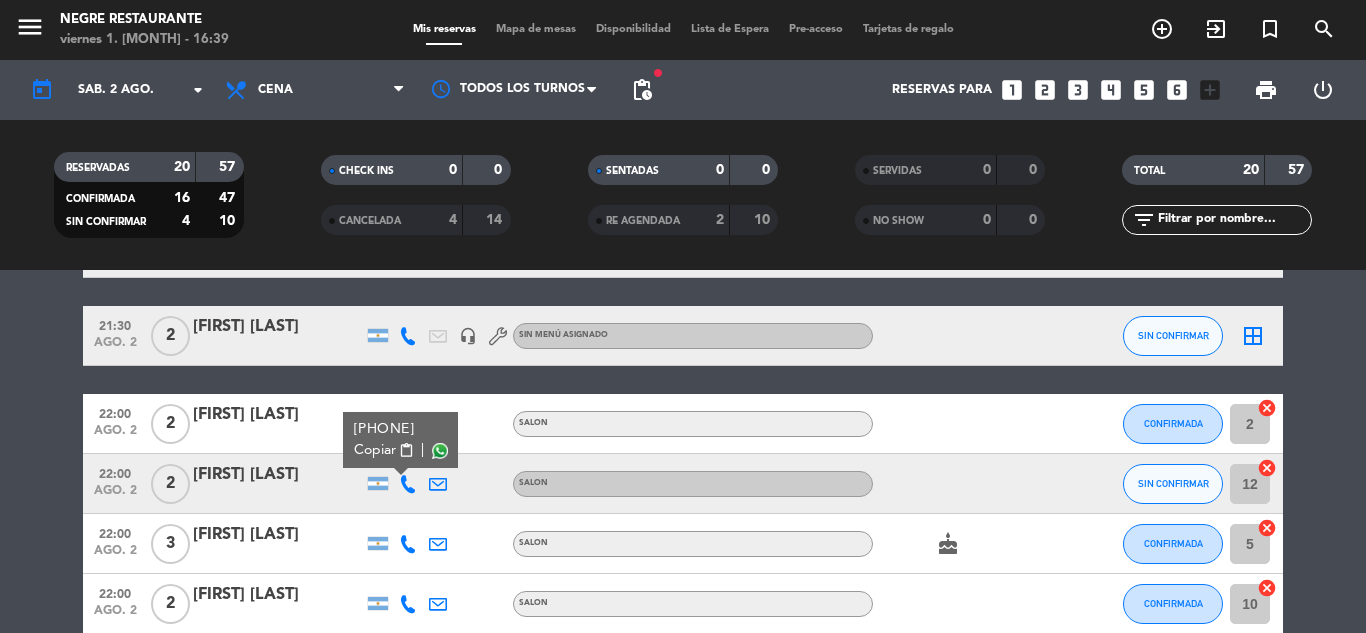 click on "content_paste" at bounding box center (406, 450) 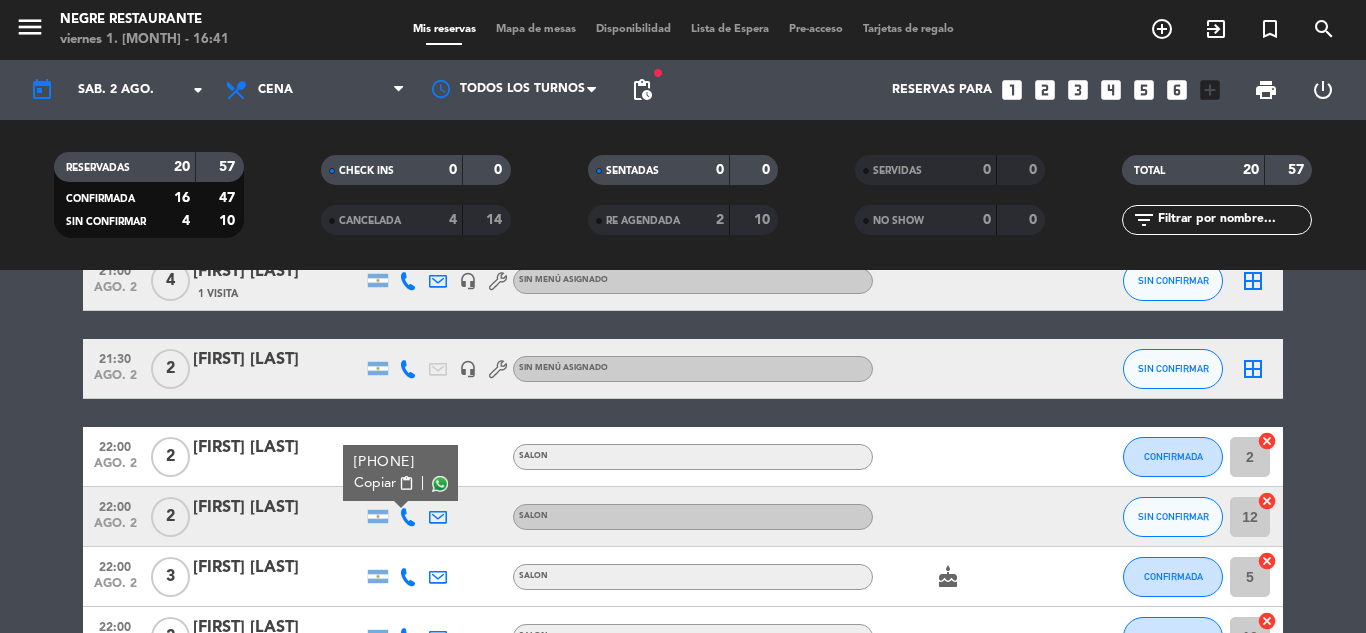 scroll, scrollTop: 769, scrollLeft: 0, axis: vertical 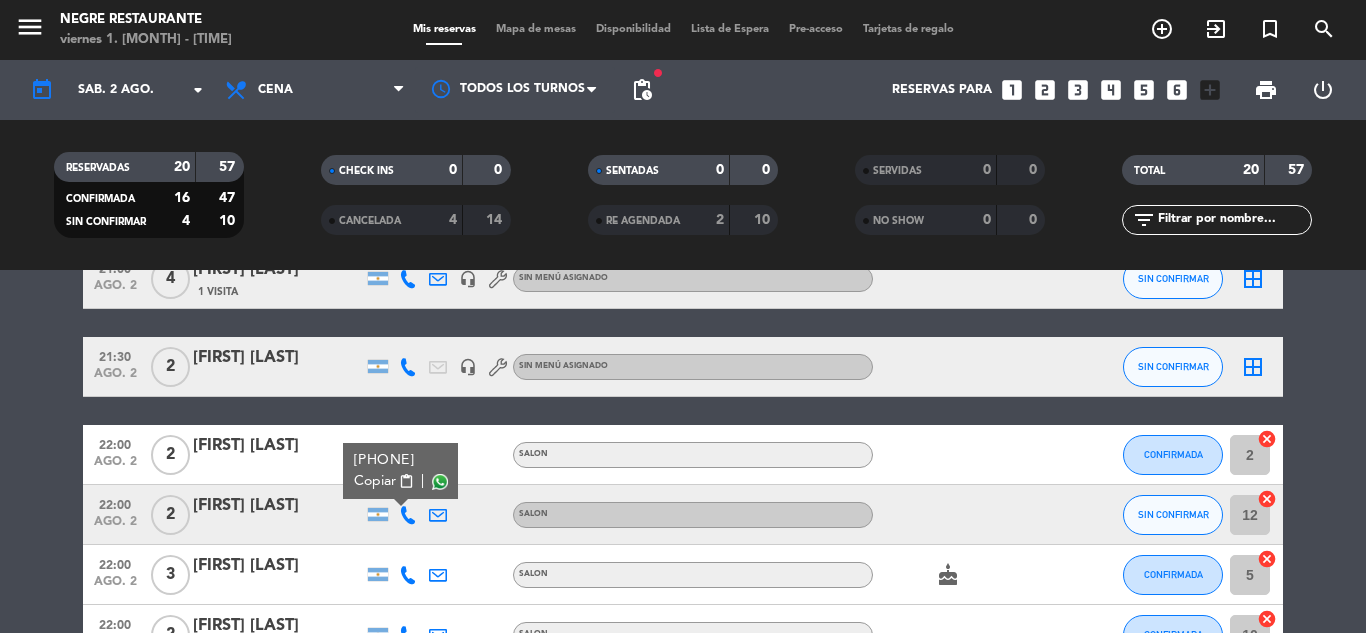 click on "[FIRST] [LAST]" 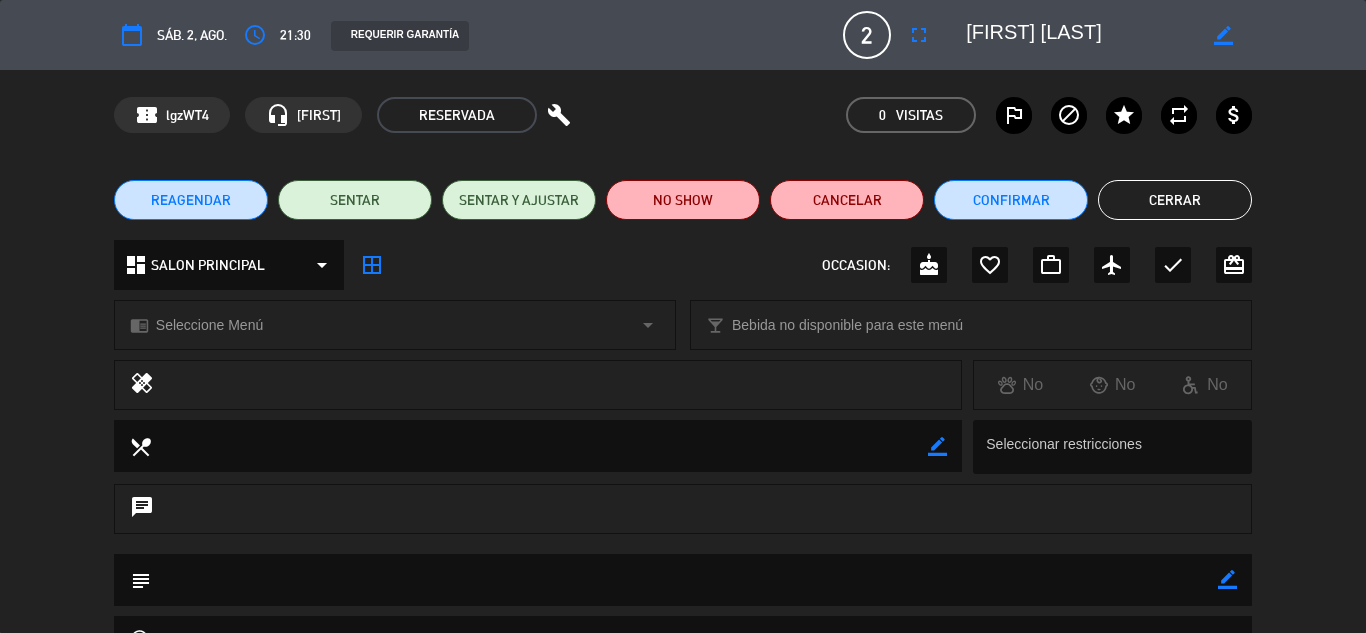 click on "REAGENDAR" 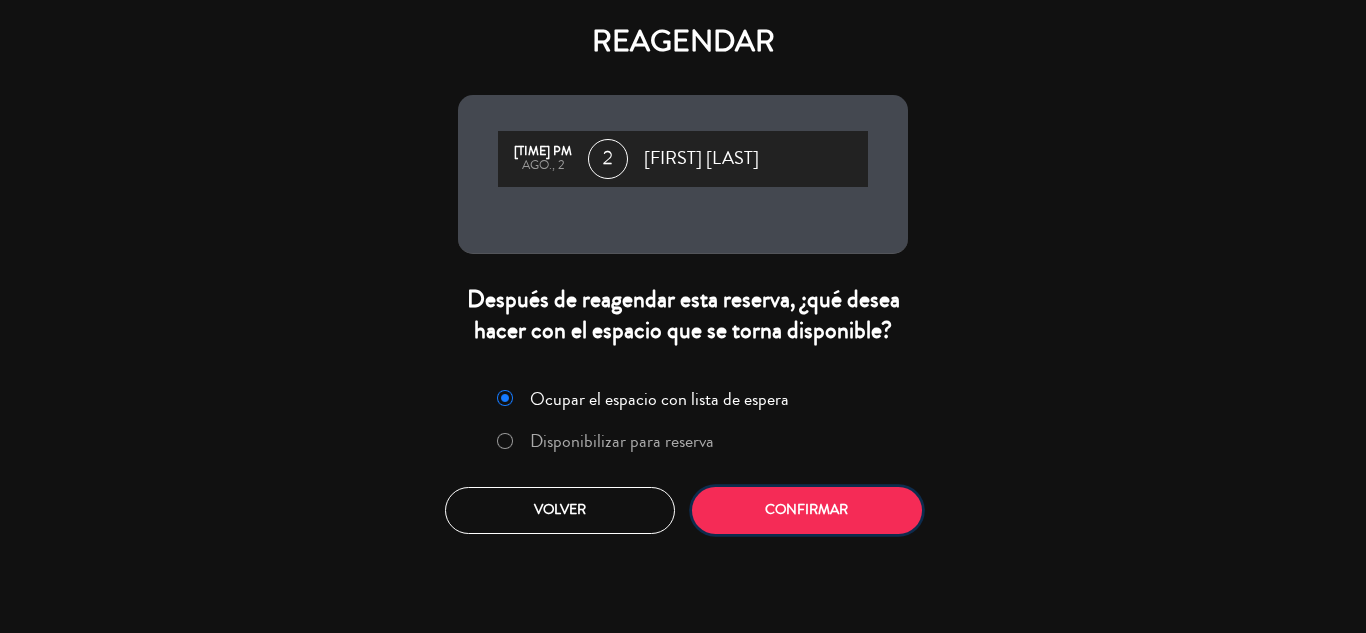 click on "Confirmar" 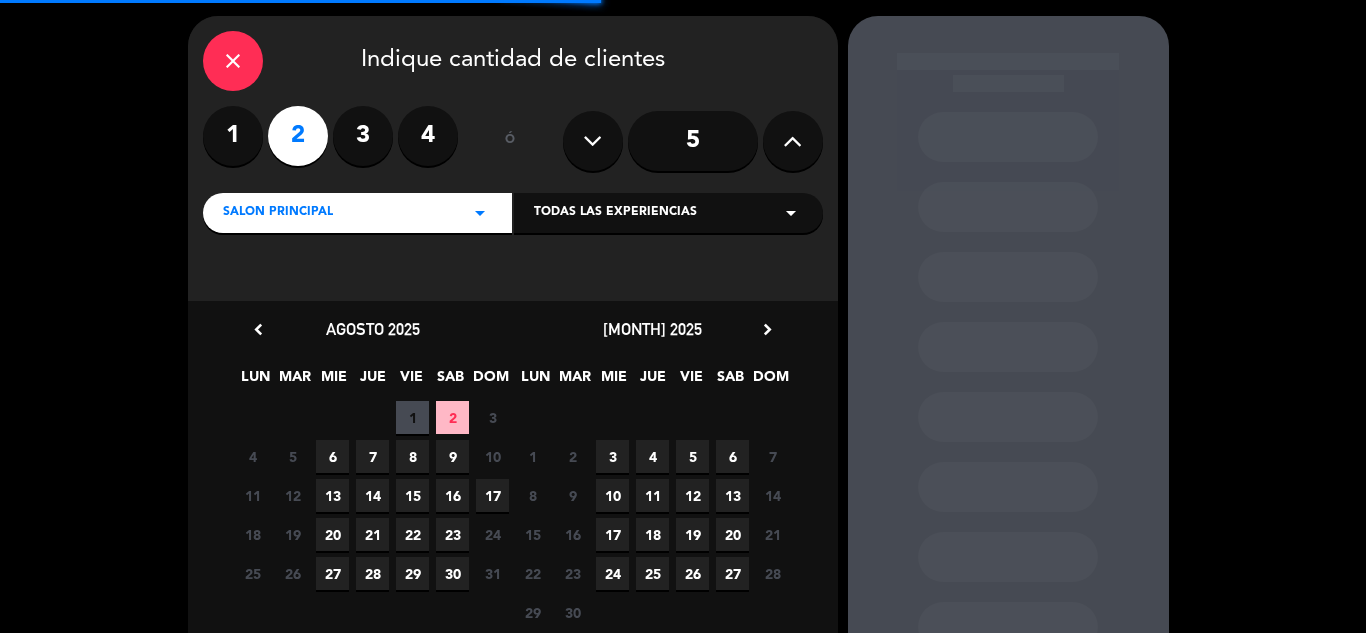 scroll, scrollTop: 100, scrollLeft: 0, axis: vertical 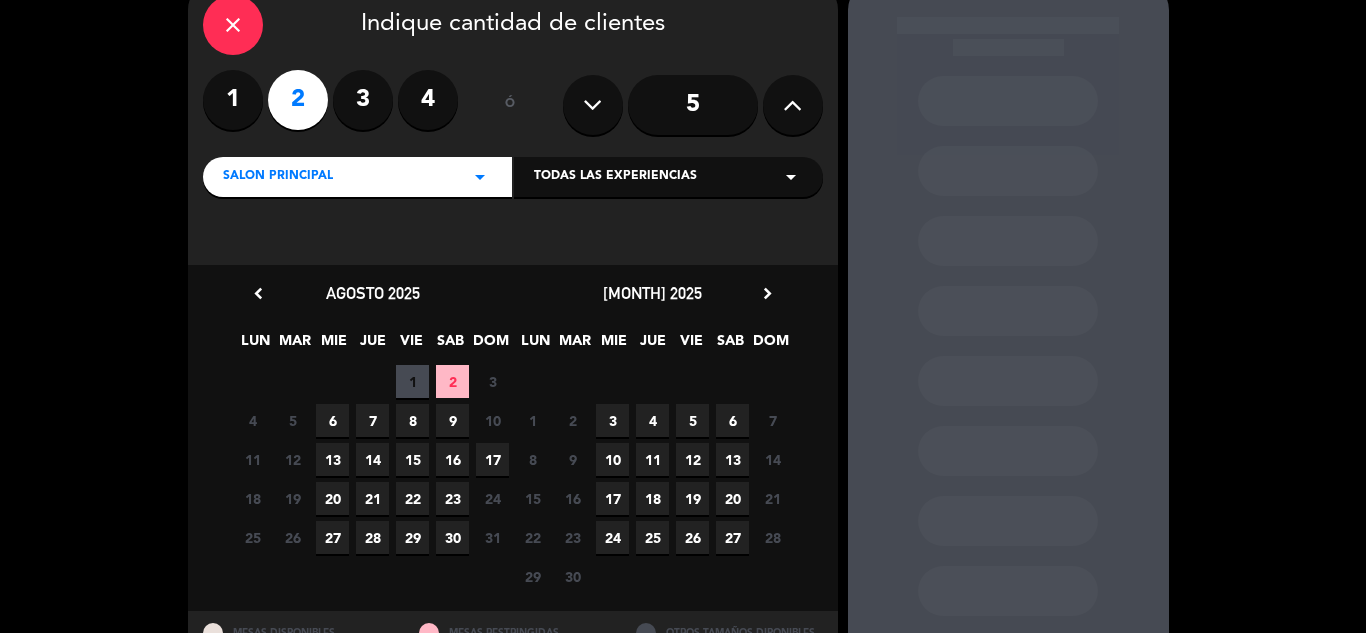 click on "9" at bounding box center (452, 420) 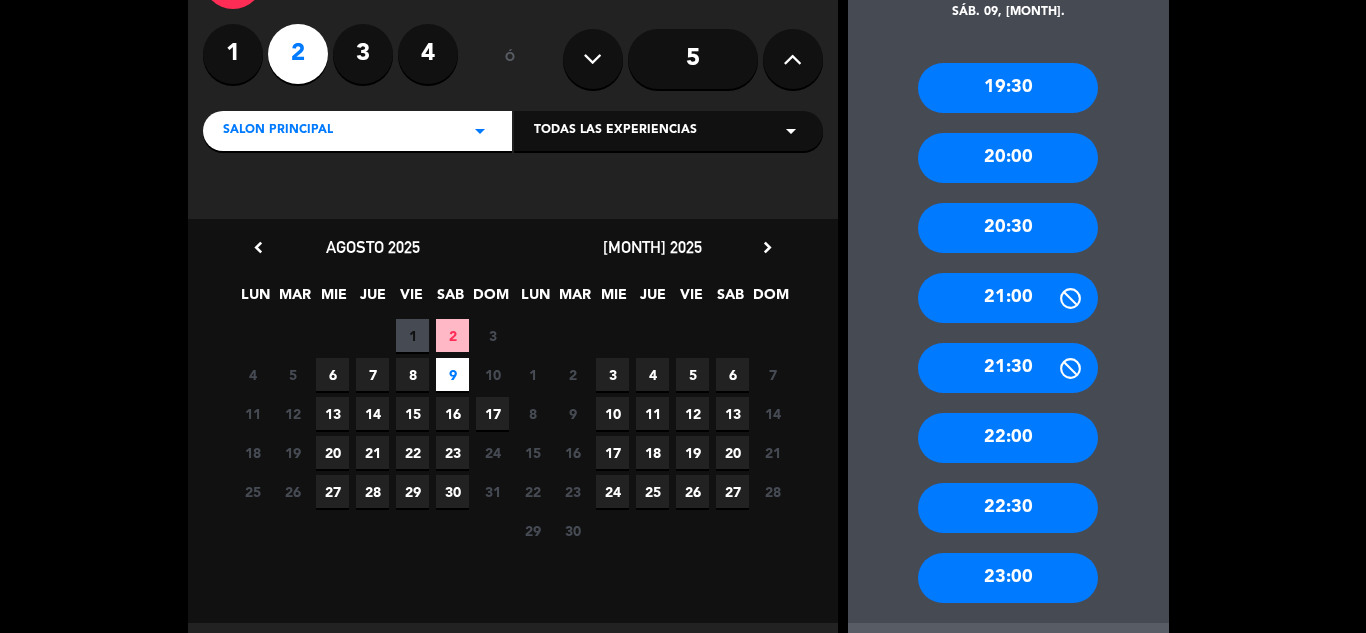 scroll, scrollTop: 242, scrollLeft: 0, axis: vertical 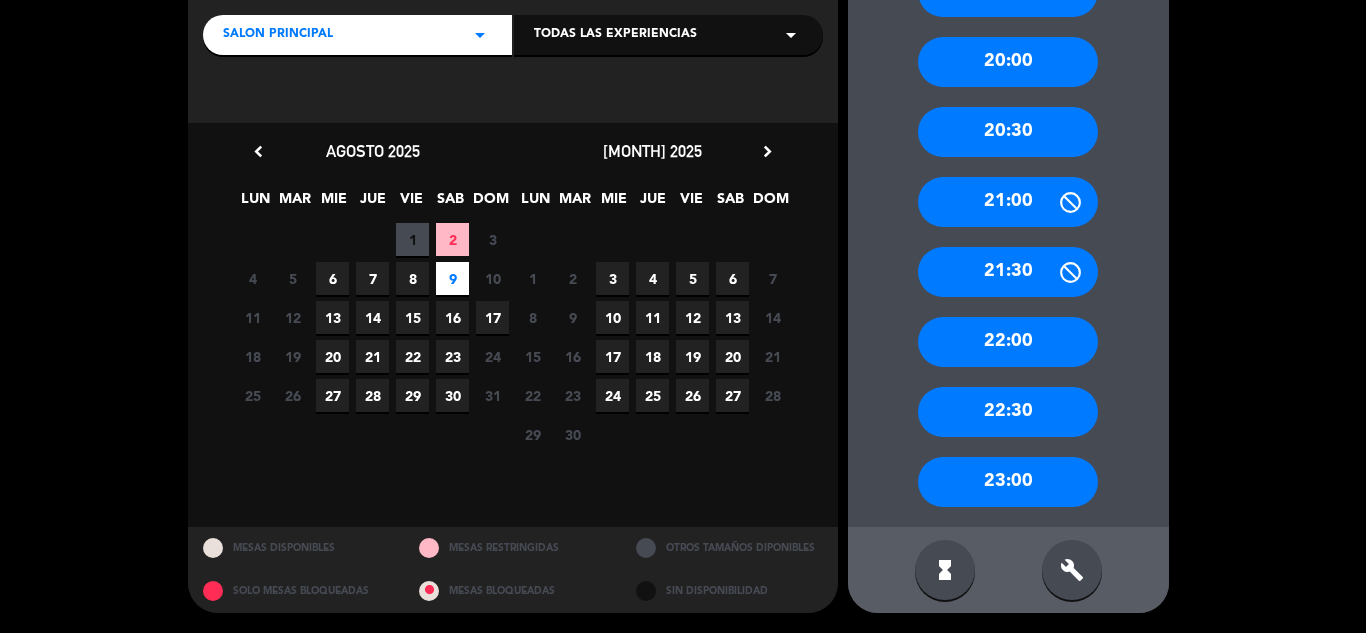 click on "build" at bounding box center [1072, 570] 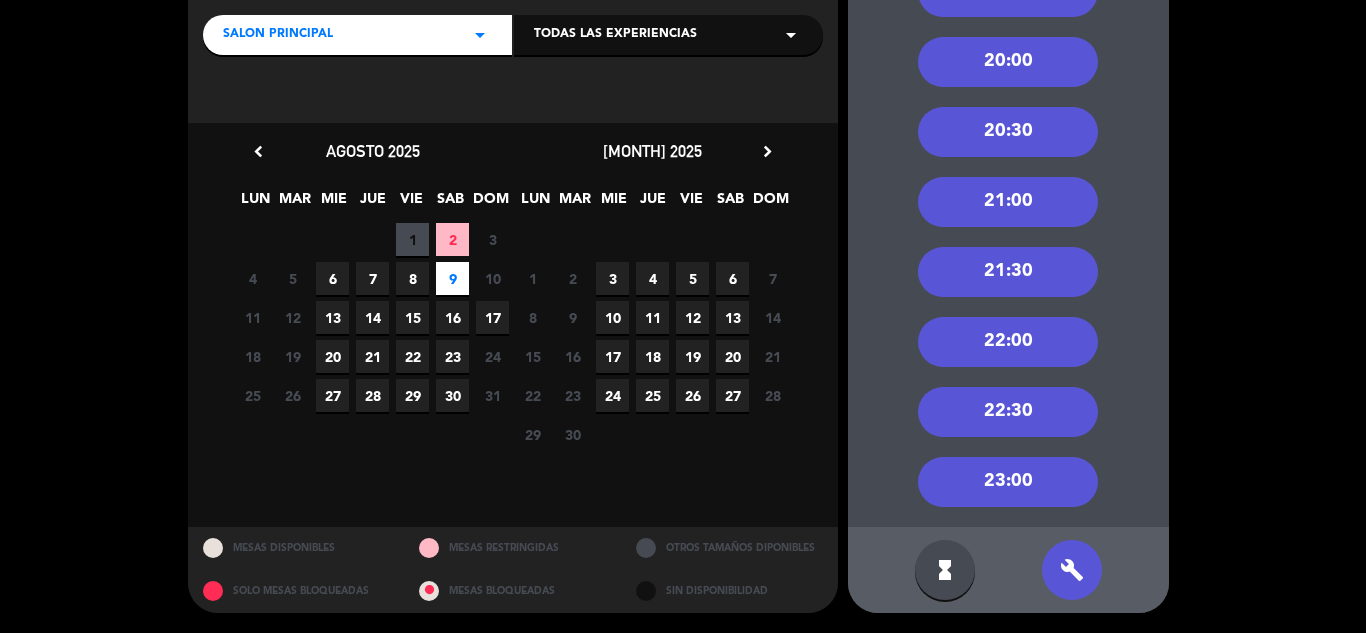 click on "21:30" at bounding box center (1008, 272) 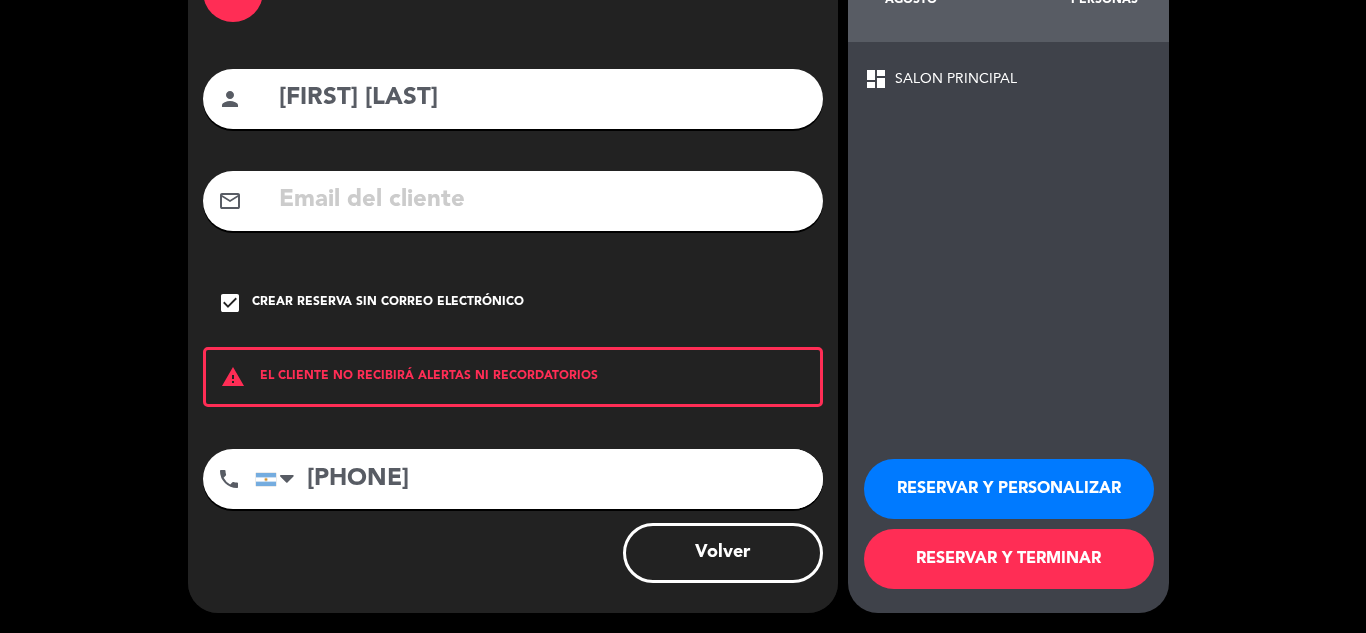 scroll, scrollTop: 138, scrollLeft: 0, axis: vertical 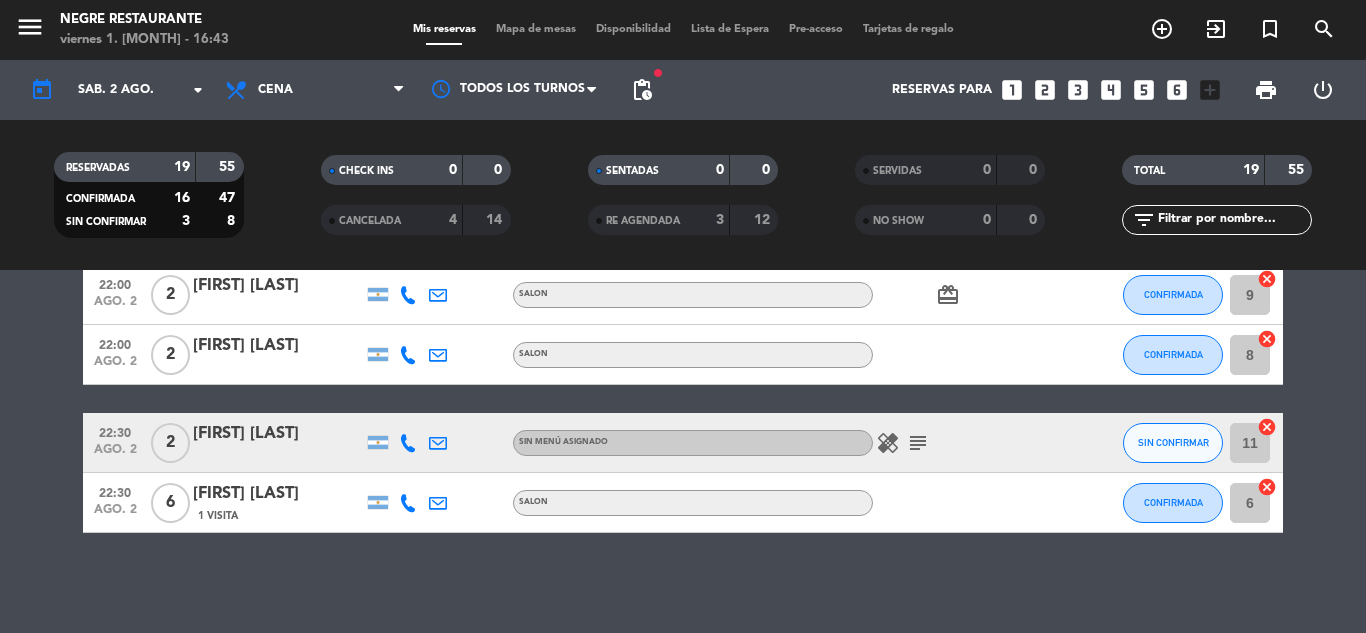 click on "healing" 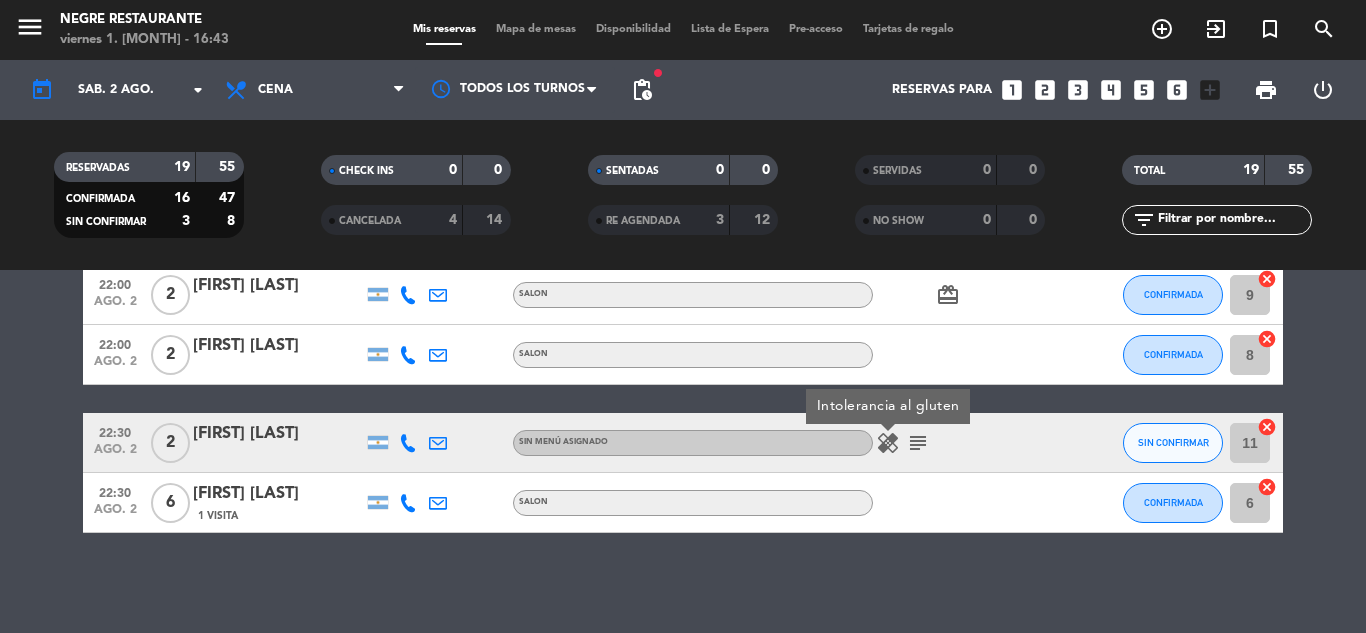 click on "subject" 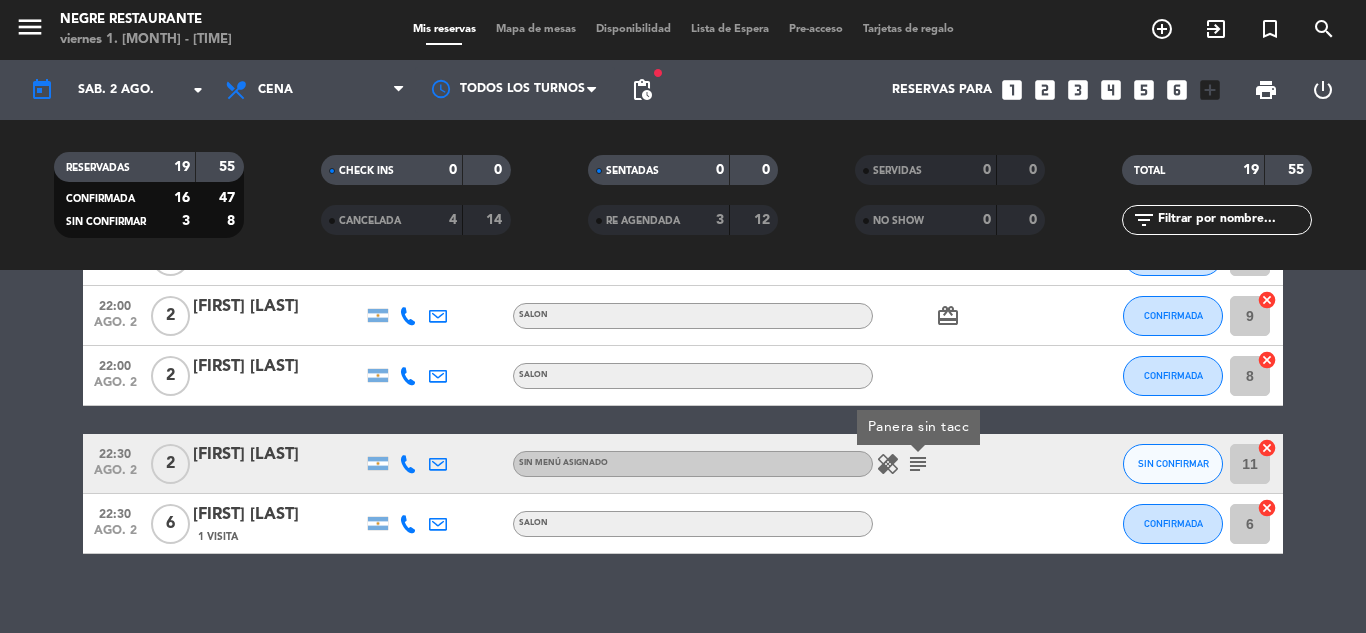 scroll, scrollTop: 1081, scrollLeft: 0, axis: vertical 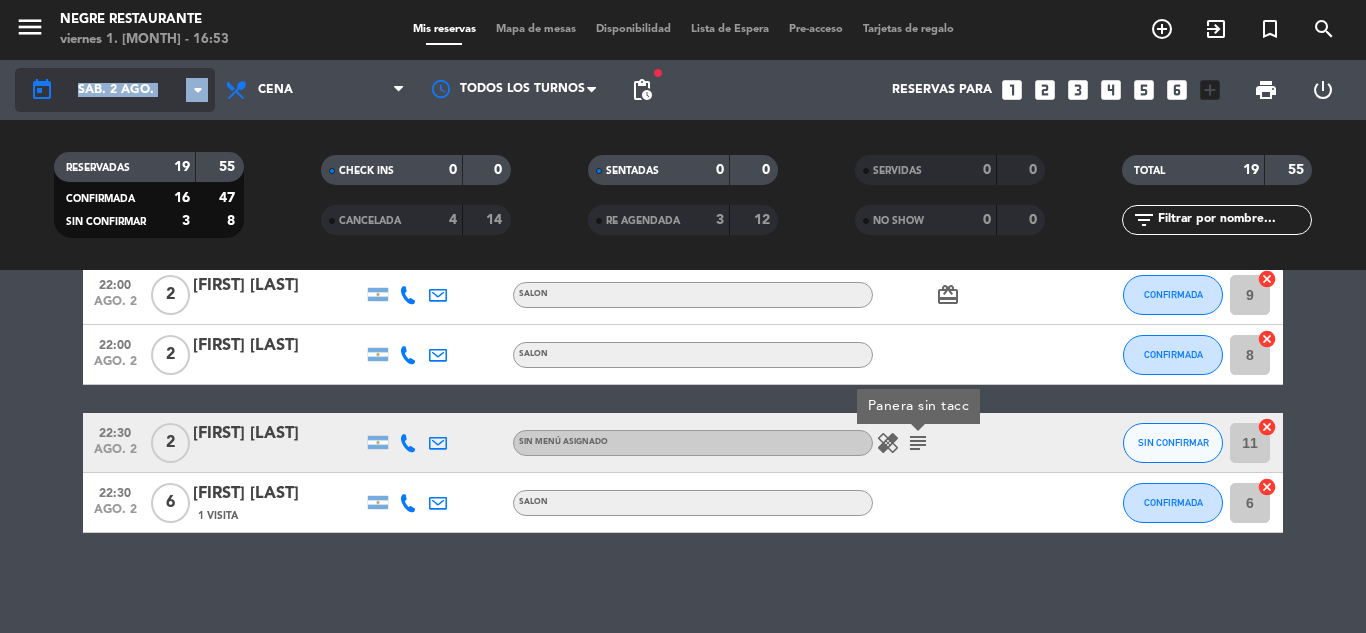 drag, startPoint x: 209, startPoint y: 87, endPoint x: 213, endPoint y: 100, distance: 13.601471 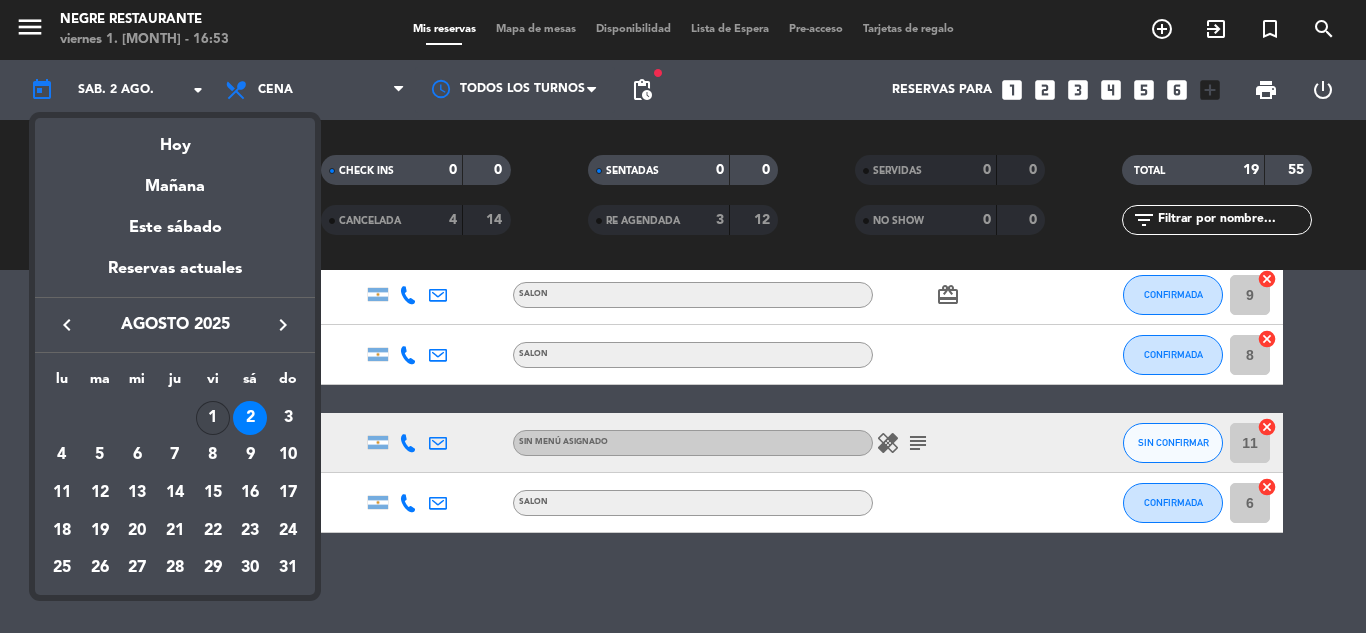 click on "1" at bounding box center (213, 418) 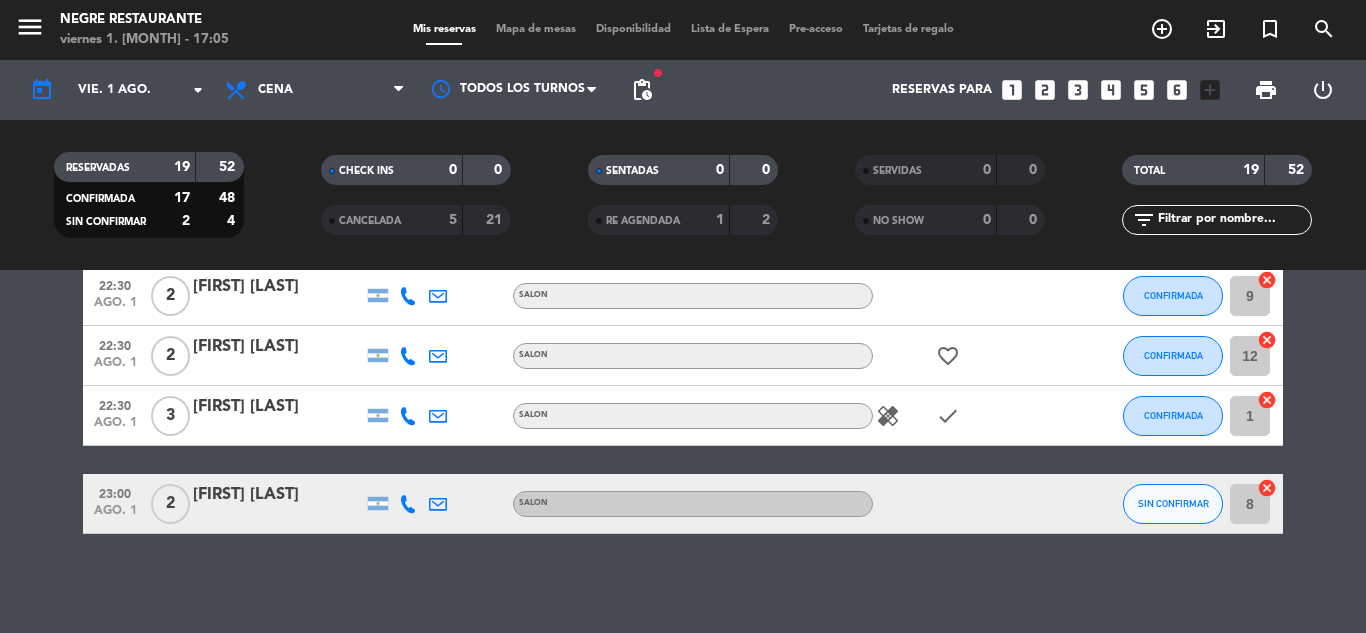 scroll, scrollTop: 1109, scrollLeft: 0, axis: vertical 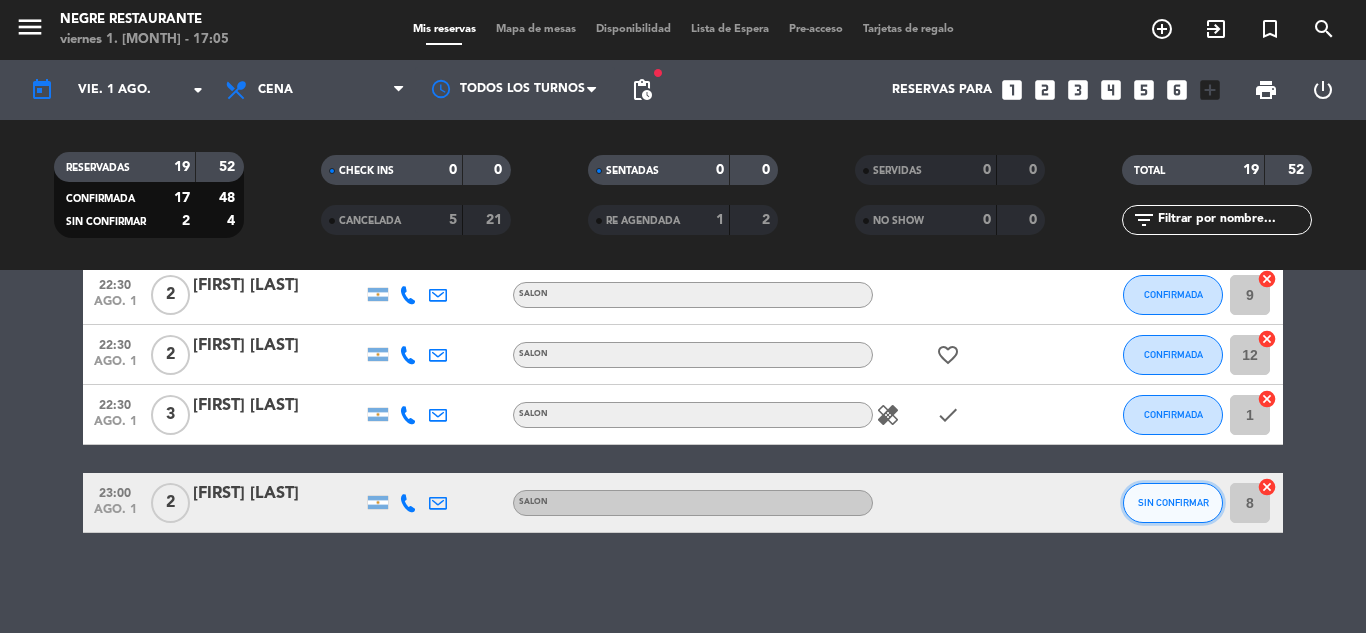 click on "SIN CONFIRMAR" 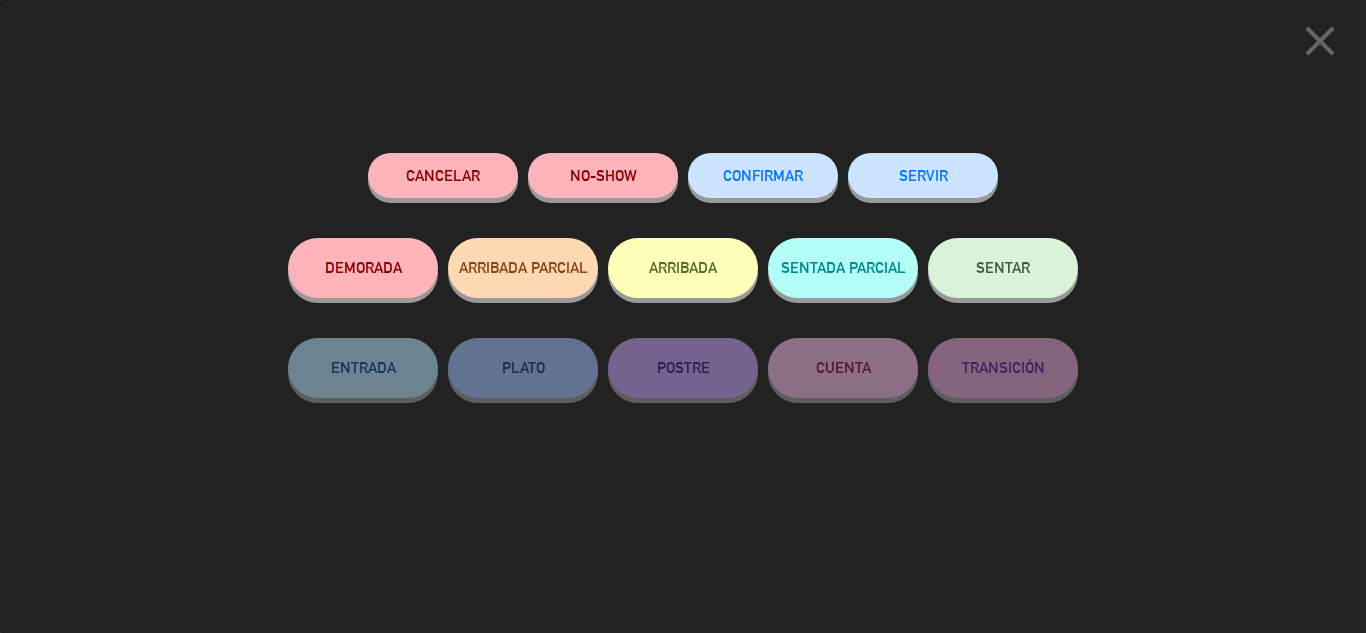 click on "CONFIRMAR" 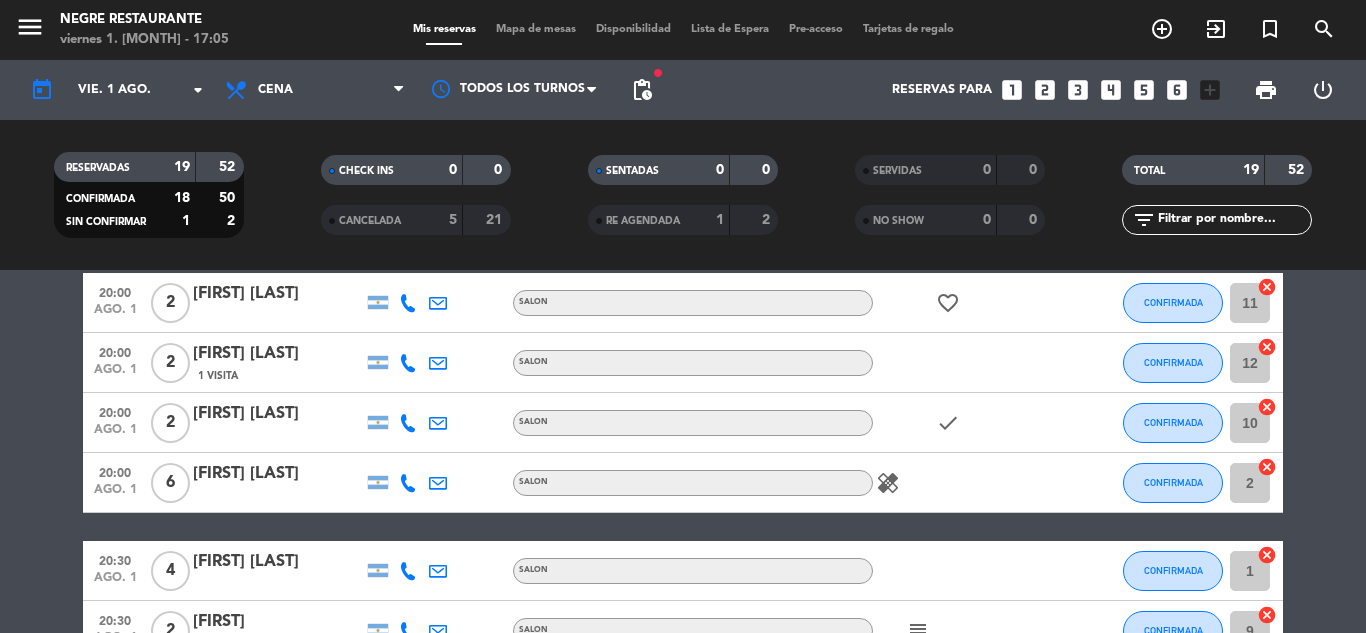 scroll, scrollTop: 9, scrollLeft: 0, axis: vertical 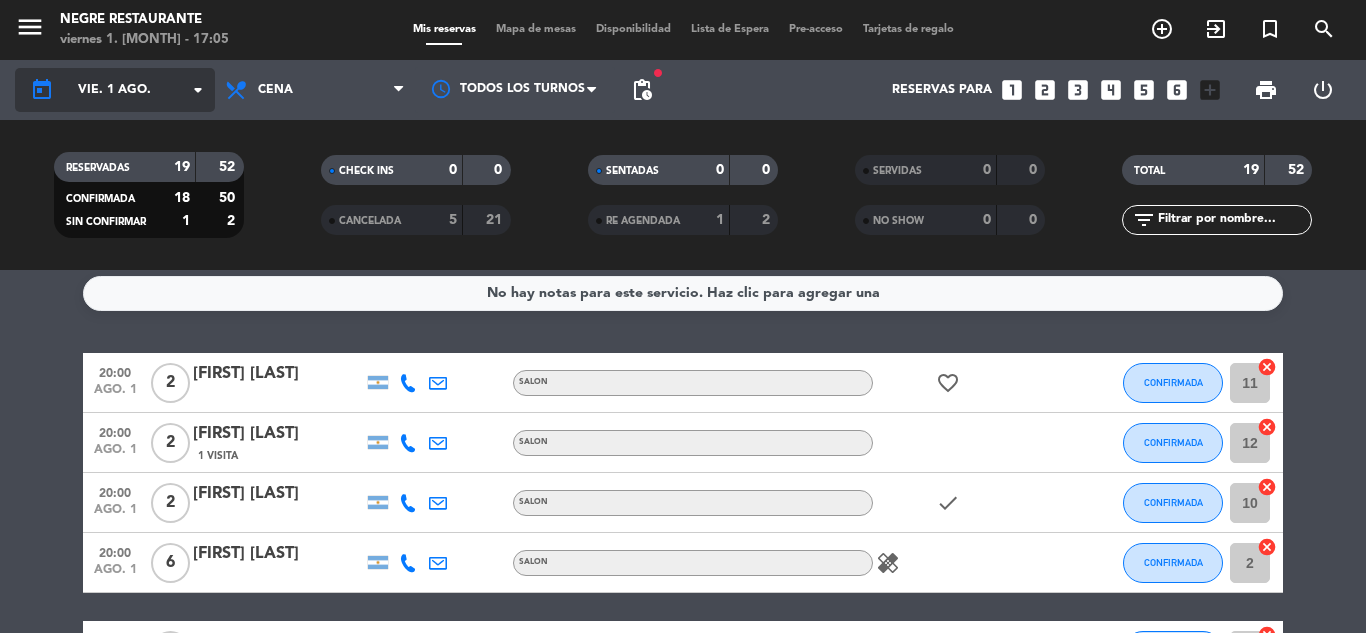 click on "vie. 1 ago." 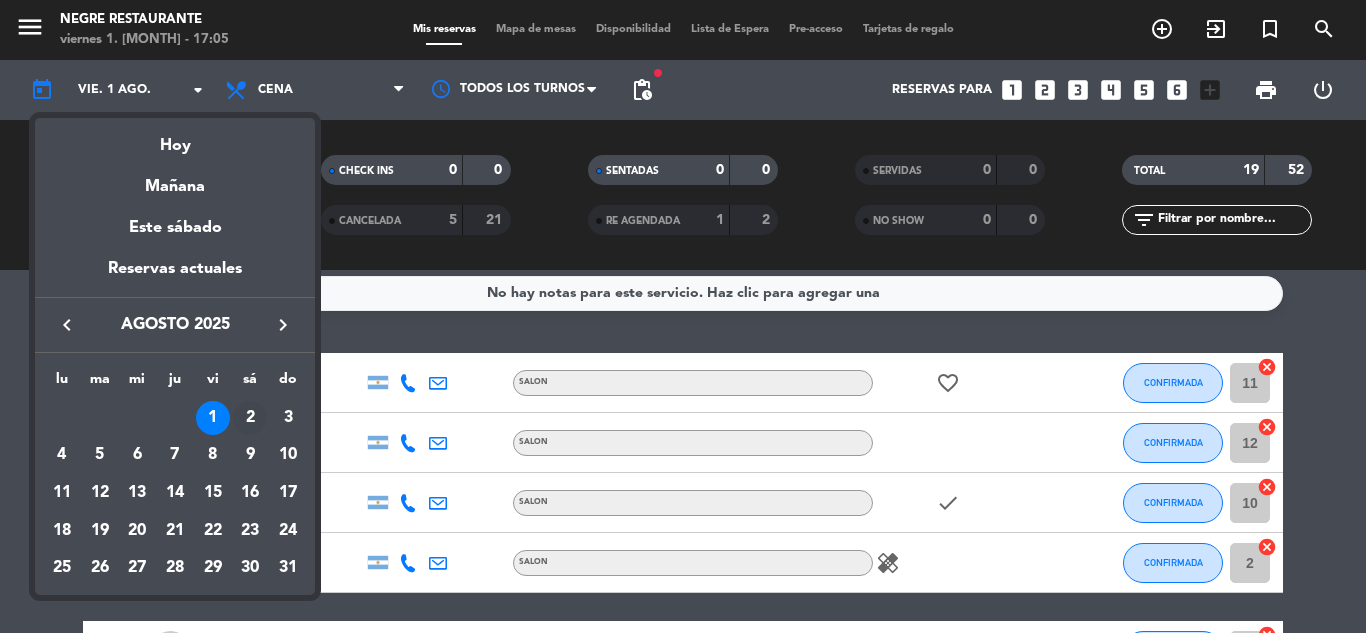 click on "2" at bounding box center [250, 418] 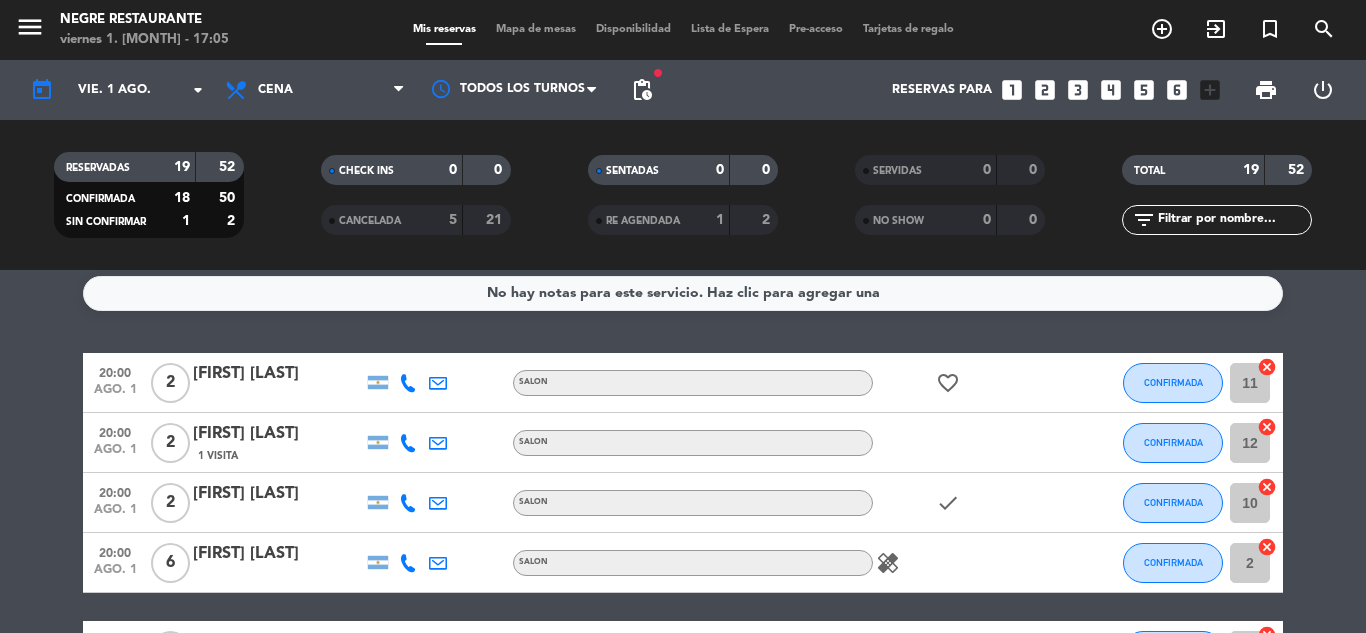 click on "[TIME] [MONTH] 1 [NUMBER] [FIRST] [LAST] SALON favorite_border CONFIRMADA [NUMBER] cancel" 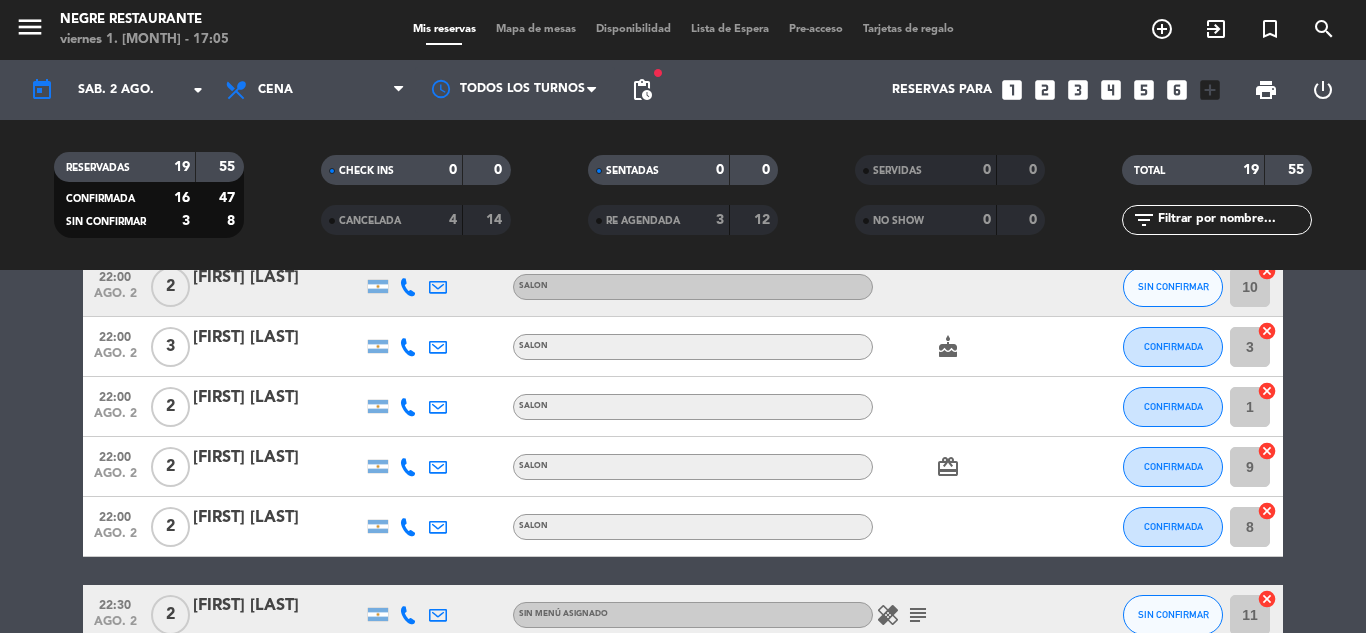 scroll, scrollTop: 1081, scrollLeft: 0, axis: vertical 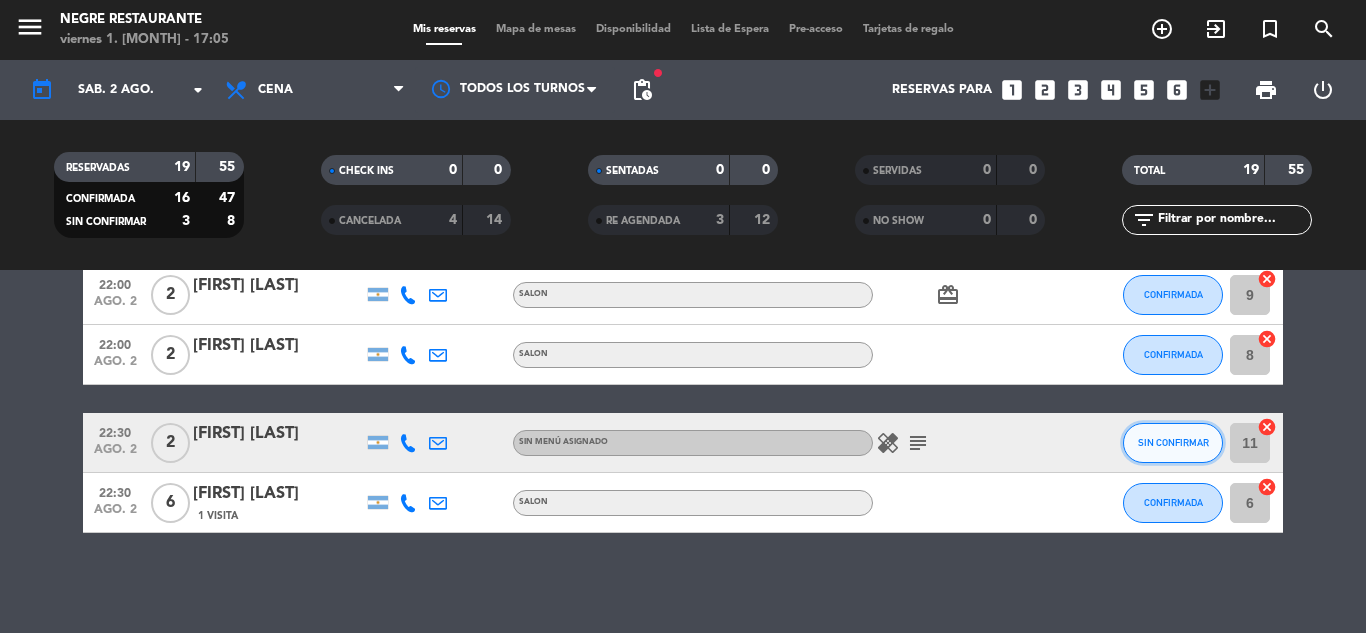 click on "SIN CONFIRMAR" 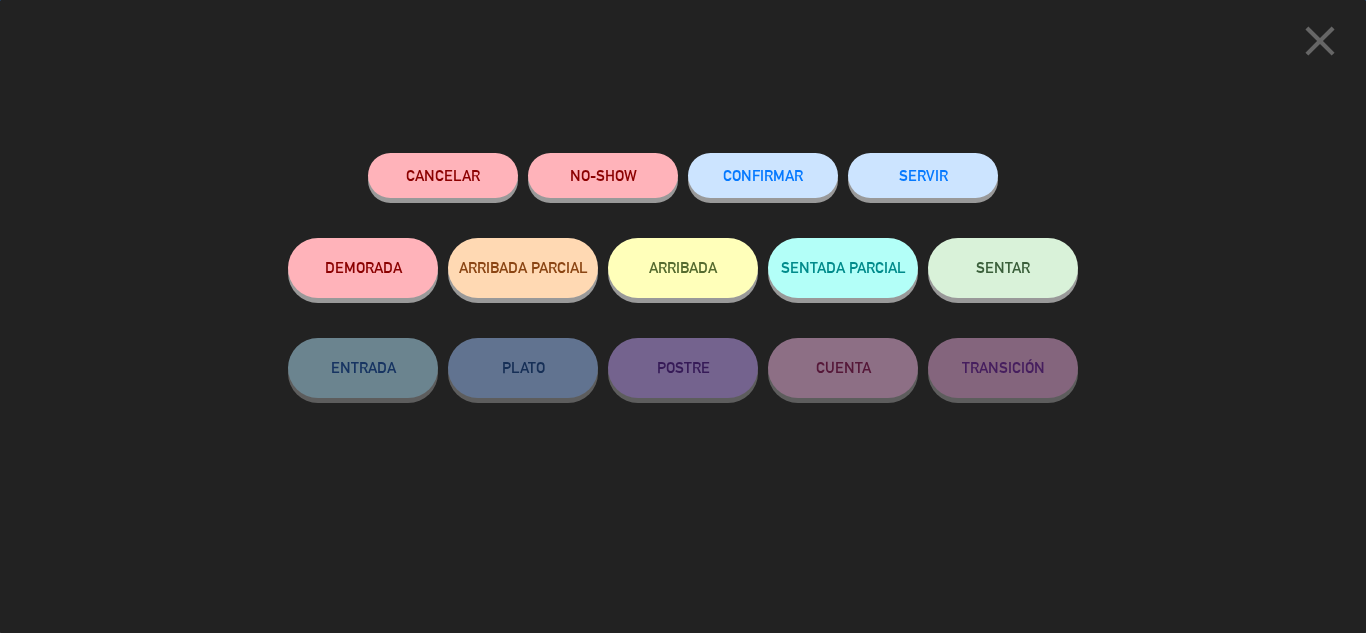 click on "CONFIRMAR" 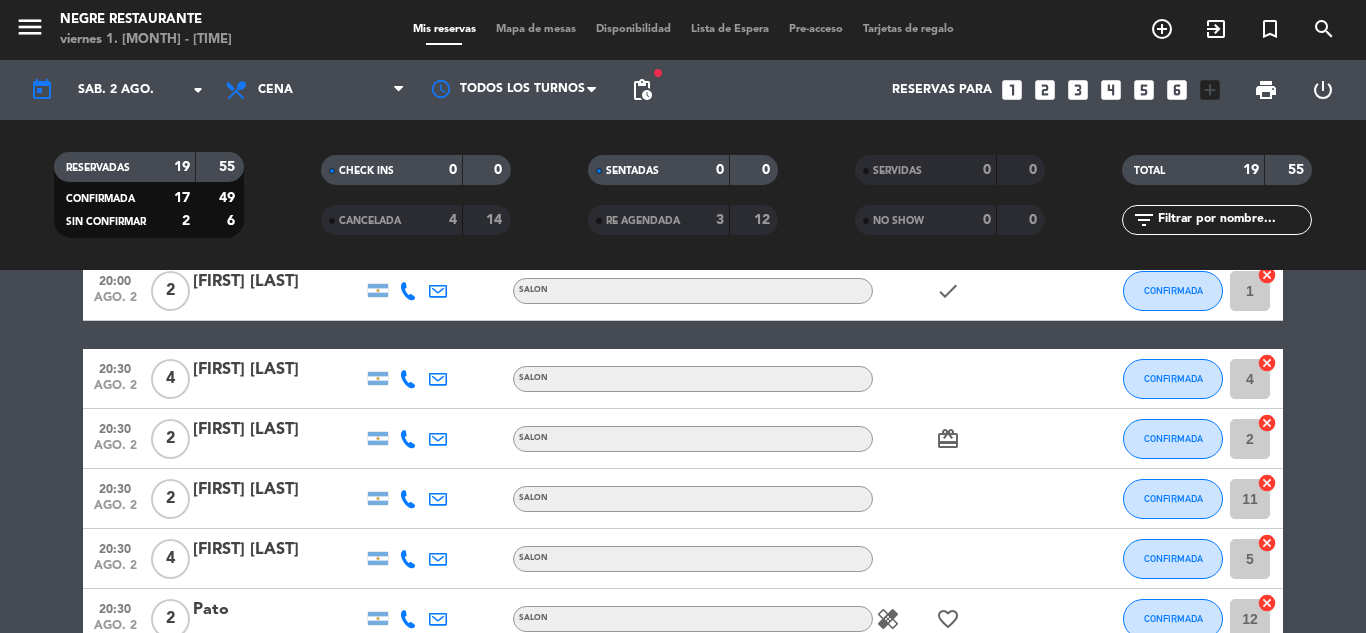 scroll, scrollTop: 181, scrollLeft: 0, axis: vertical 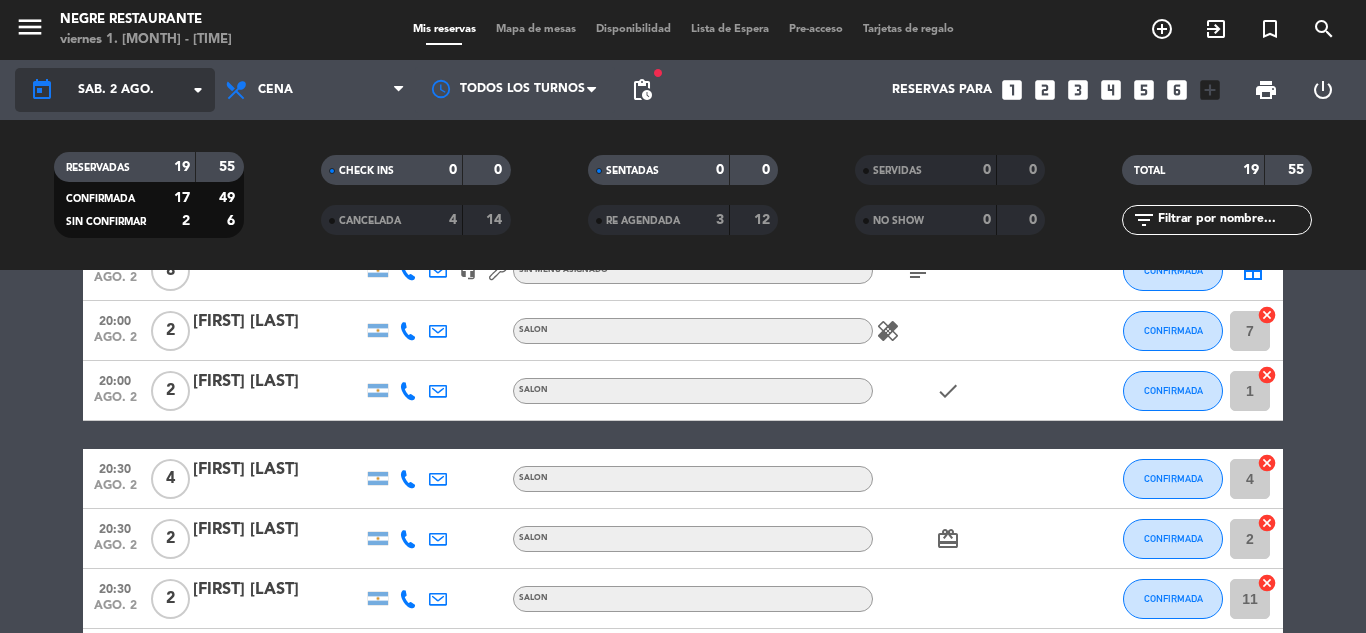 click on "today    sáb. 2 [MONTH]. arrow_drop_down" 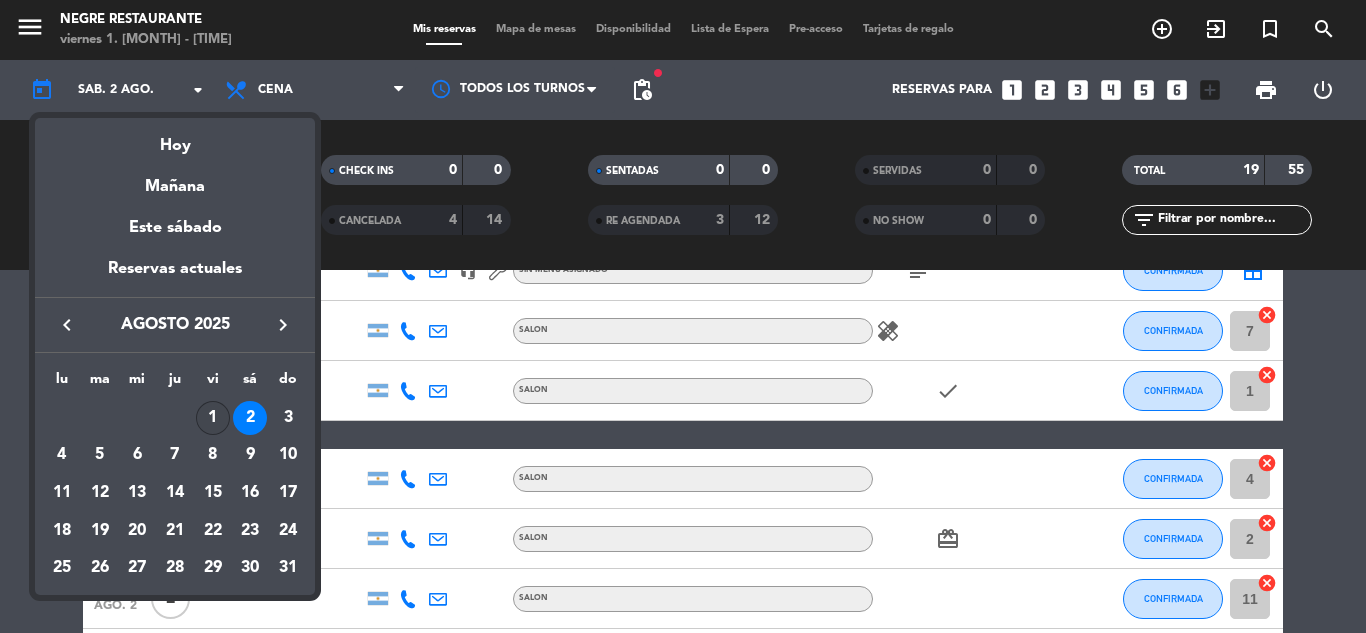 click on "1" at bounding box center (213, 418) 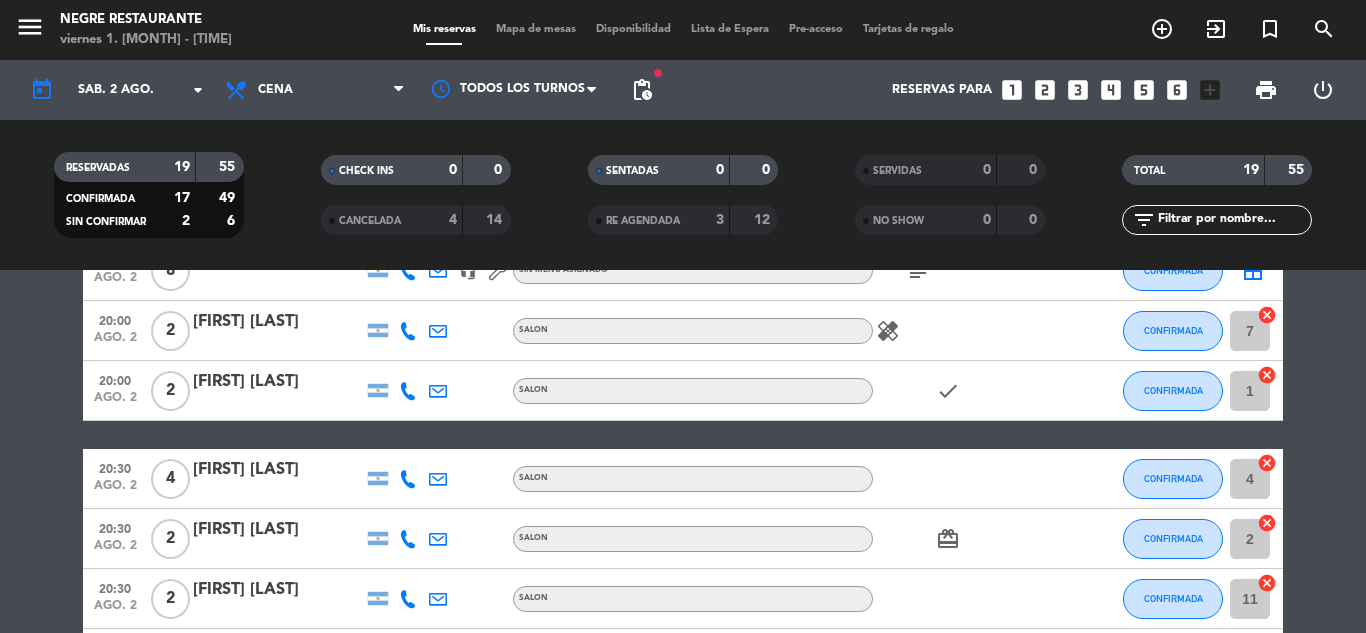 type on "vie. 1 ago." 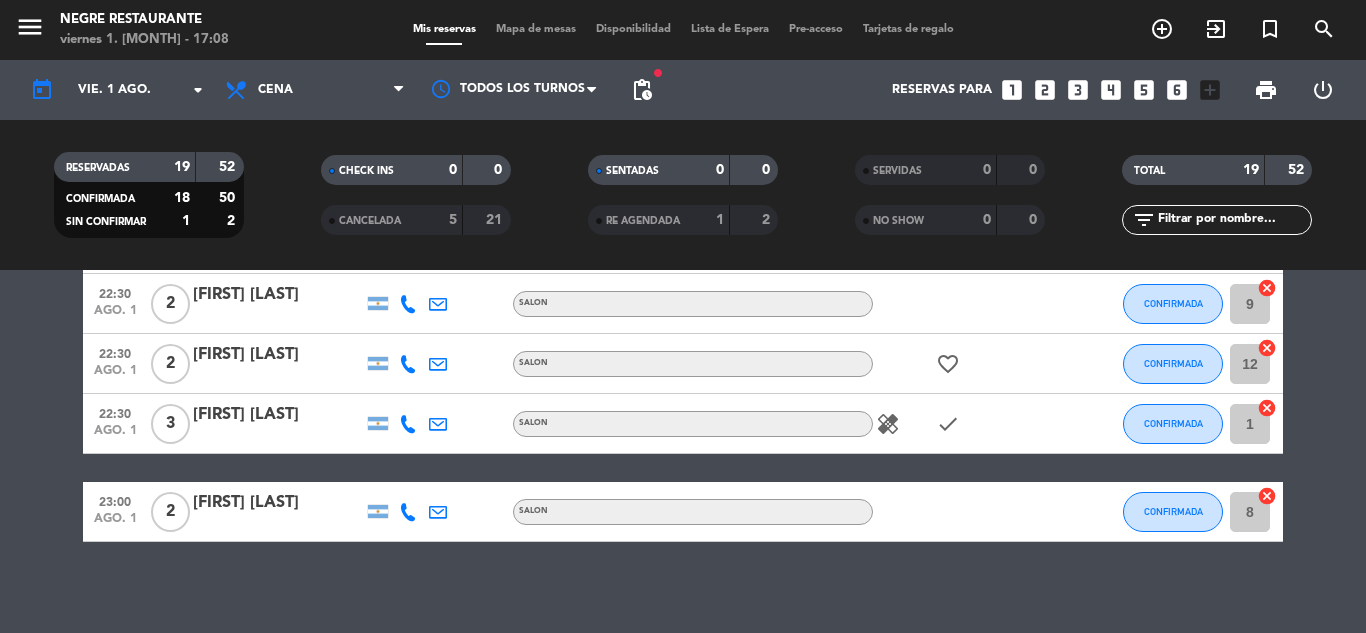 scroll, scrollTop: 1000, scrollLeft: 0, axis: vertical 